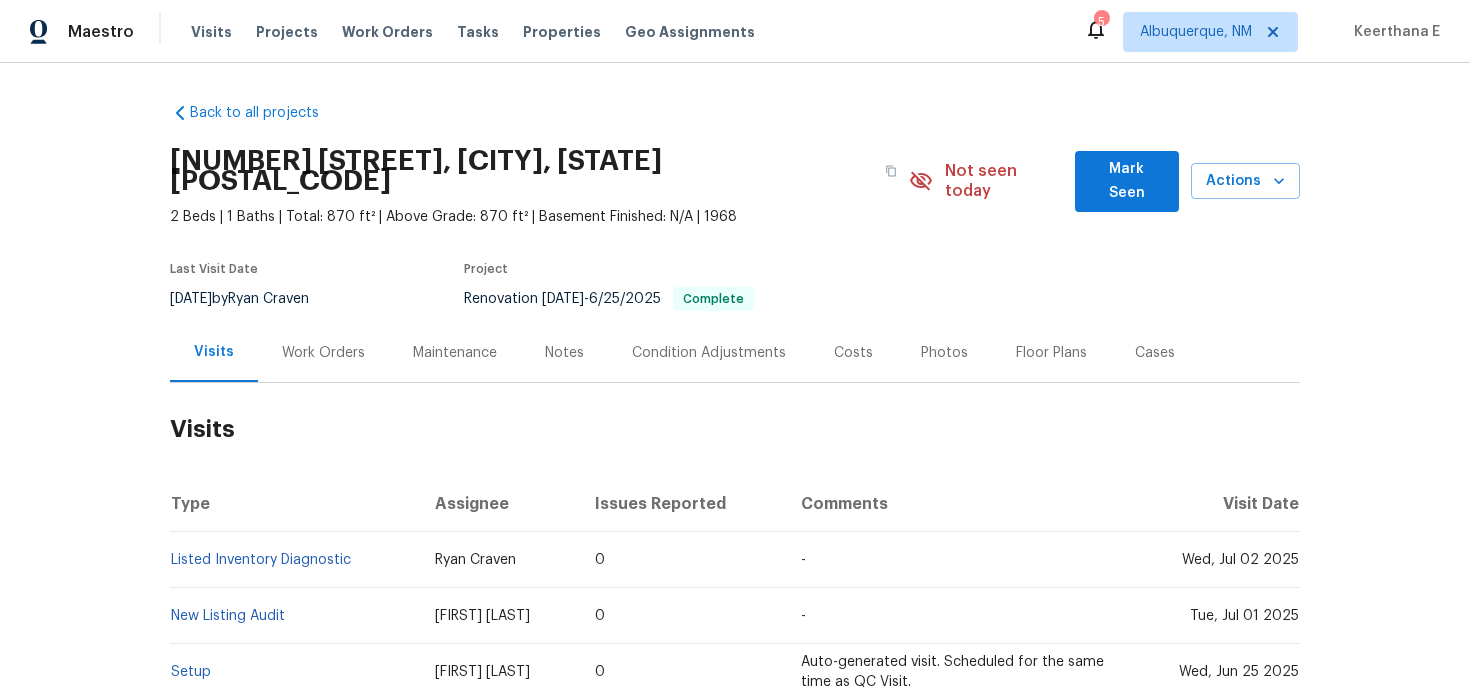 scroll, scrollTop: 0, scrollLeft: 0, axis: both 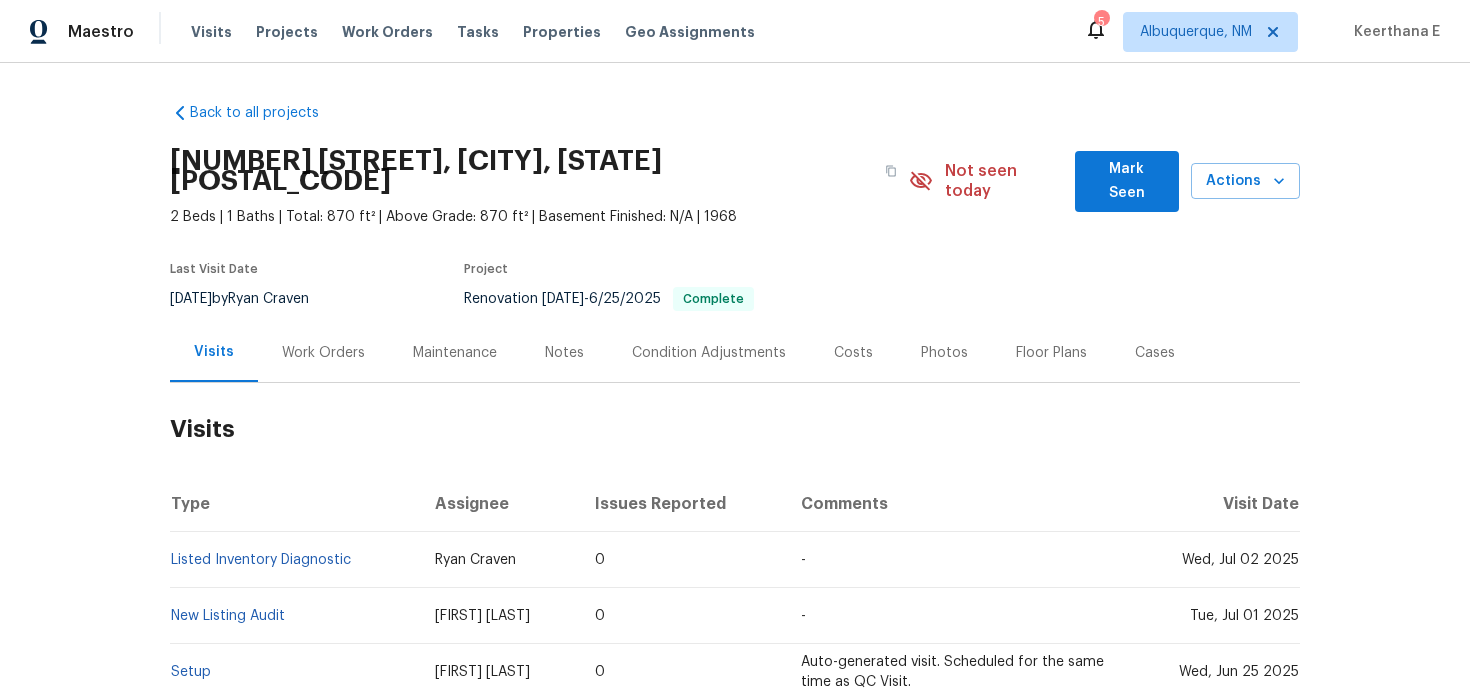 click on "Work Orders" at bounding box center [323, 353] 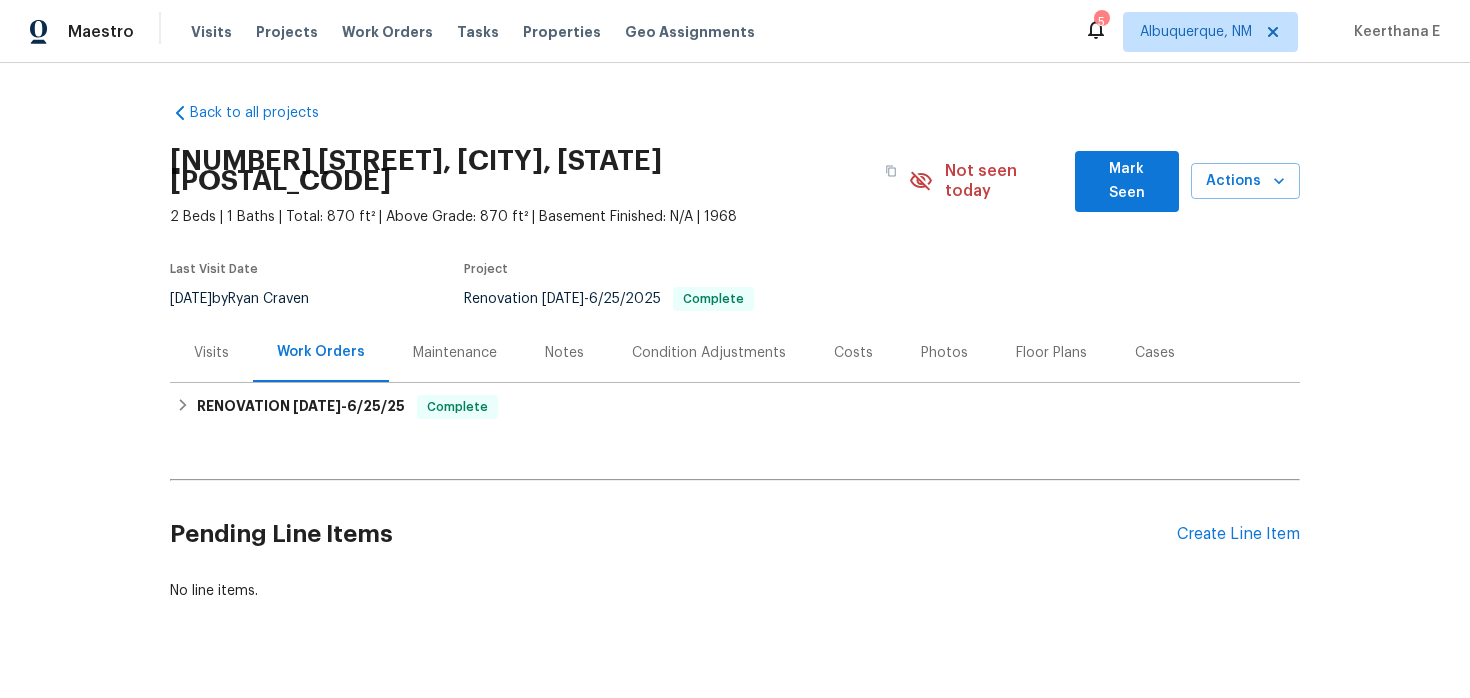 scroll, scrollTop: 19, scrollLeft: 0, axis: vertical 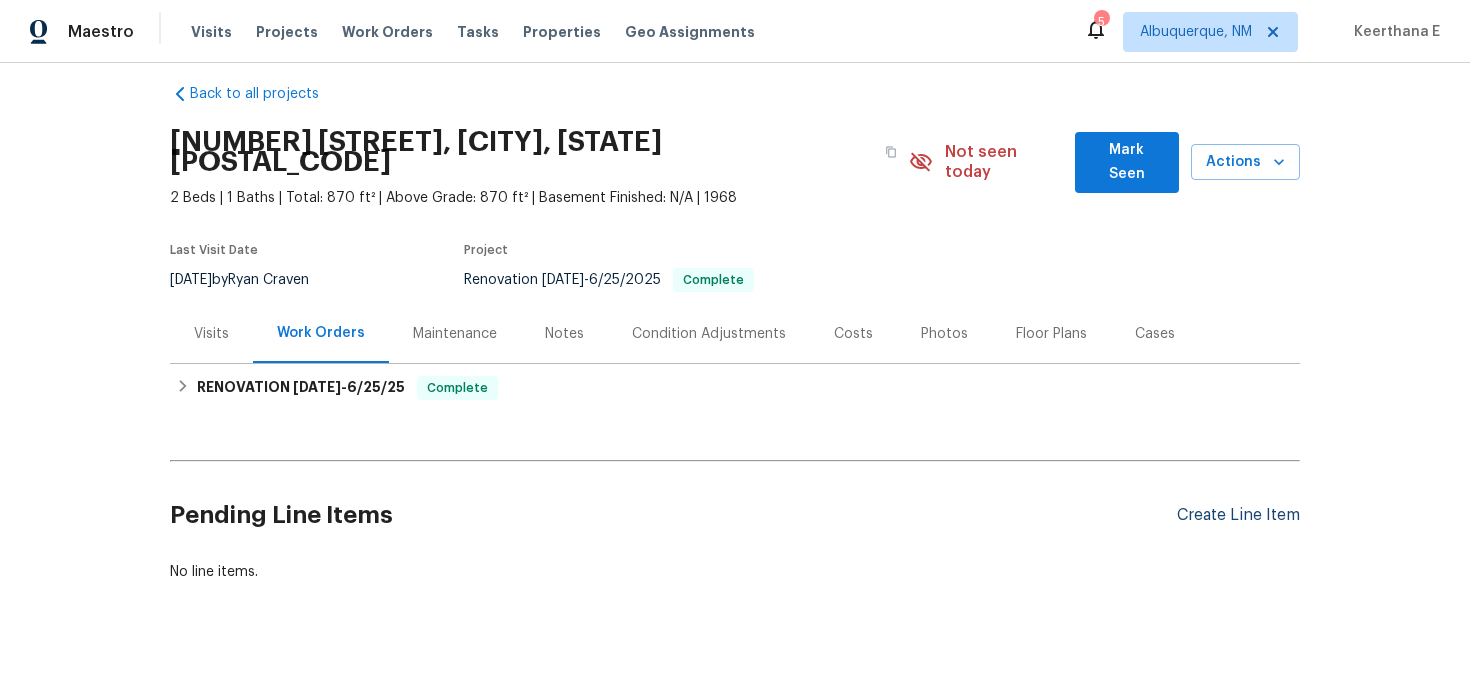 click on "Create Line Item" at bounding box center (1238, 515) 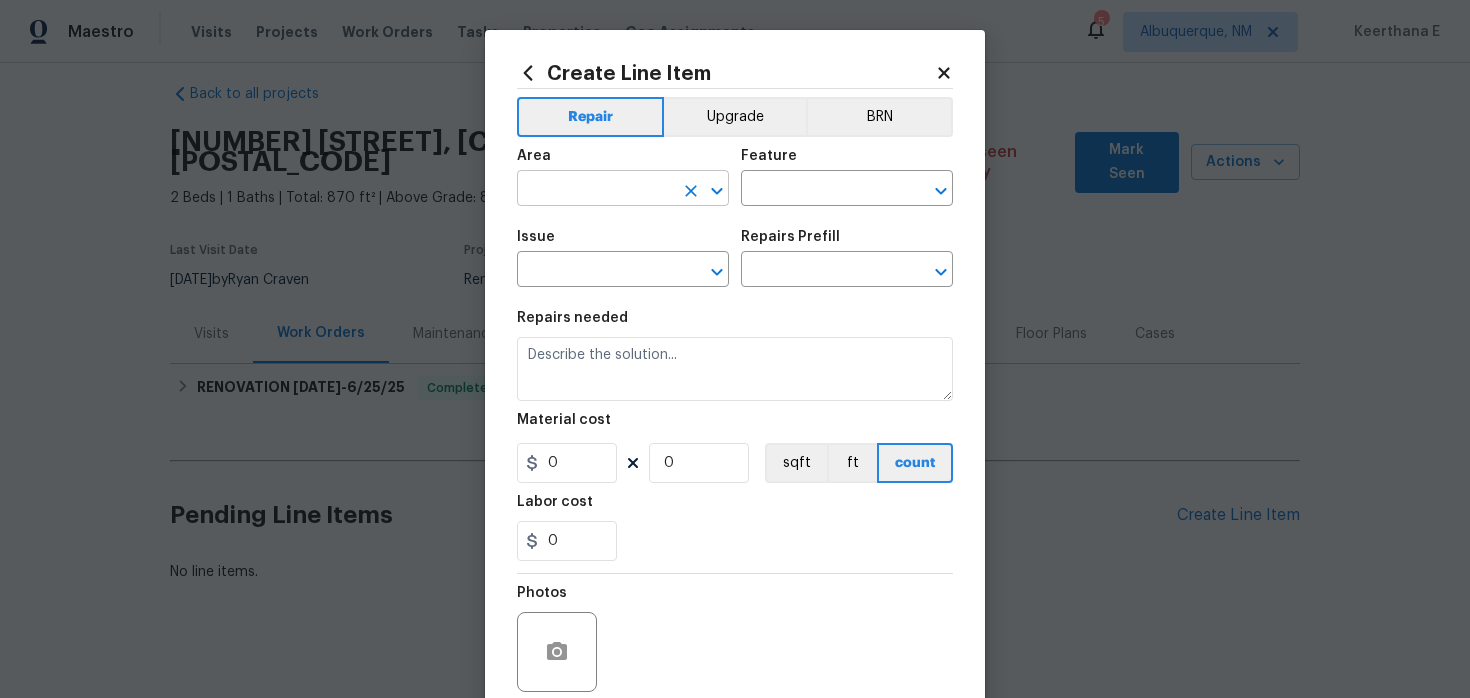 click at bounding box center (595, 190) 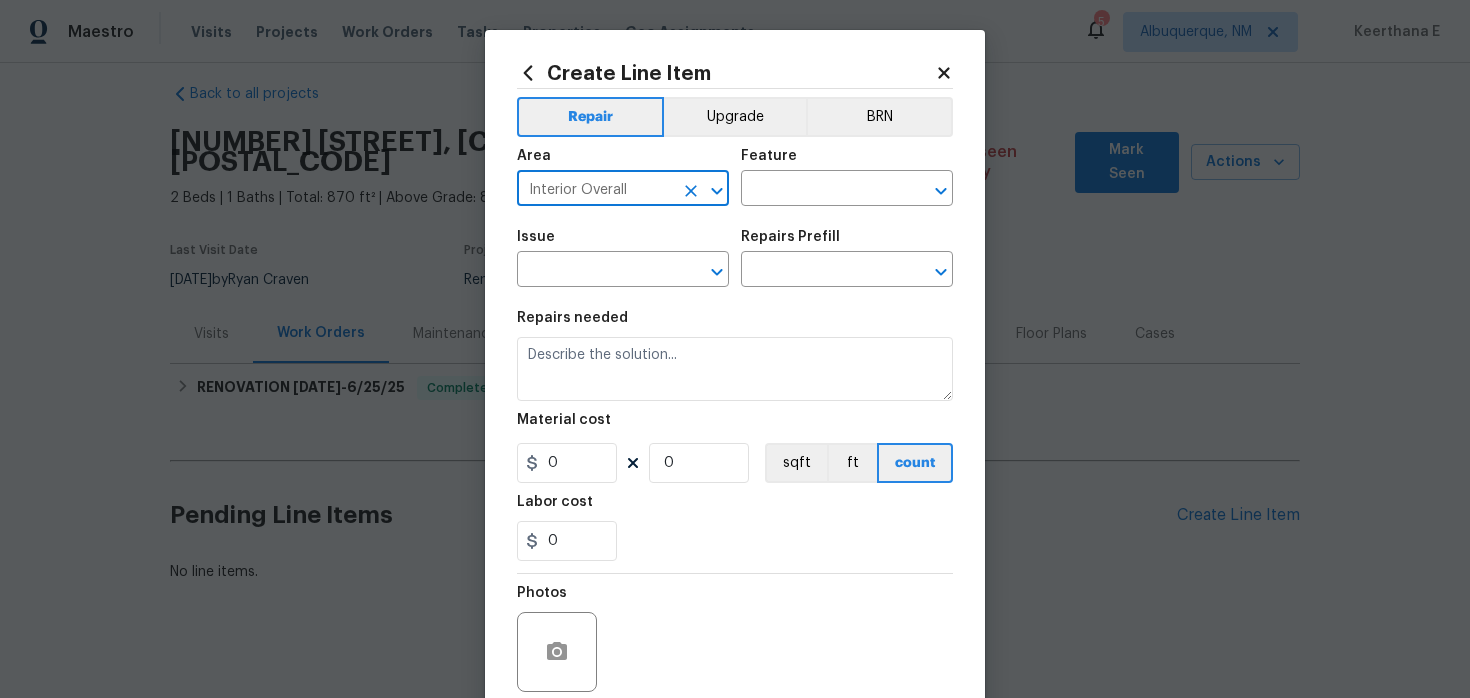 type on "Interior Overall" 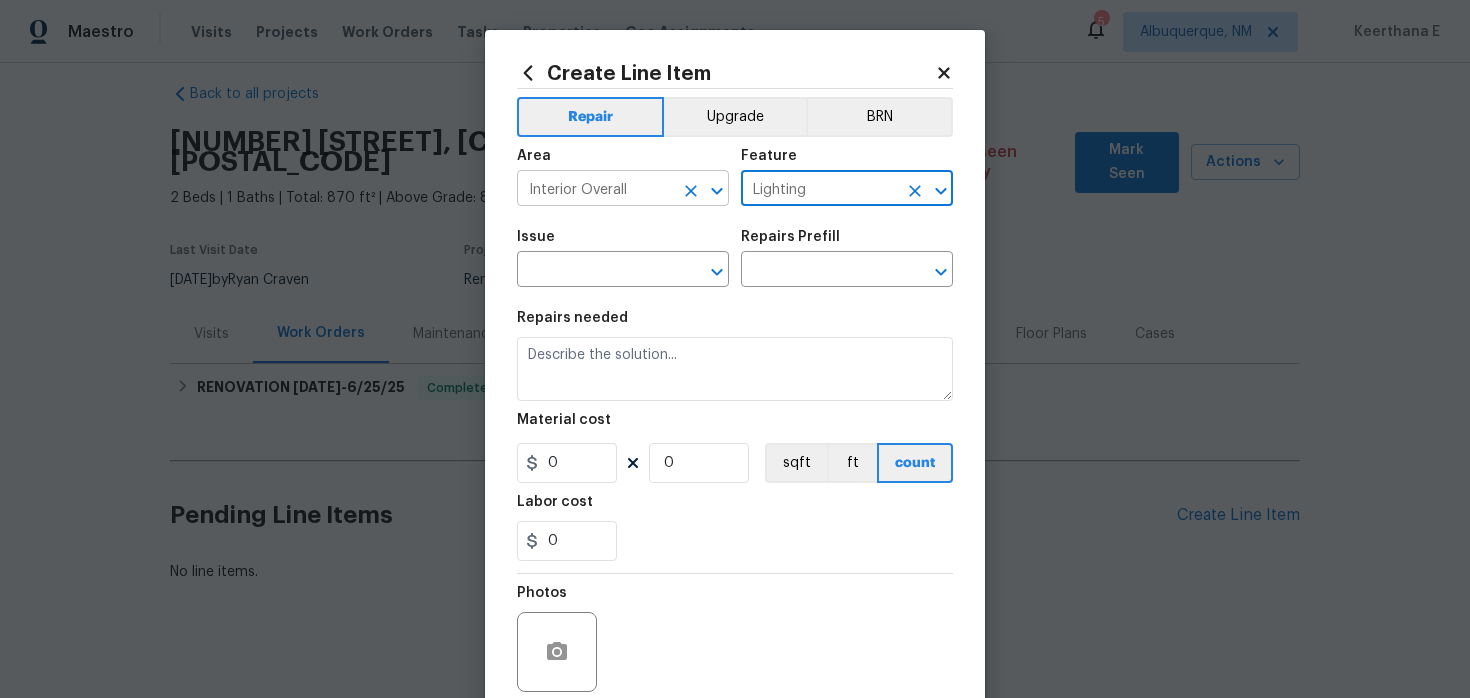 type on "Lighting" 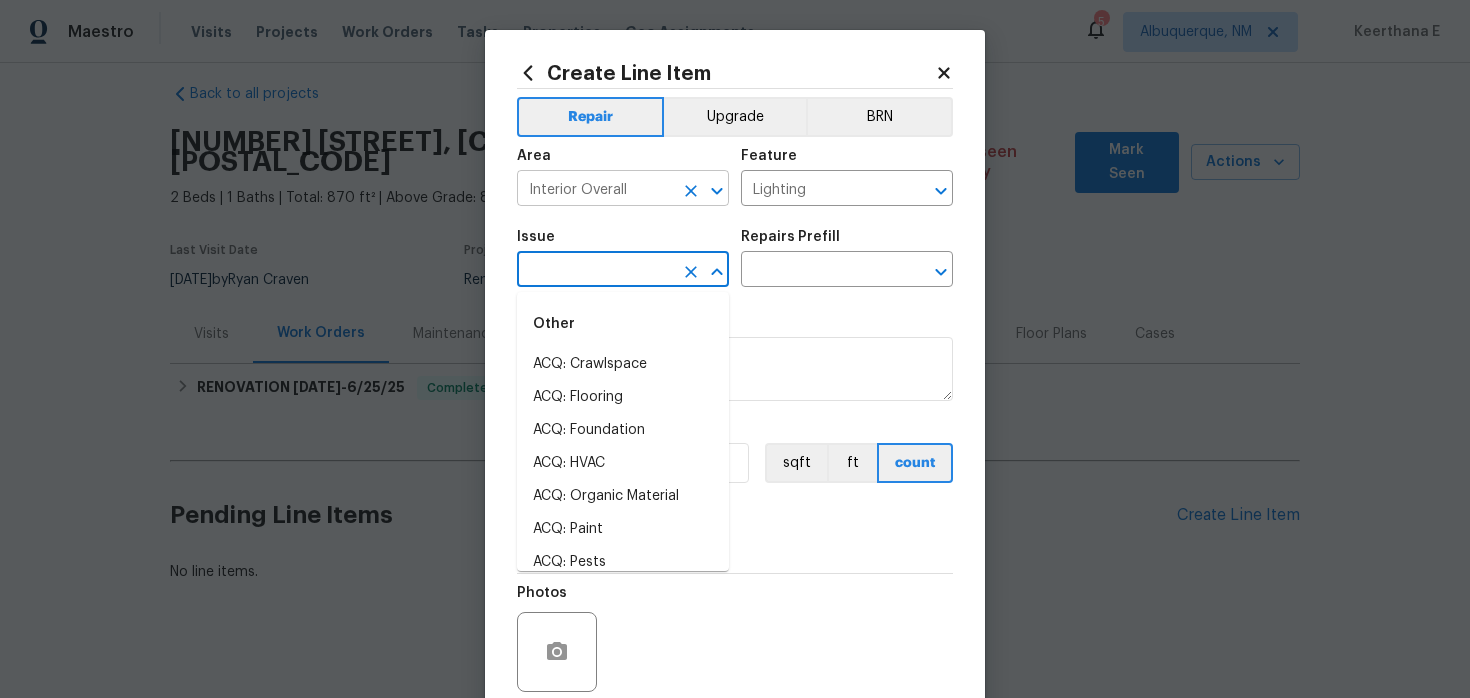 type on "l" 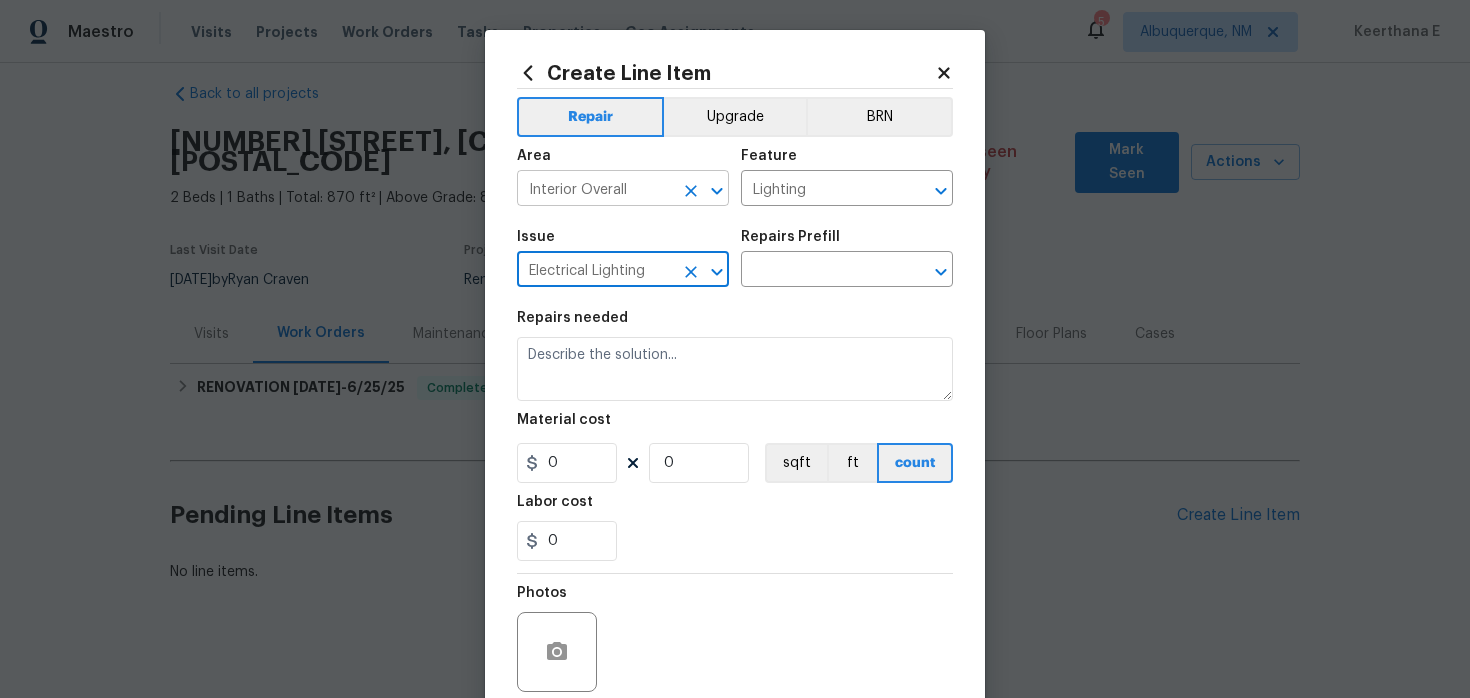 type on "Electrical Lighting" 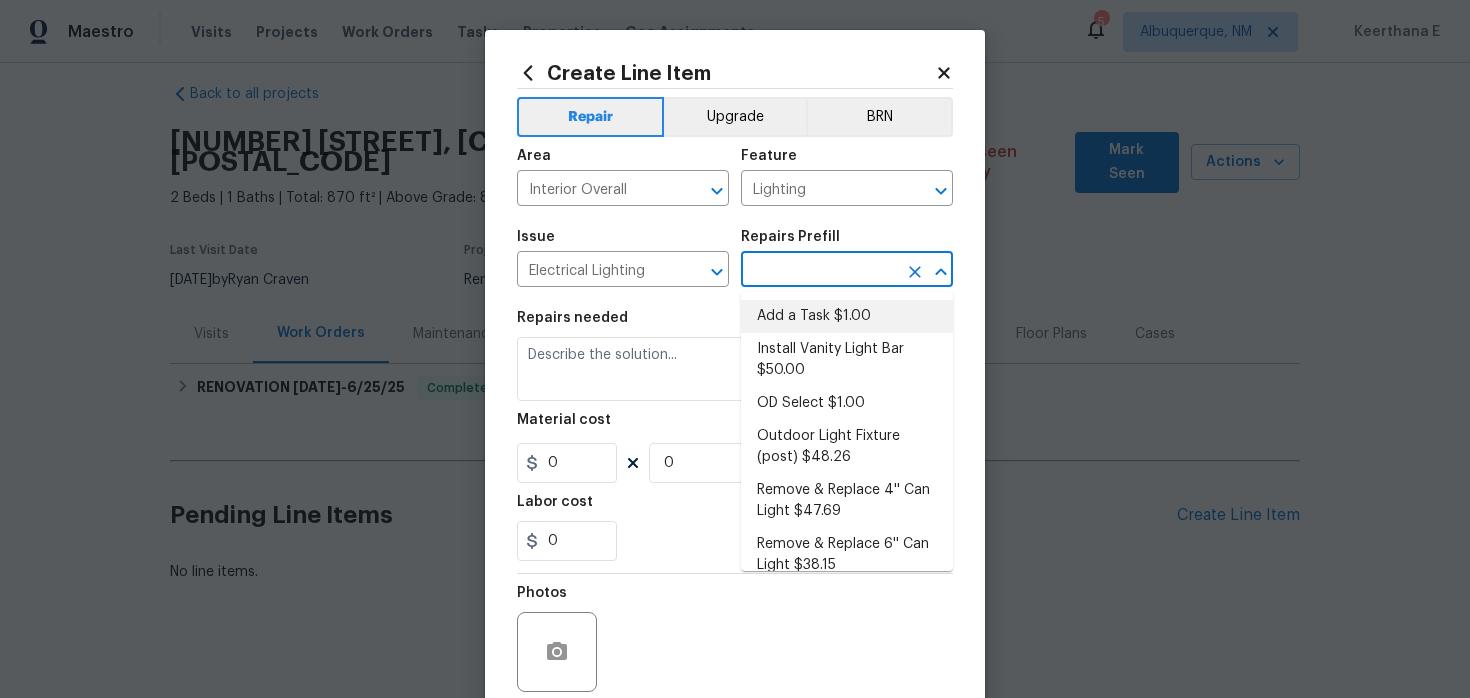click on "Add a Task $1.00" at bounding box center [847, 316] 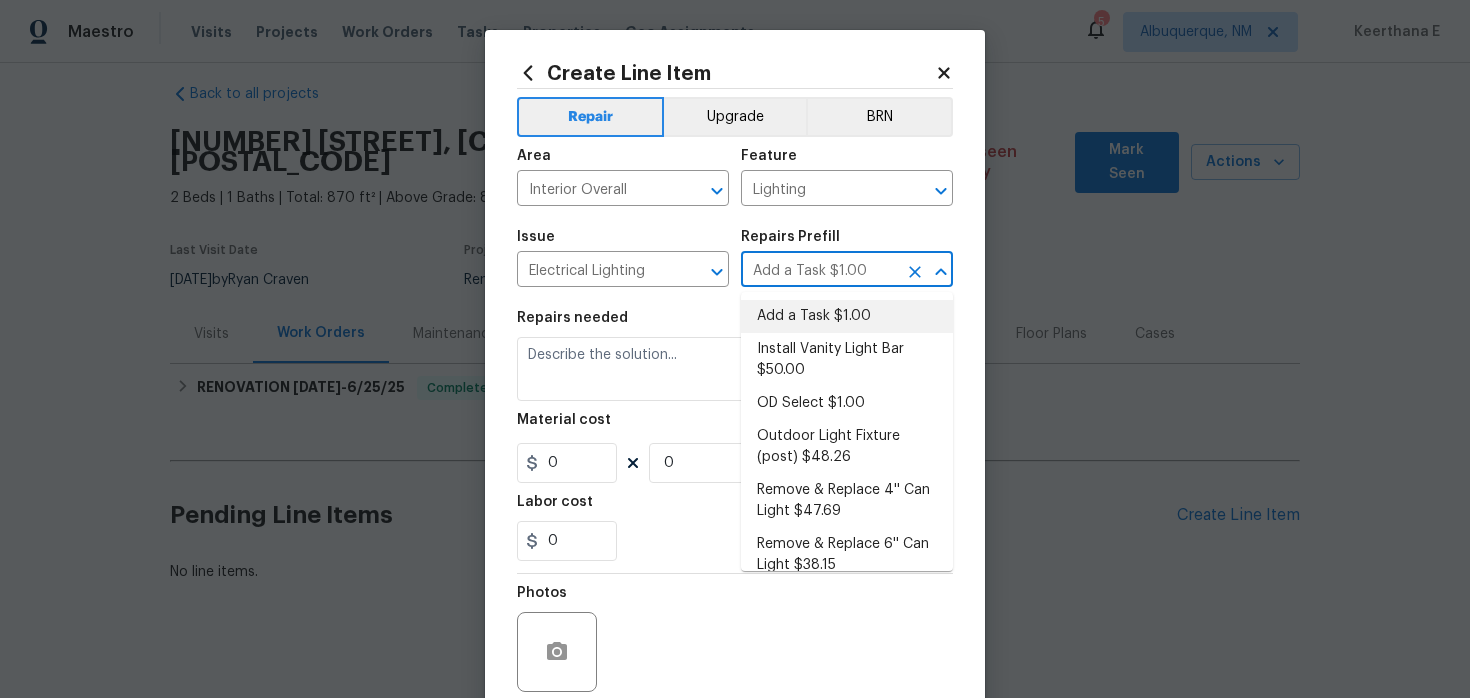 type on "HPM to detail" 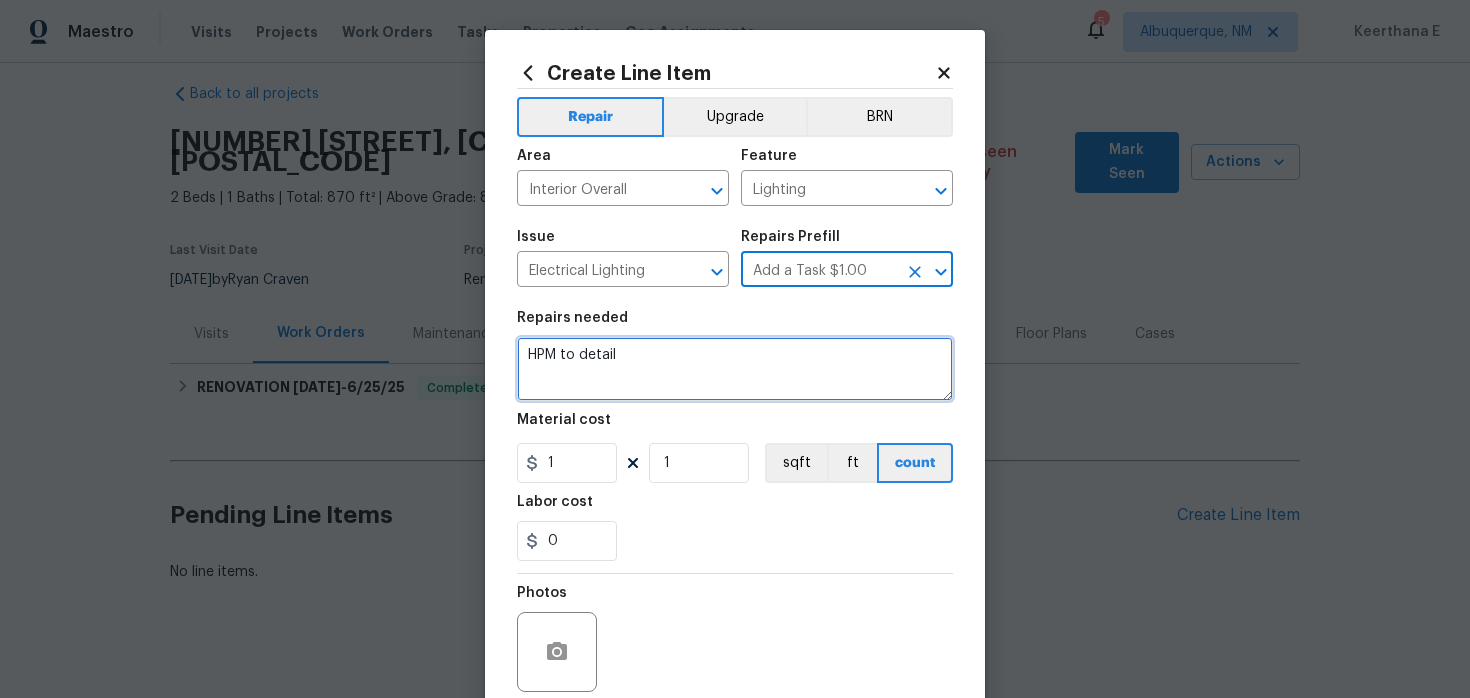click on "HPM to detail" at bounding box center [735, 369] 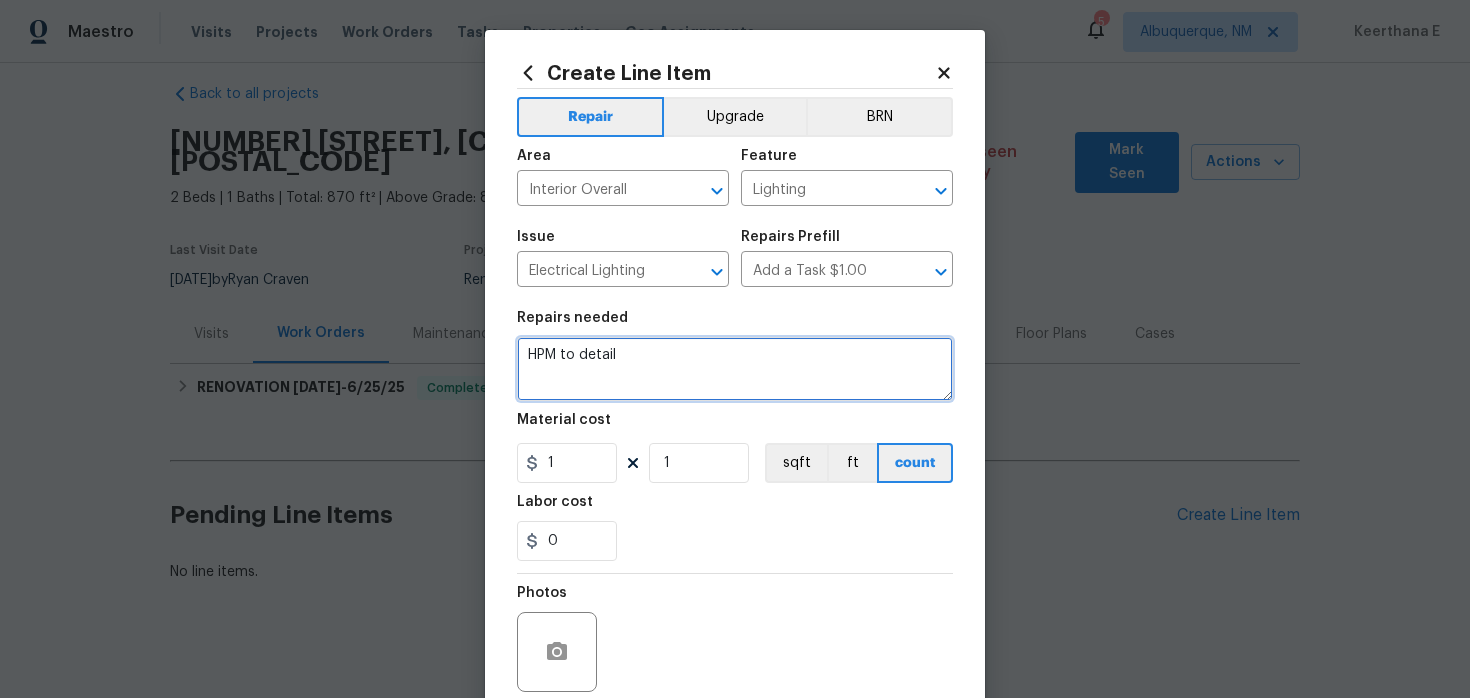 click on "HPM to detail" at bounding box center [735, 369] 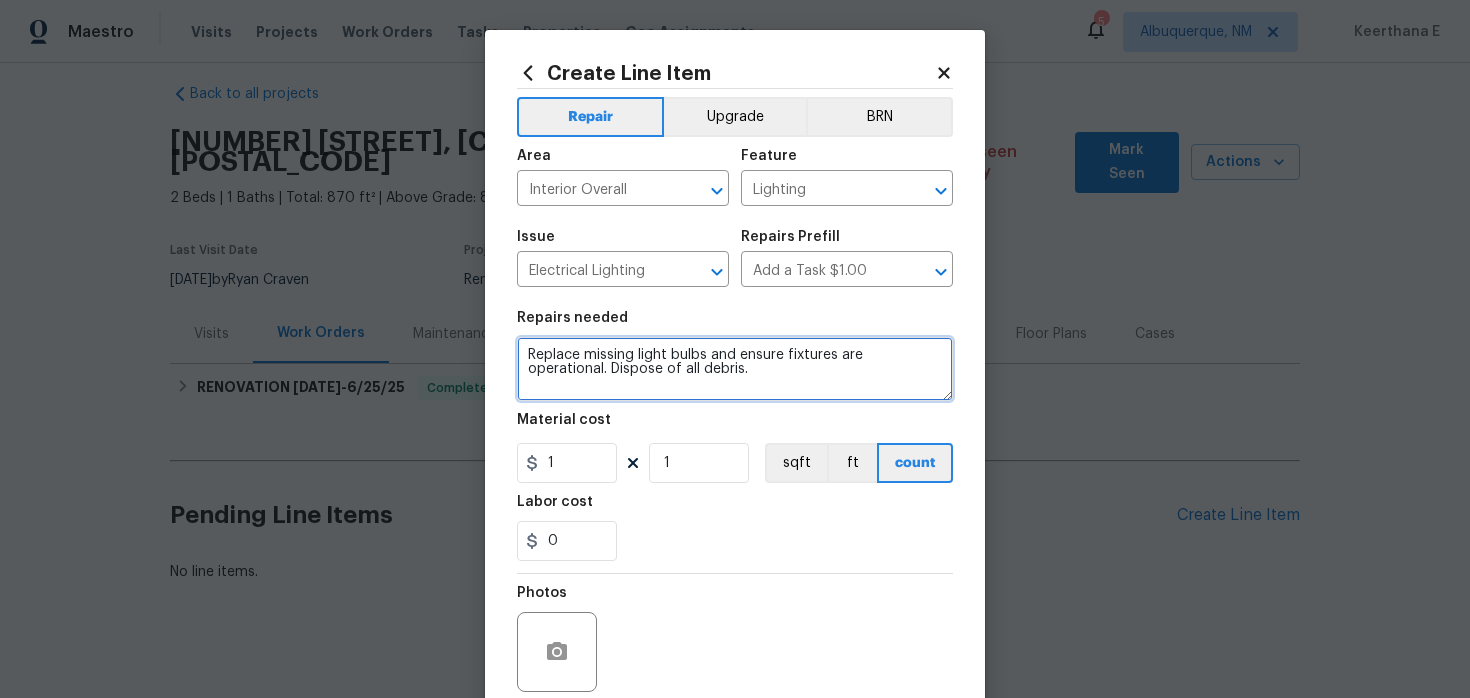 type on "Replace missing light bulbs and ensure fixtures are operational. Dispose of all debris." 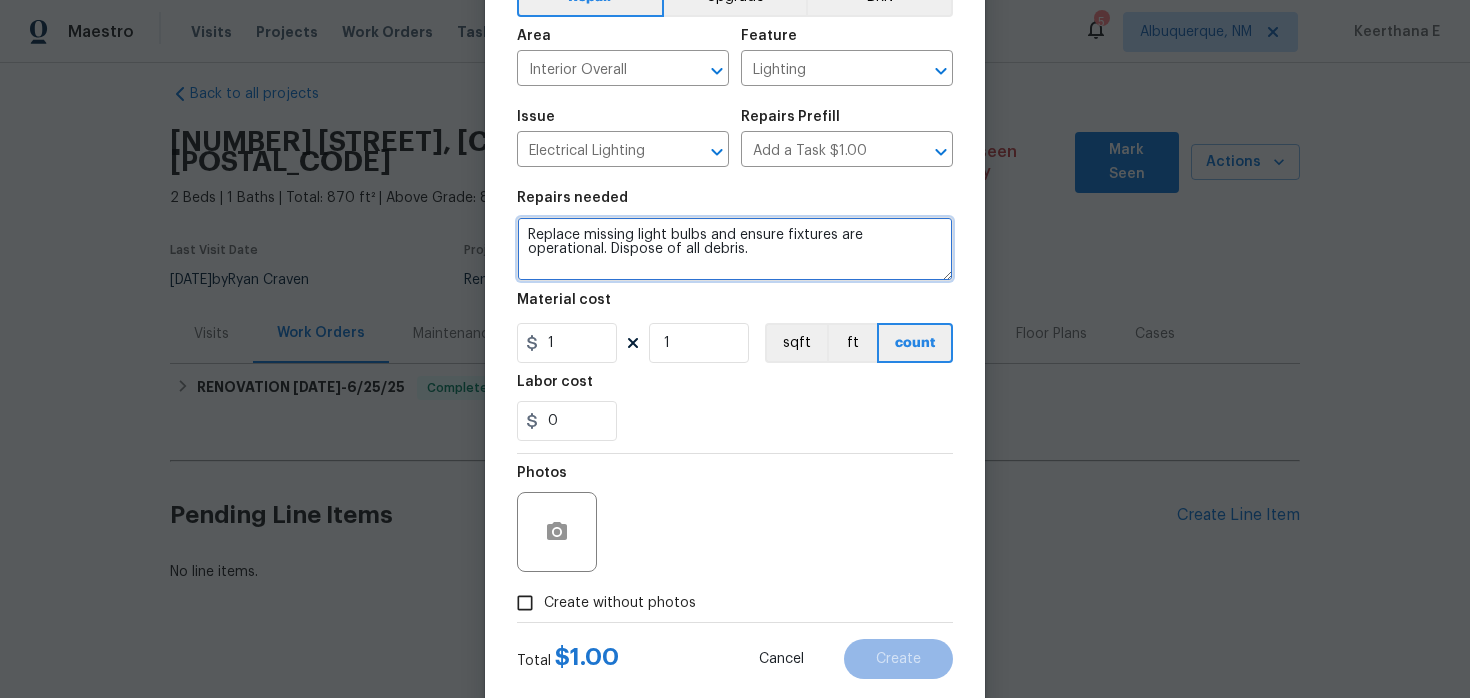 scroll, scrollTop: 147, scrollLeft: 0, axis: vertical 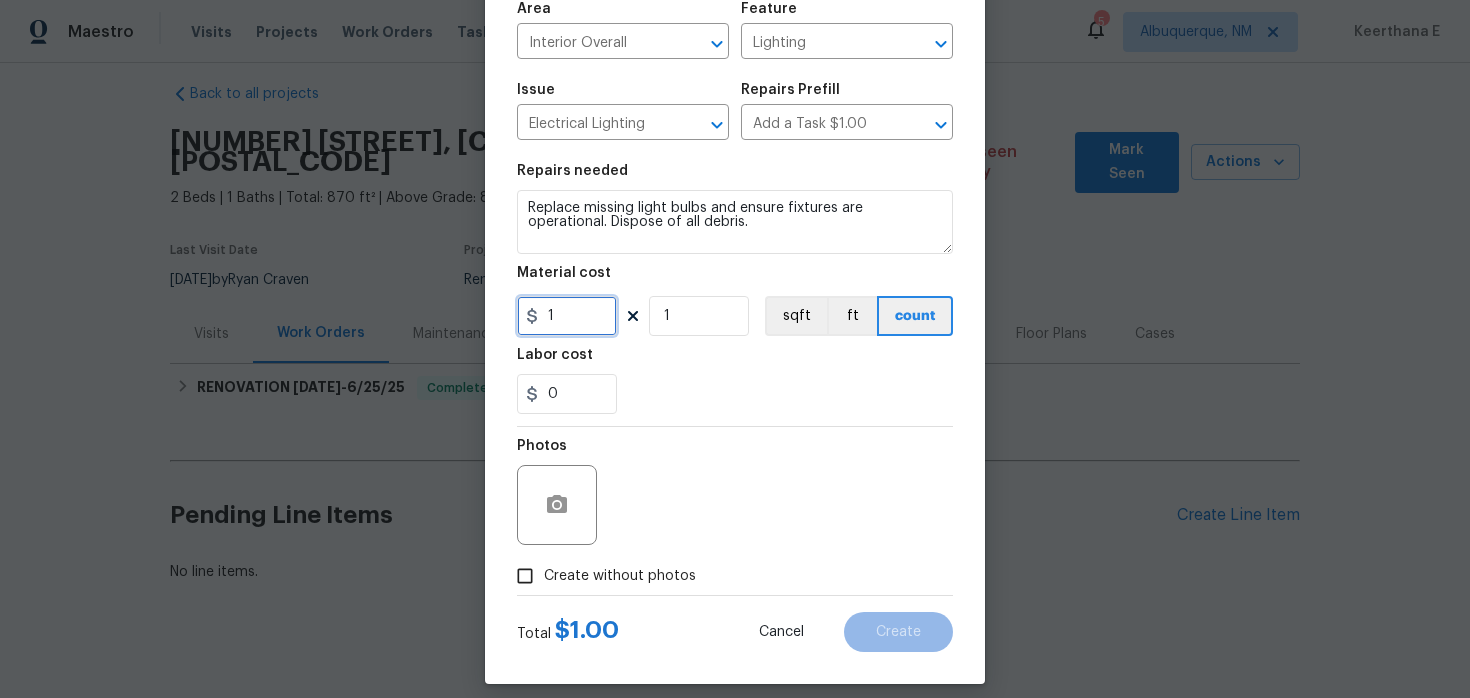 drag, startPoint x: 564, startPoint y: 319, endPoint x: 506, endPoint y: 321, distance: 58.034473 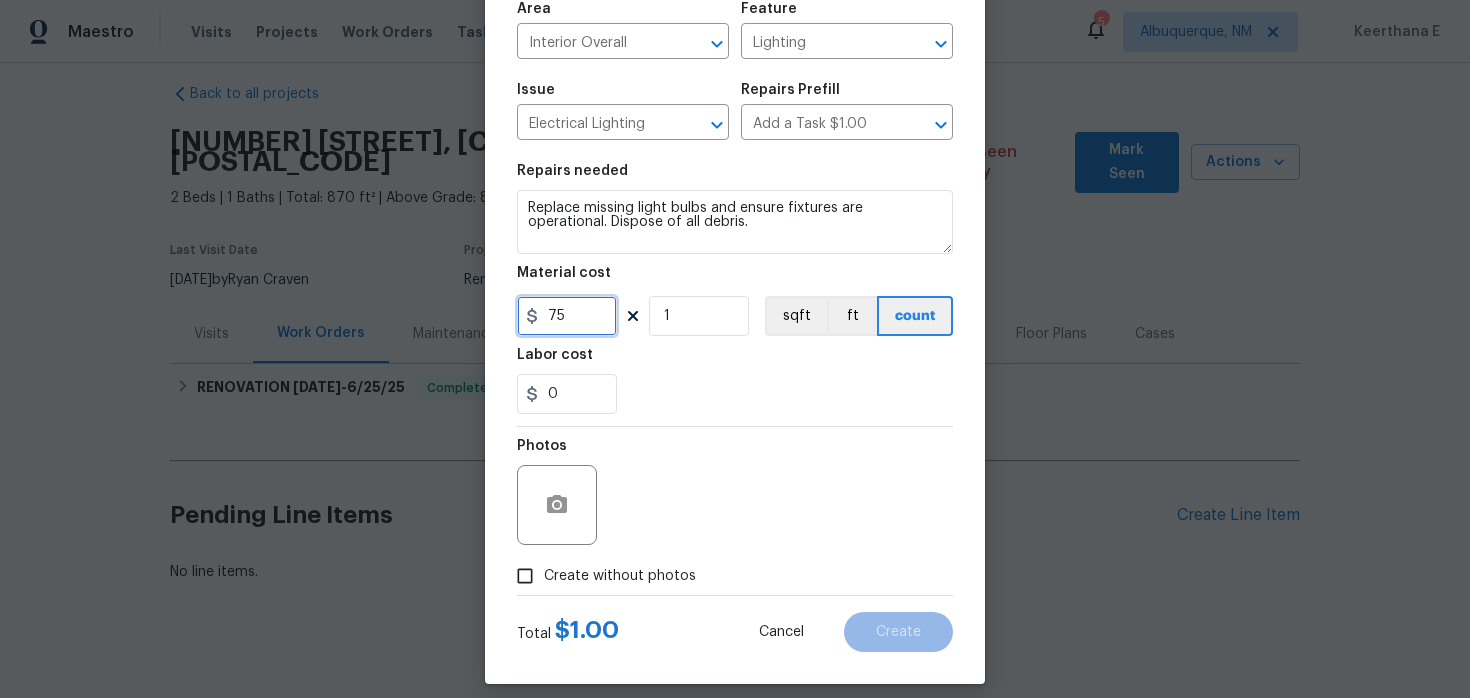 scroll, scrollTop: 164, scrollLeft: 0, axis: vertical 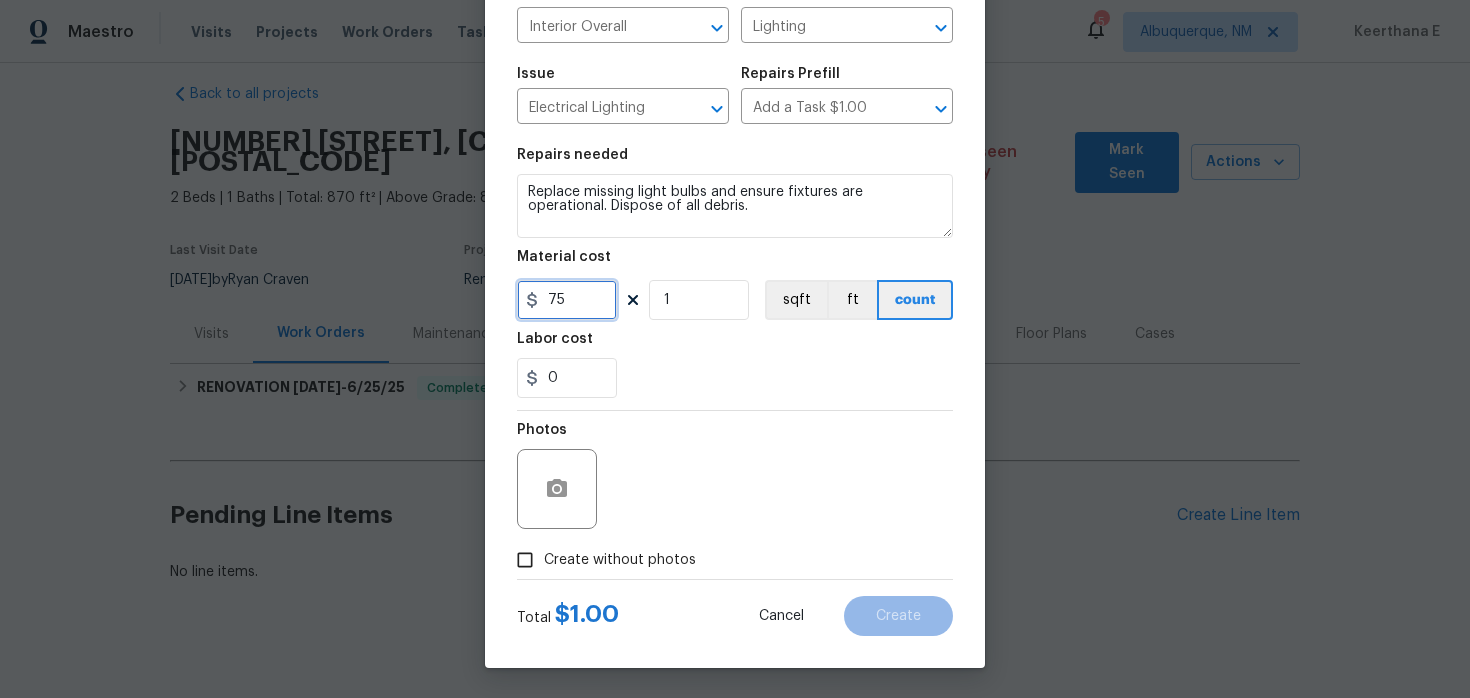 type on "75" 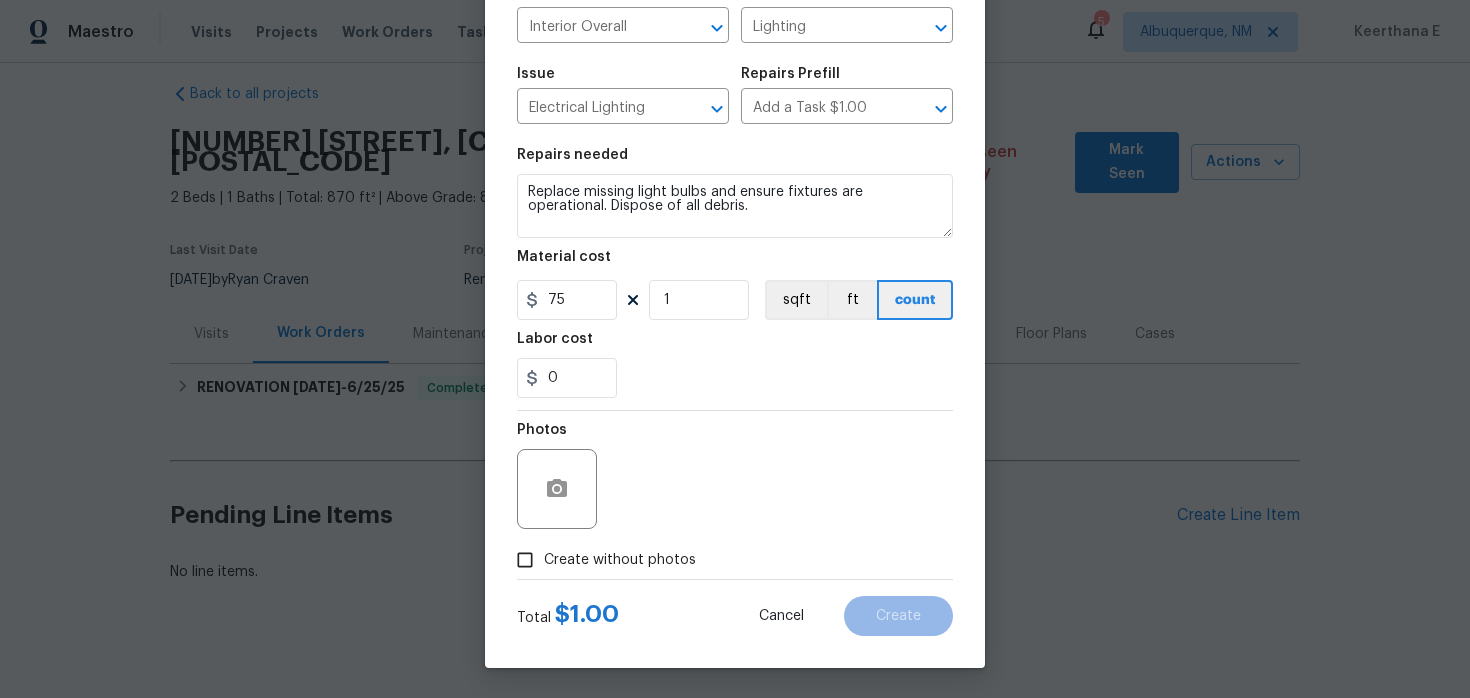 click on "Create without photos" at bounding box center (525, 560) 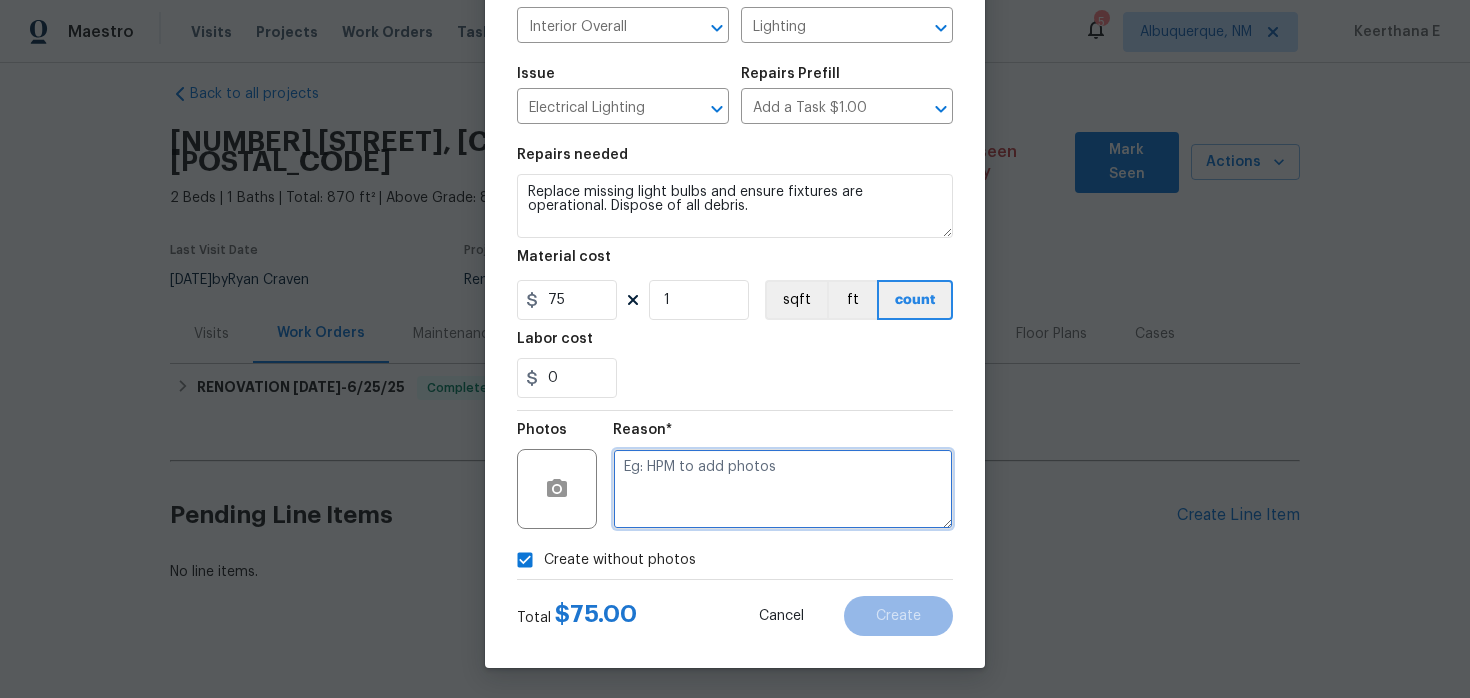 click at bounding box center (783, 489) 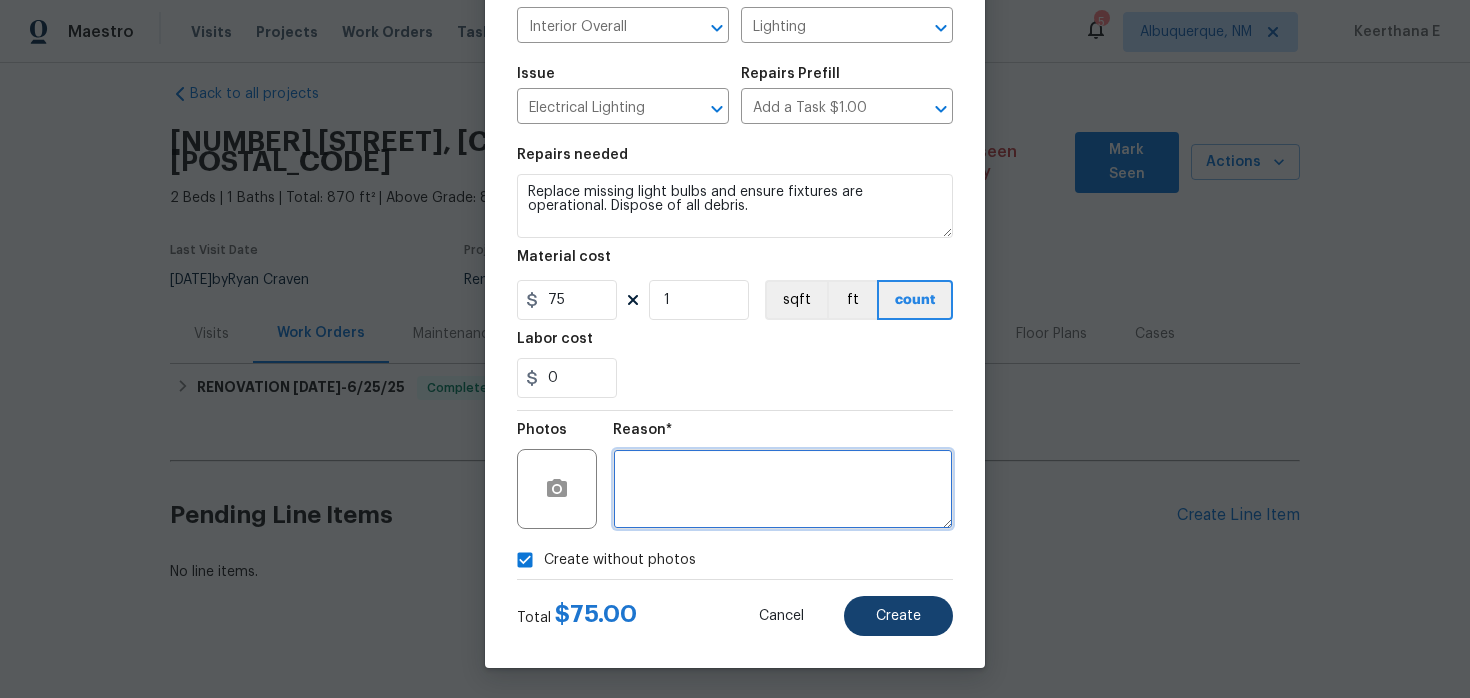 type 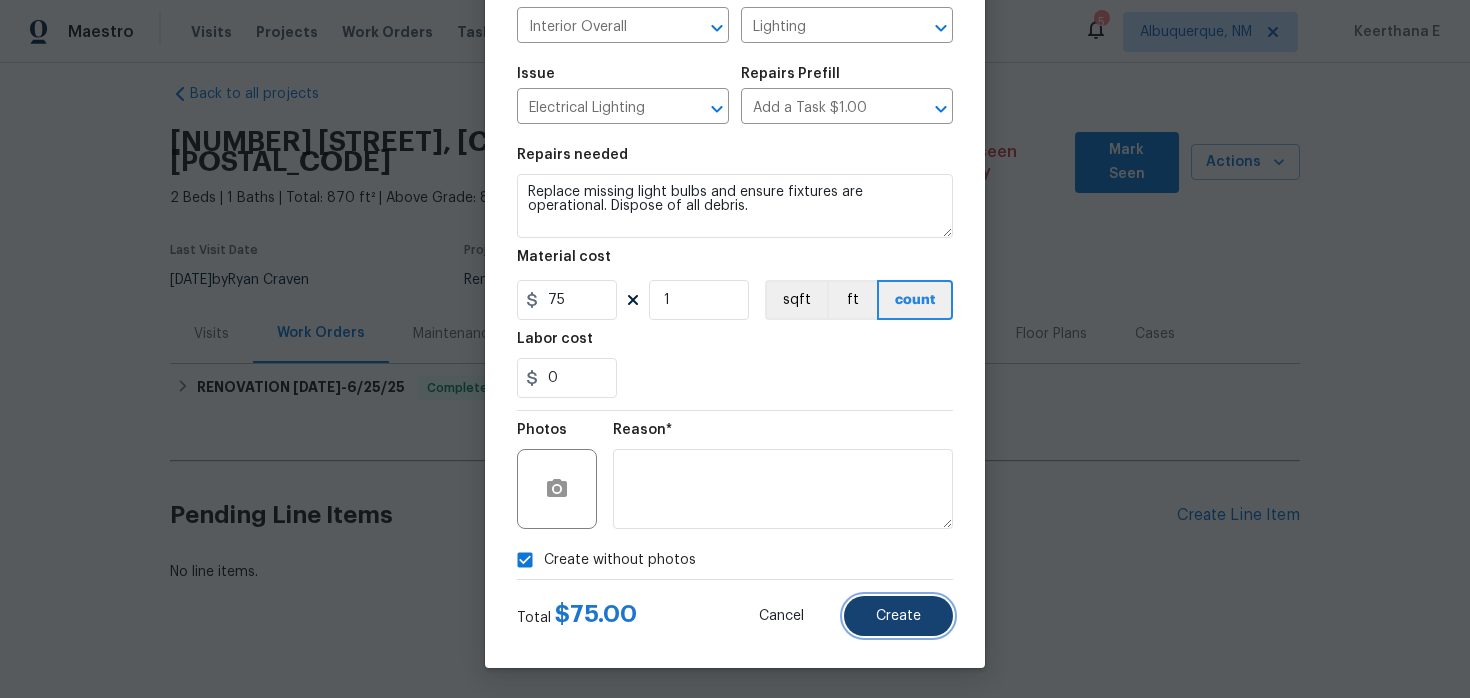 click on "Create" at bounding box center [898, 616] 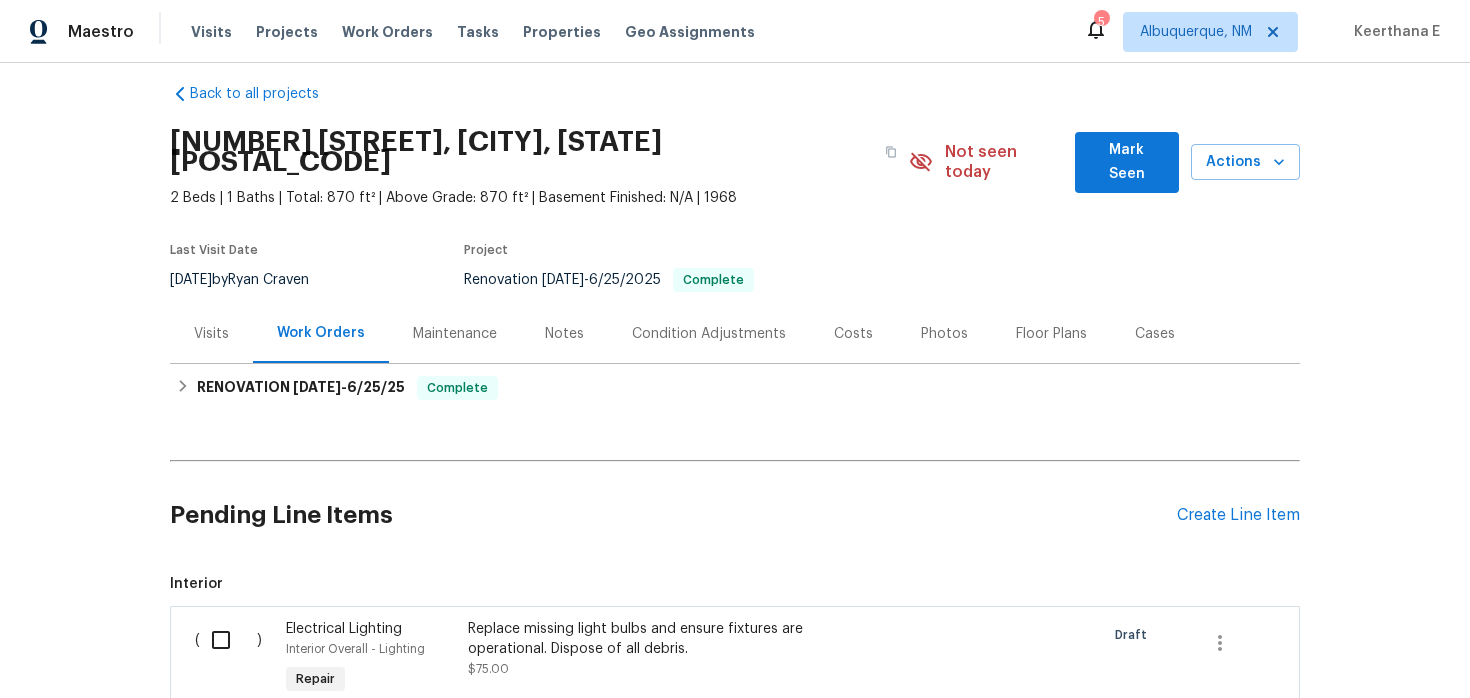 scroll, scrollTop: 247, scrollLeft: 0, axis: vertical 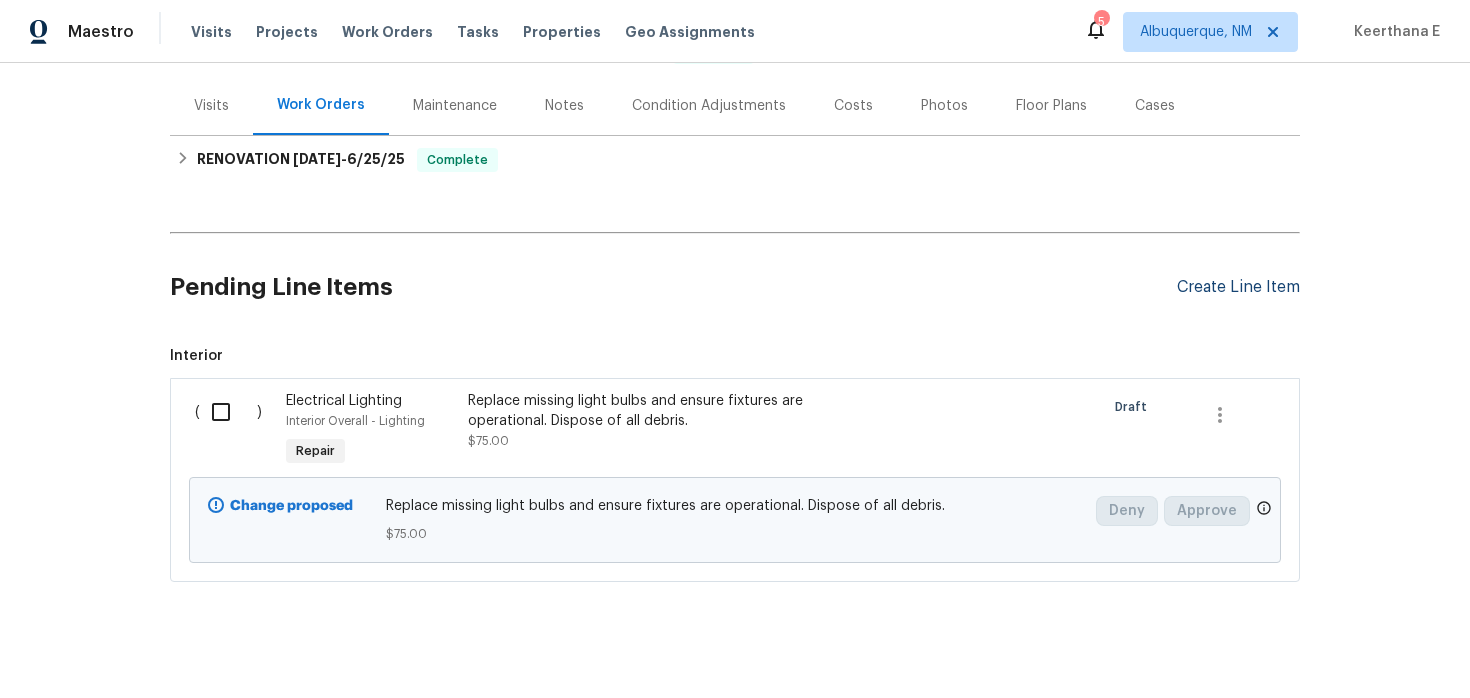 click on "Create Line Item" at bounding box center (1238, 287) 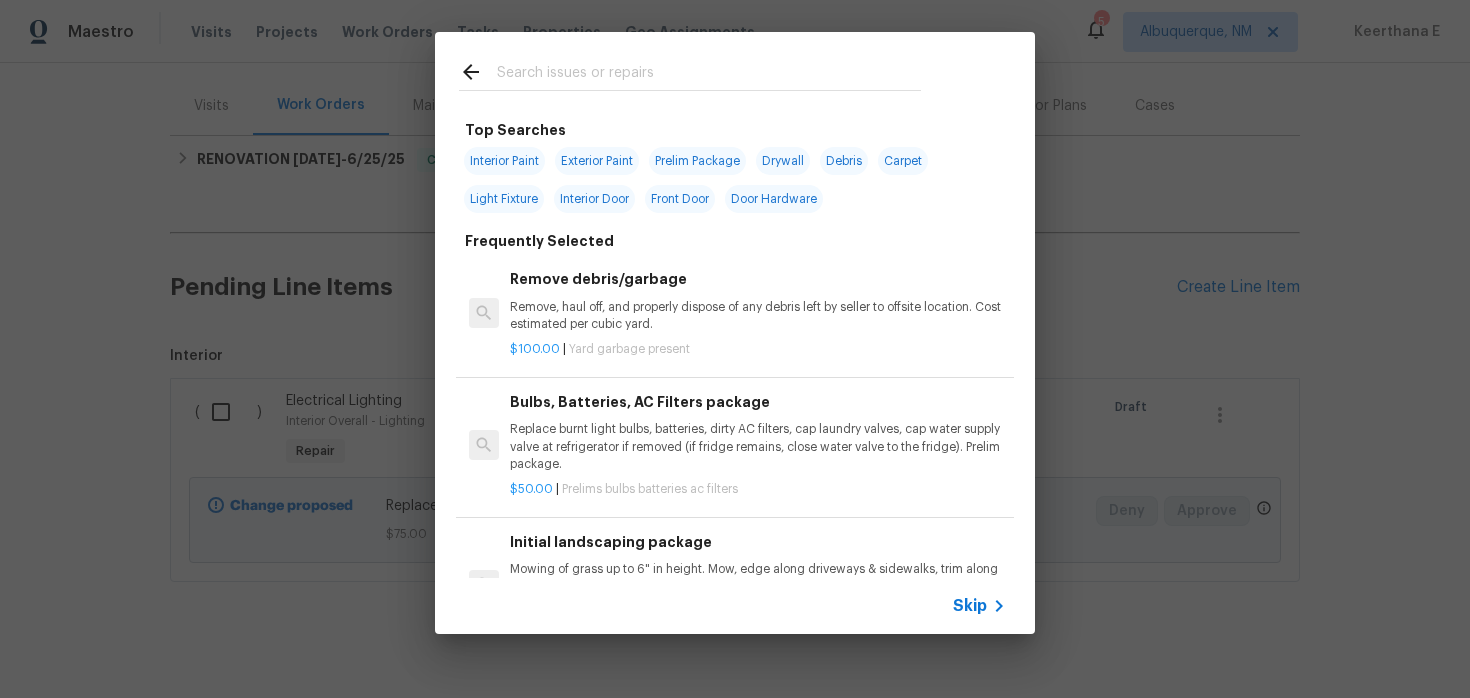 click on "Skip" at bounding box center [970, 606] 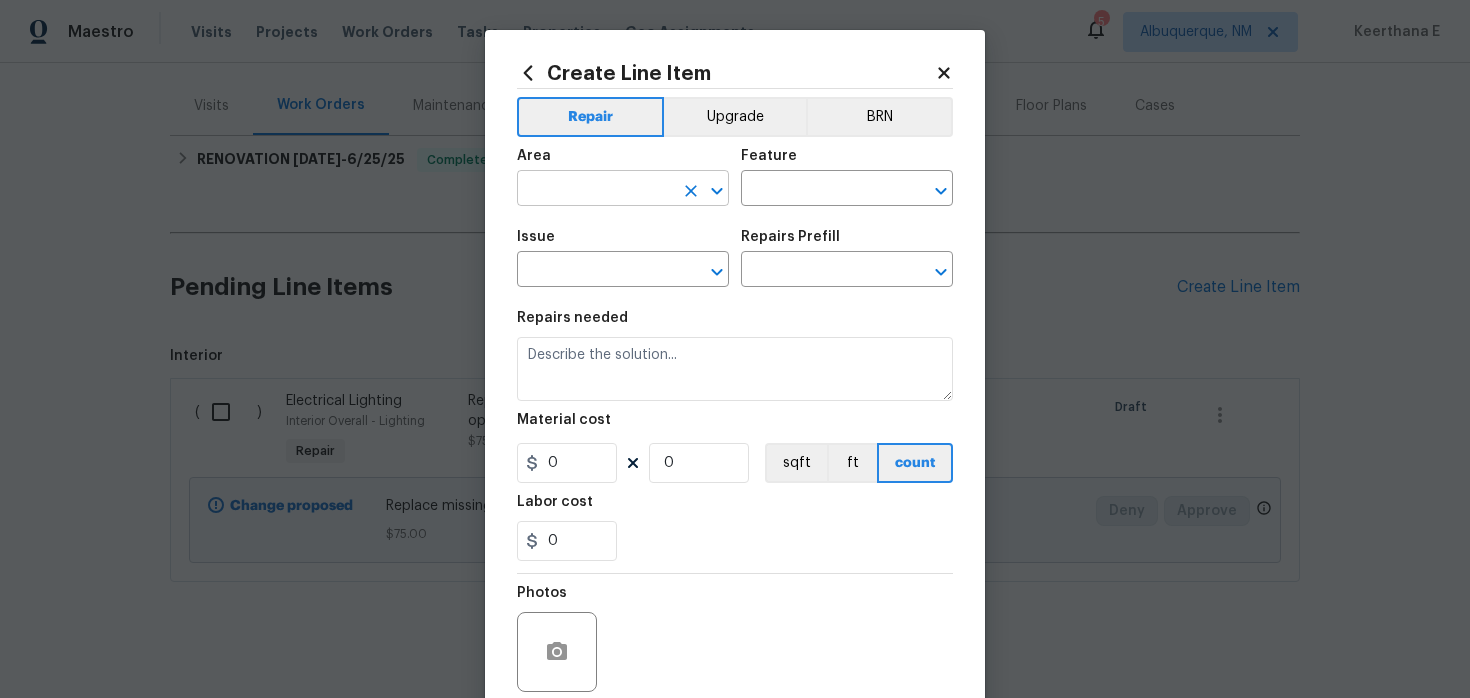 click at bounding box center [595, 190] 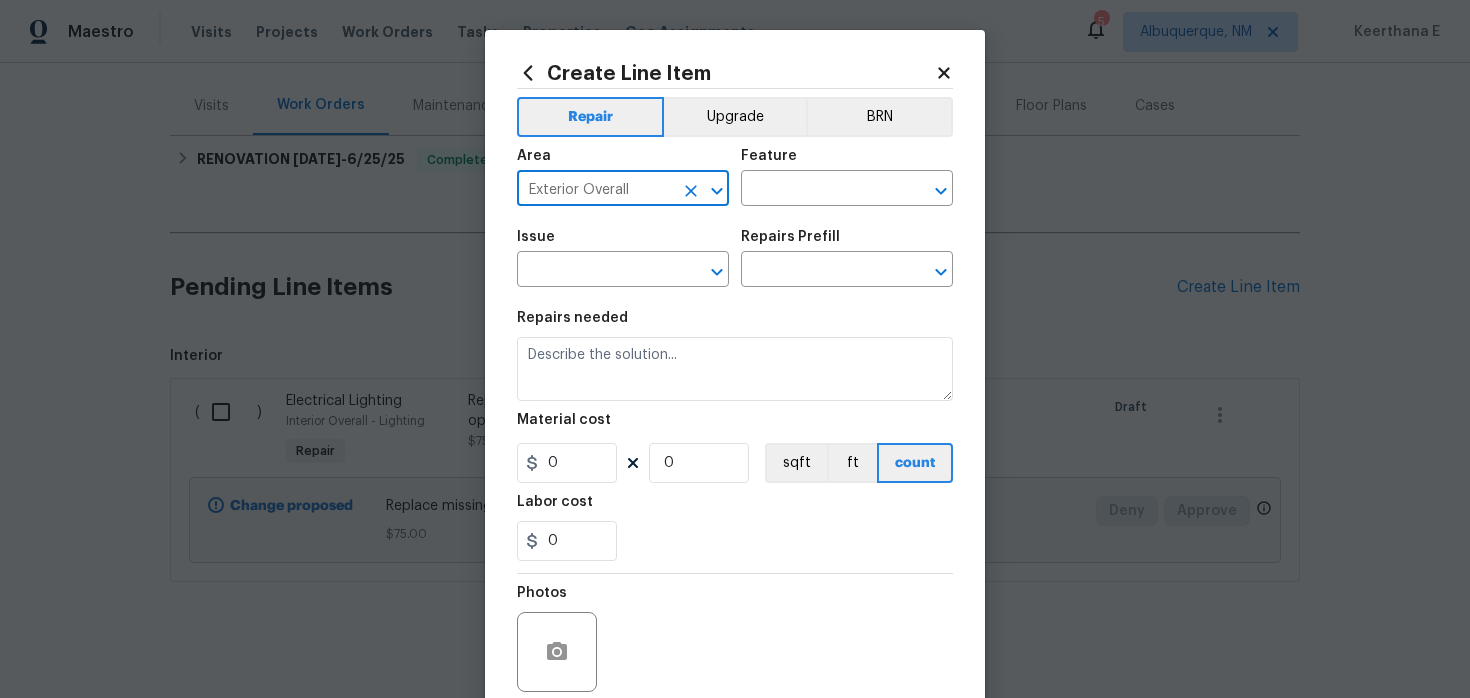 type on "Exterior Overall" 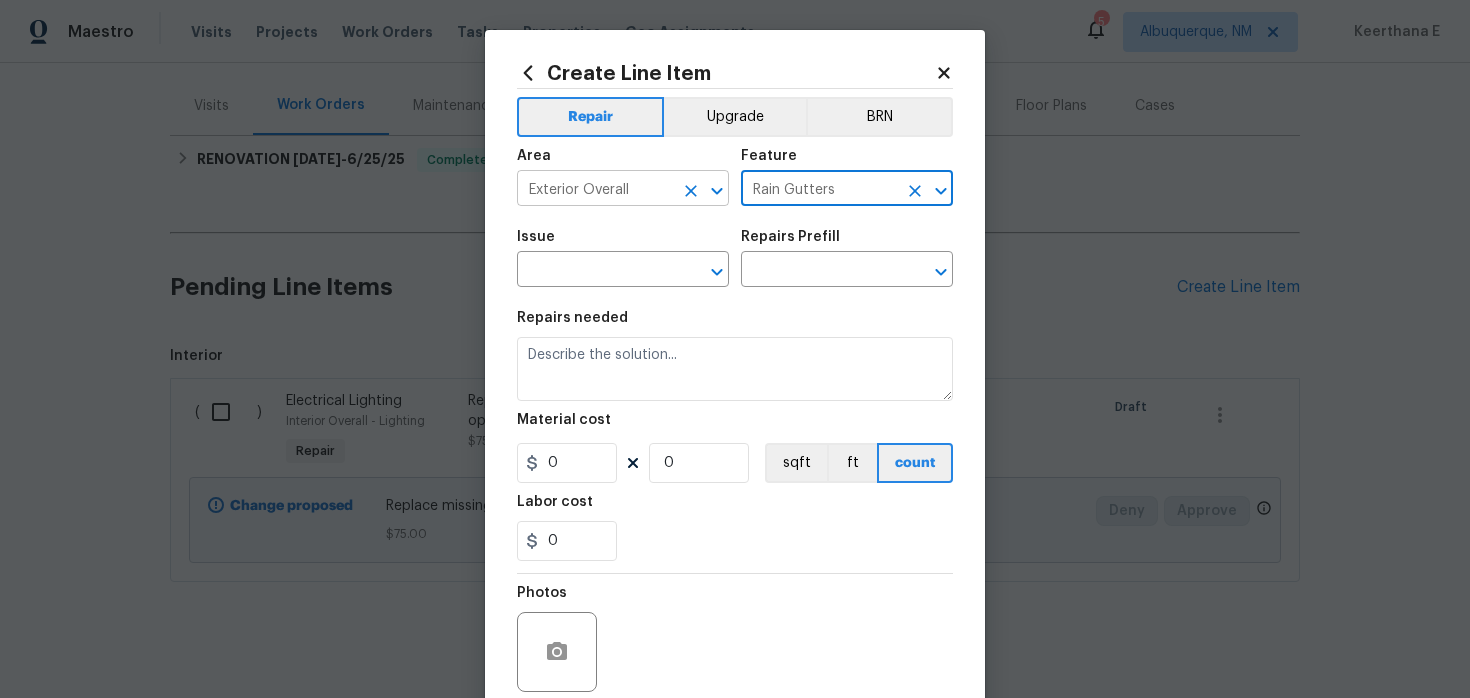 type on "Rain Gutters" 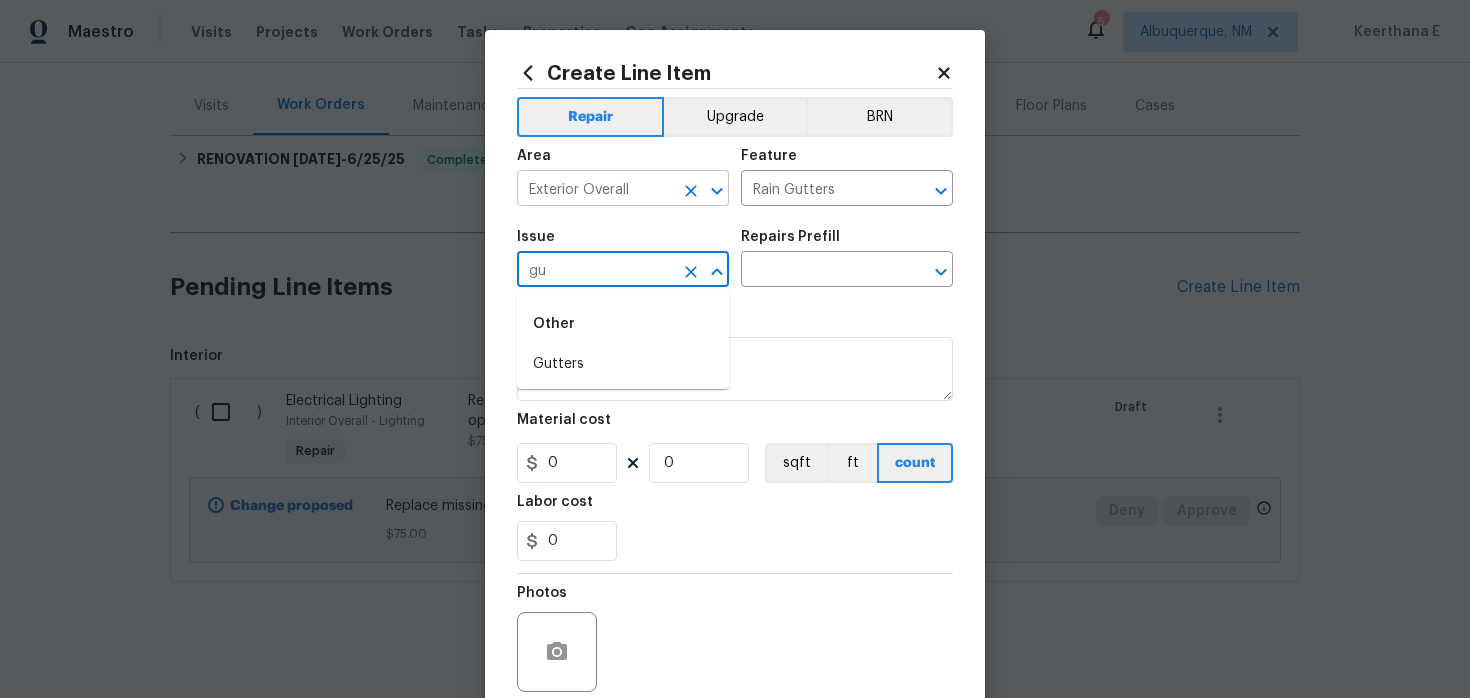 type on "g" 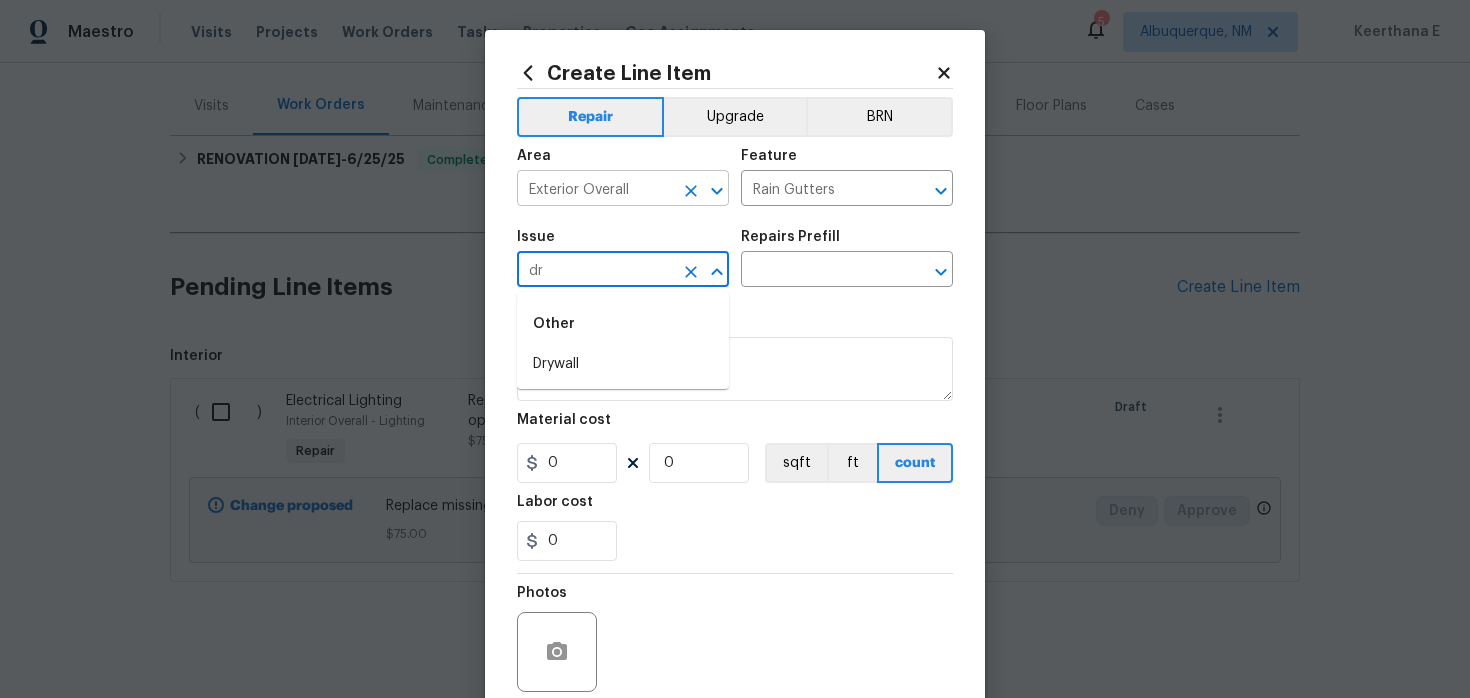 type on "d" 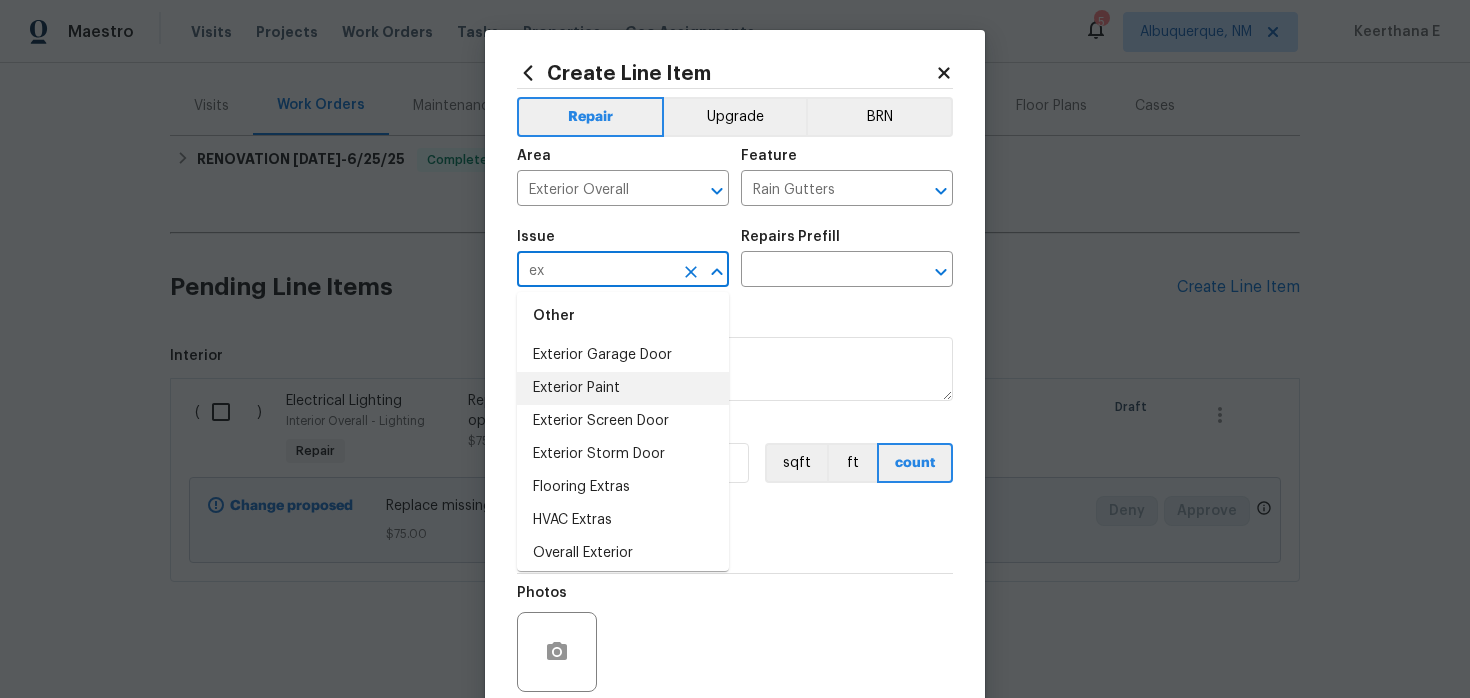 scroll, scrollTop: 115, scrollLeft: 0, axis: vertical 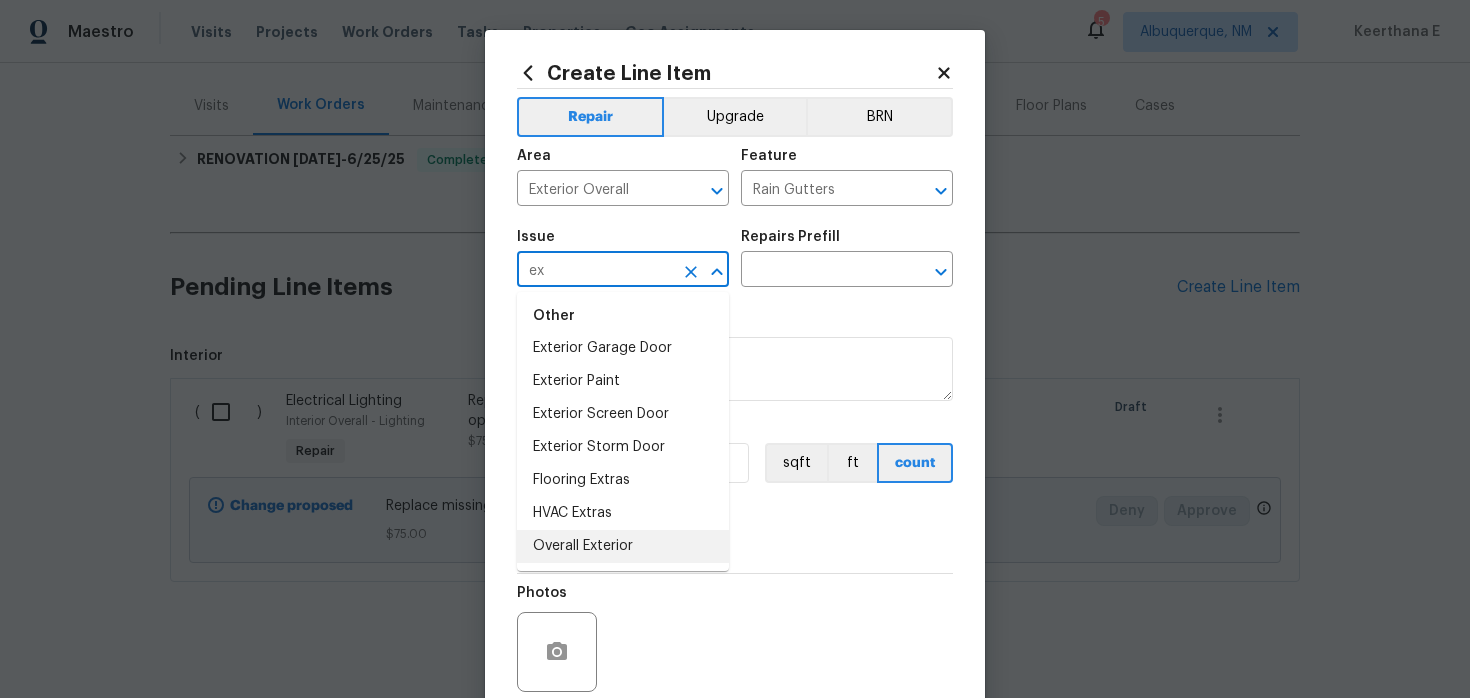 click on "Overall Exterior" at bounding box center [623, 546] 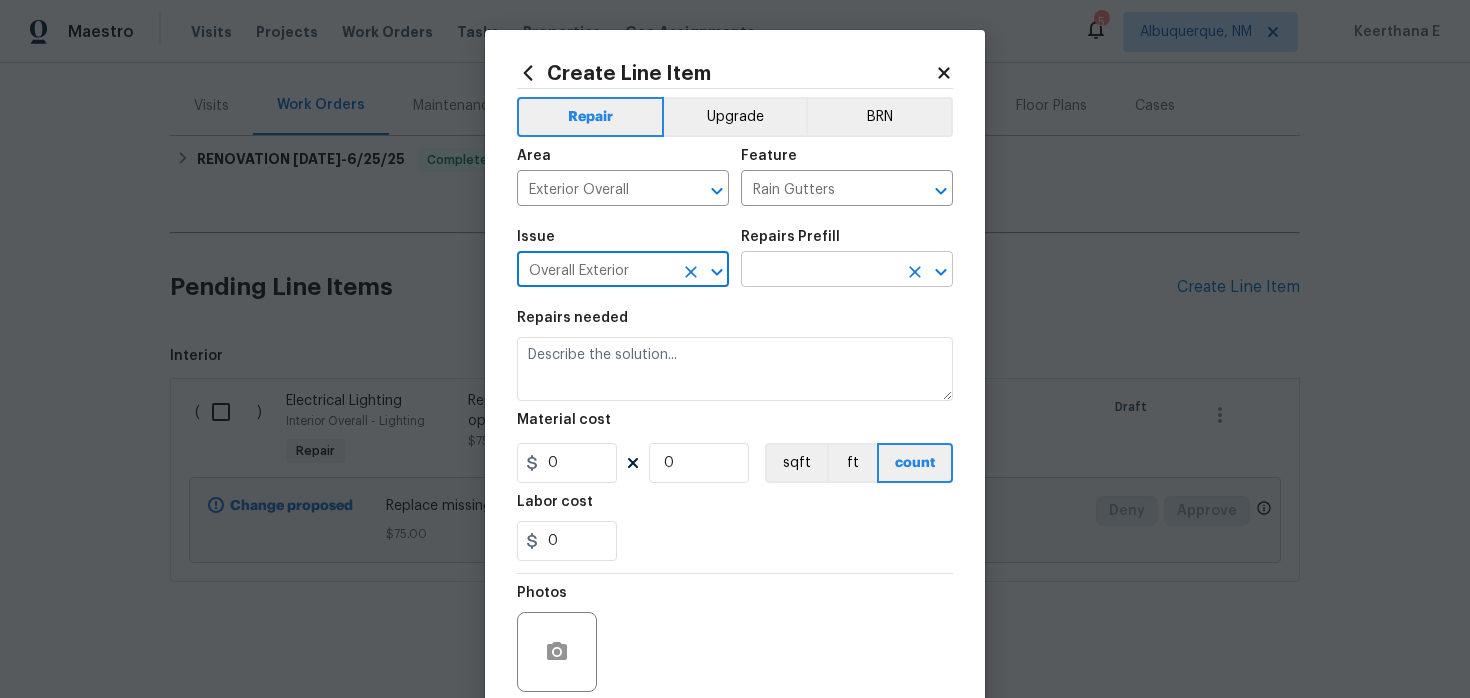 type on "Overall Exterior" 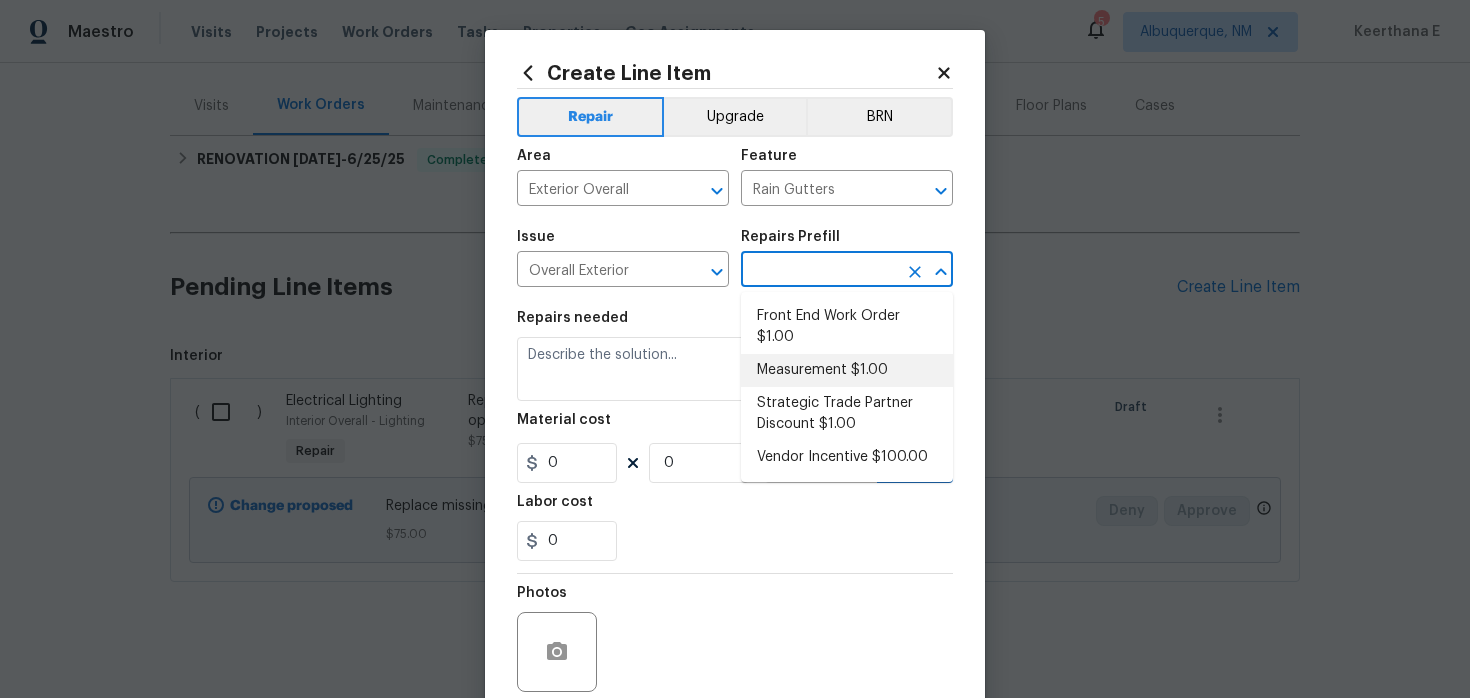 click on "Measurement $1.00" at bounding box center (847, 370) 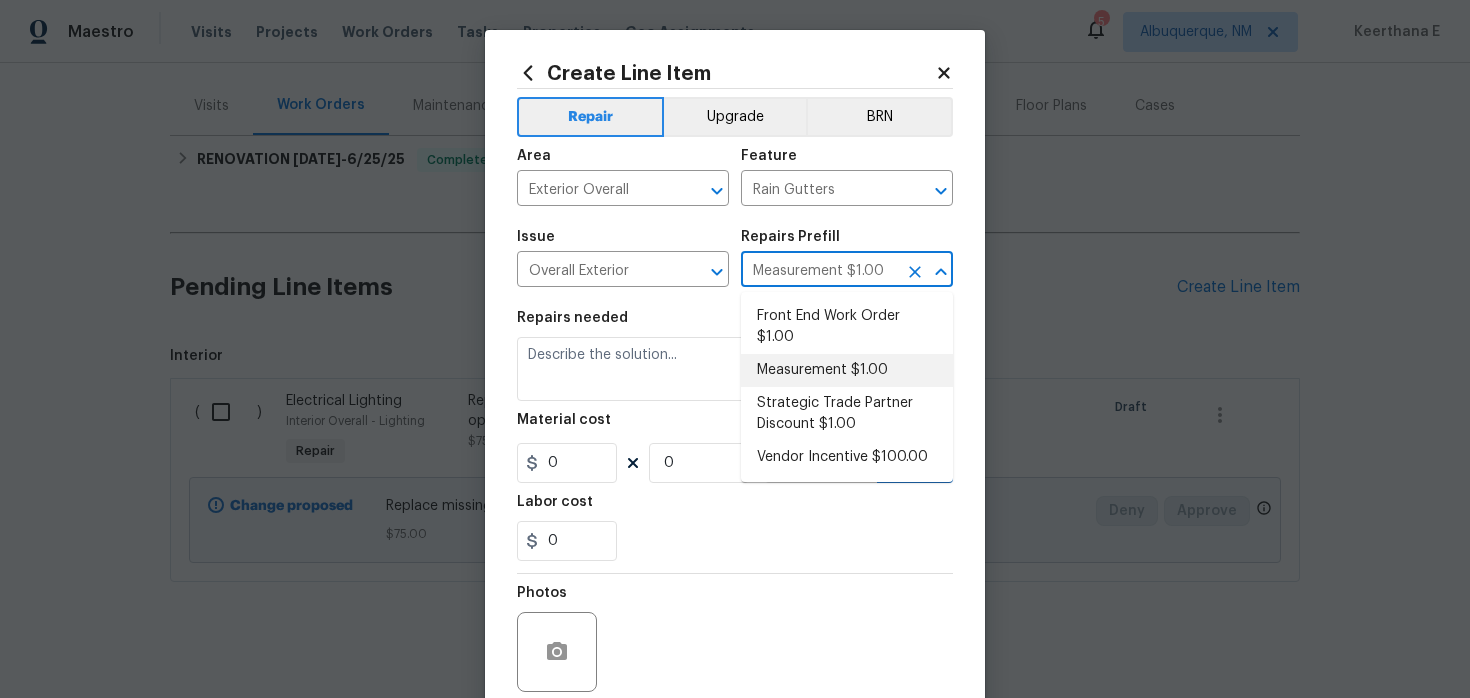 type on "Living Home Measurement" 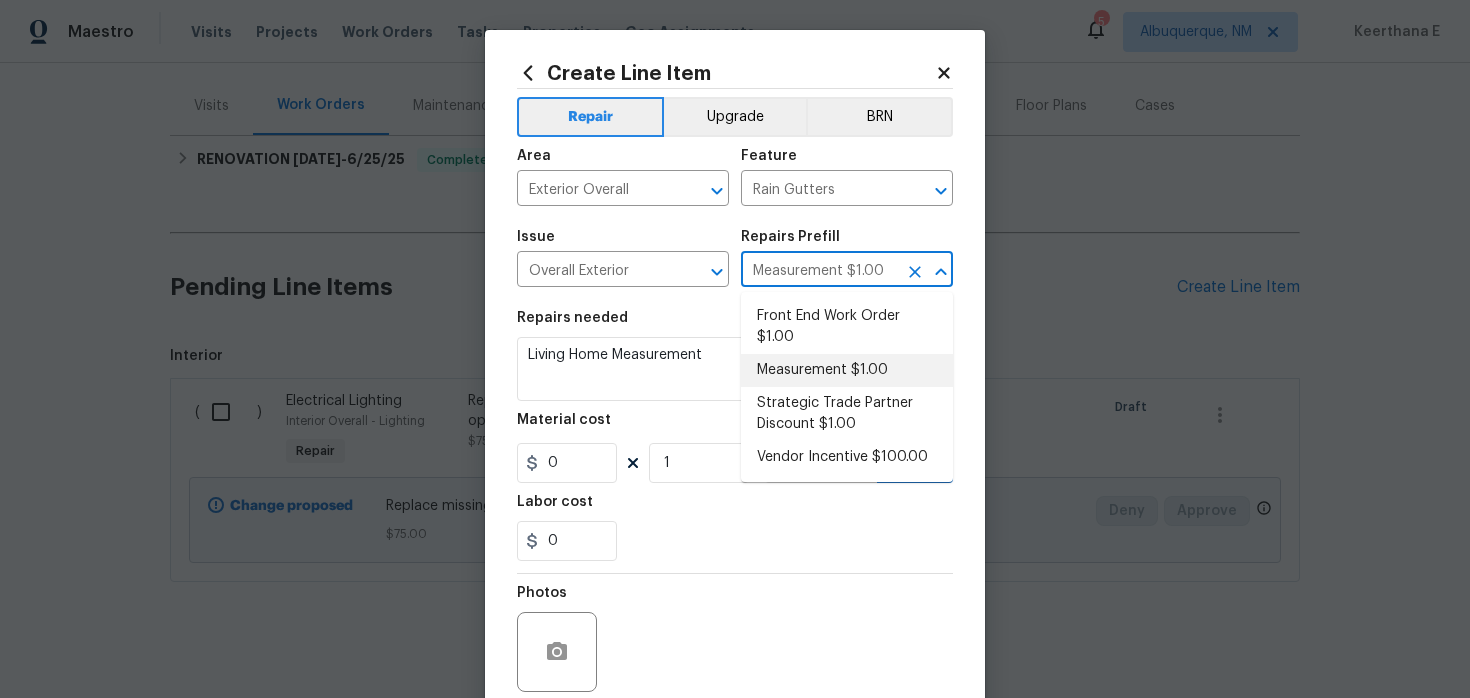 type on "1" 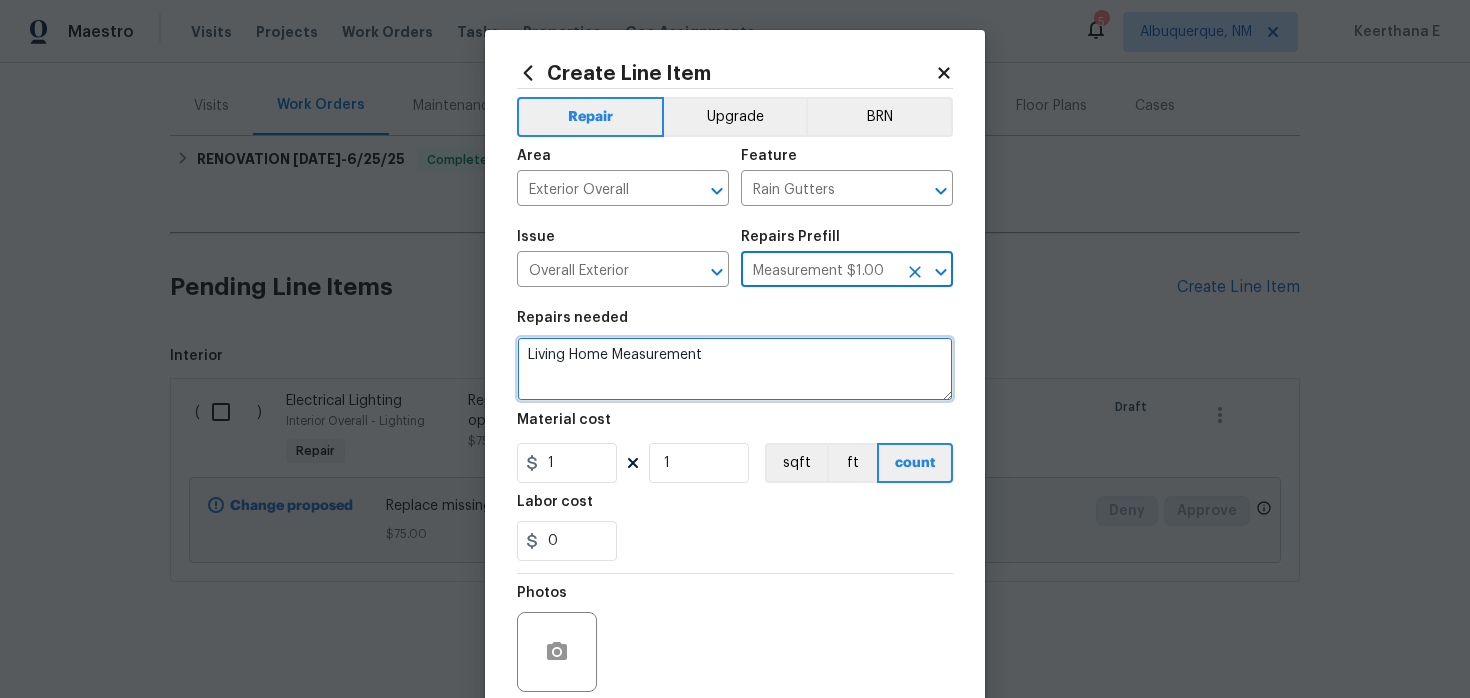 click on "Living Home Measurement" at bounding box center [735, 369] 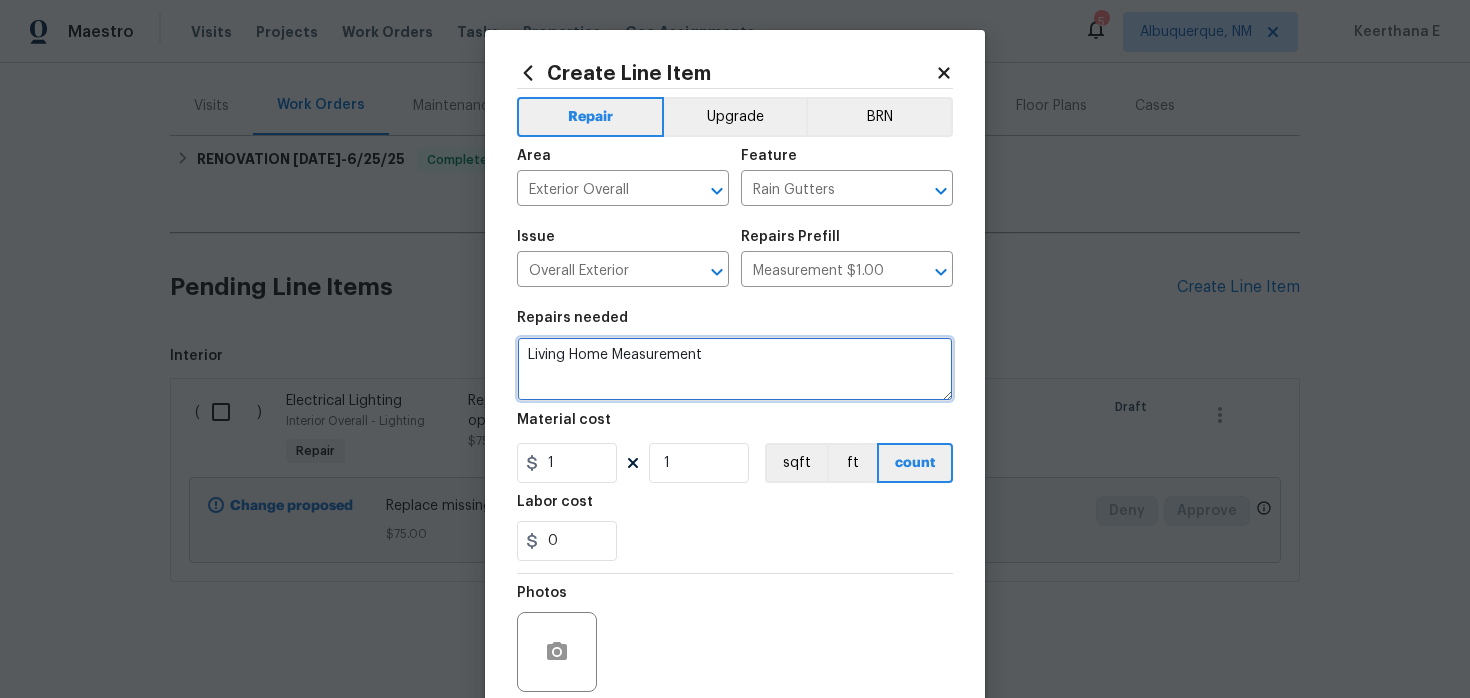 click on "Living Home Measurement" at bounding box center [735, 369] 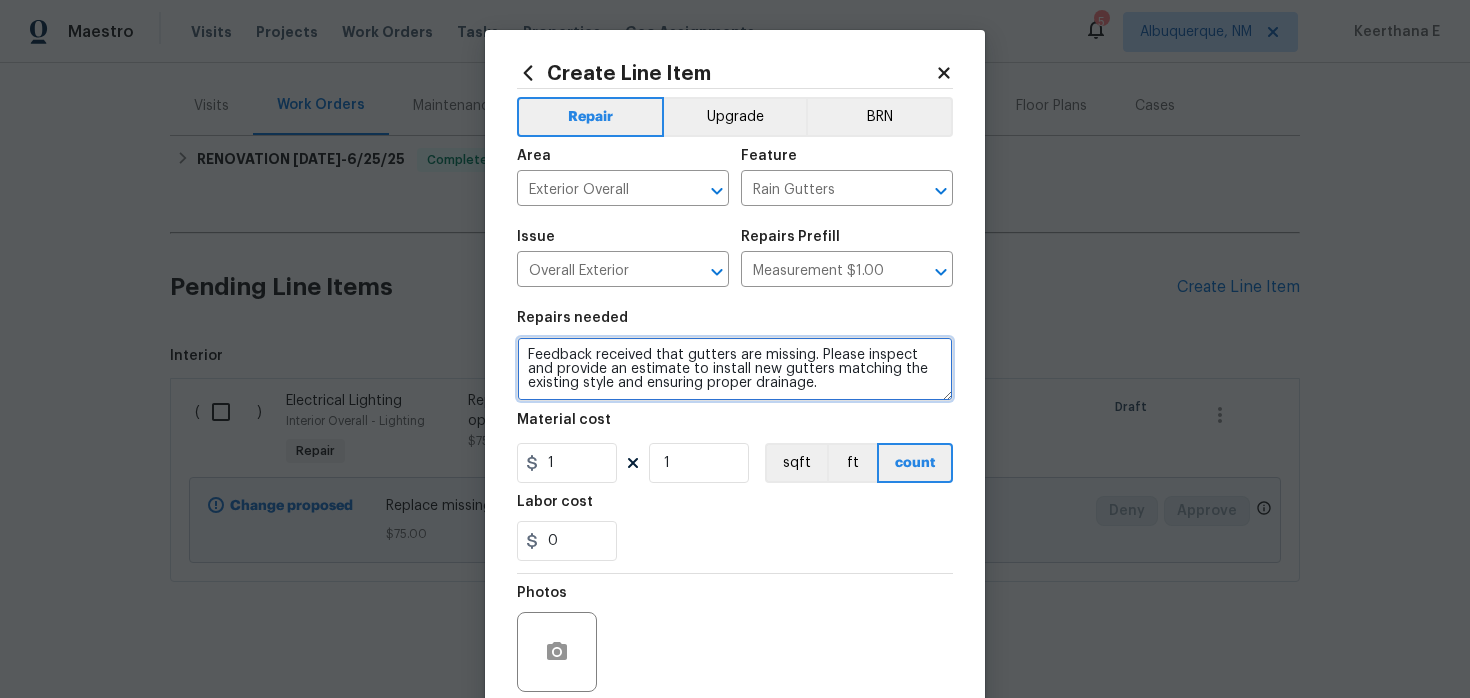 type on "Feedback received that gutters are missing. Please inspect and provide an estimate to install new gutters matching the existing style and ensuring proper drainage." 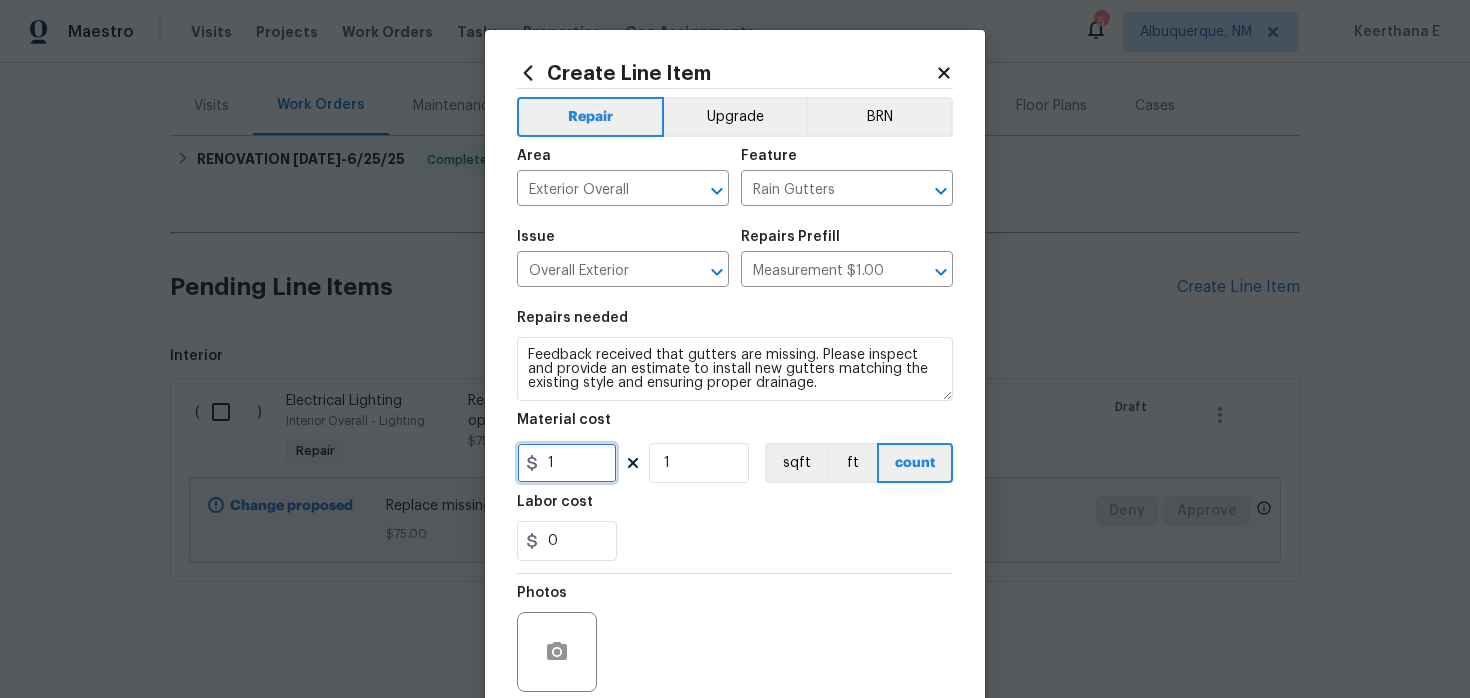 drag, startPoint x: 571, startPoint y: 463, endPoint x: 552, endPoint y: 463, distance: 19 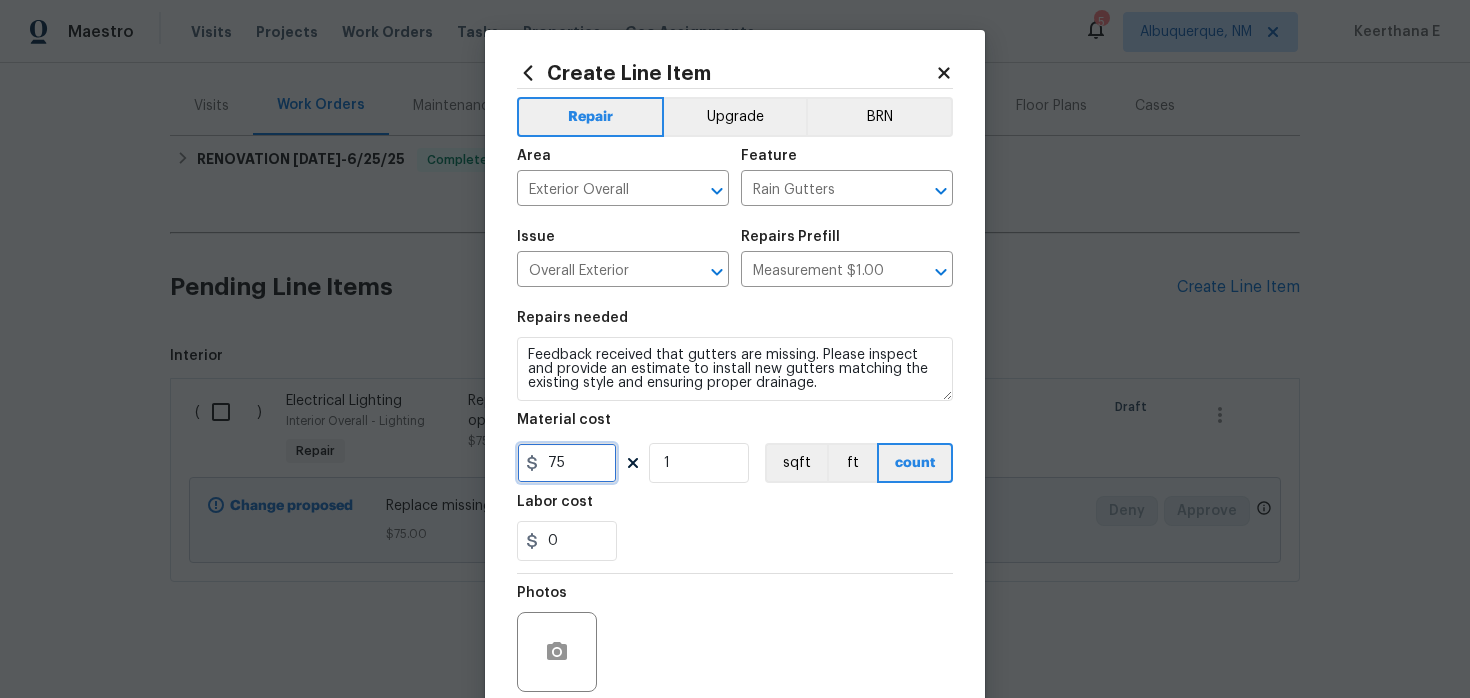 scroll, scrollTop: 164, scrollLeft: 0, axis: vertical 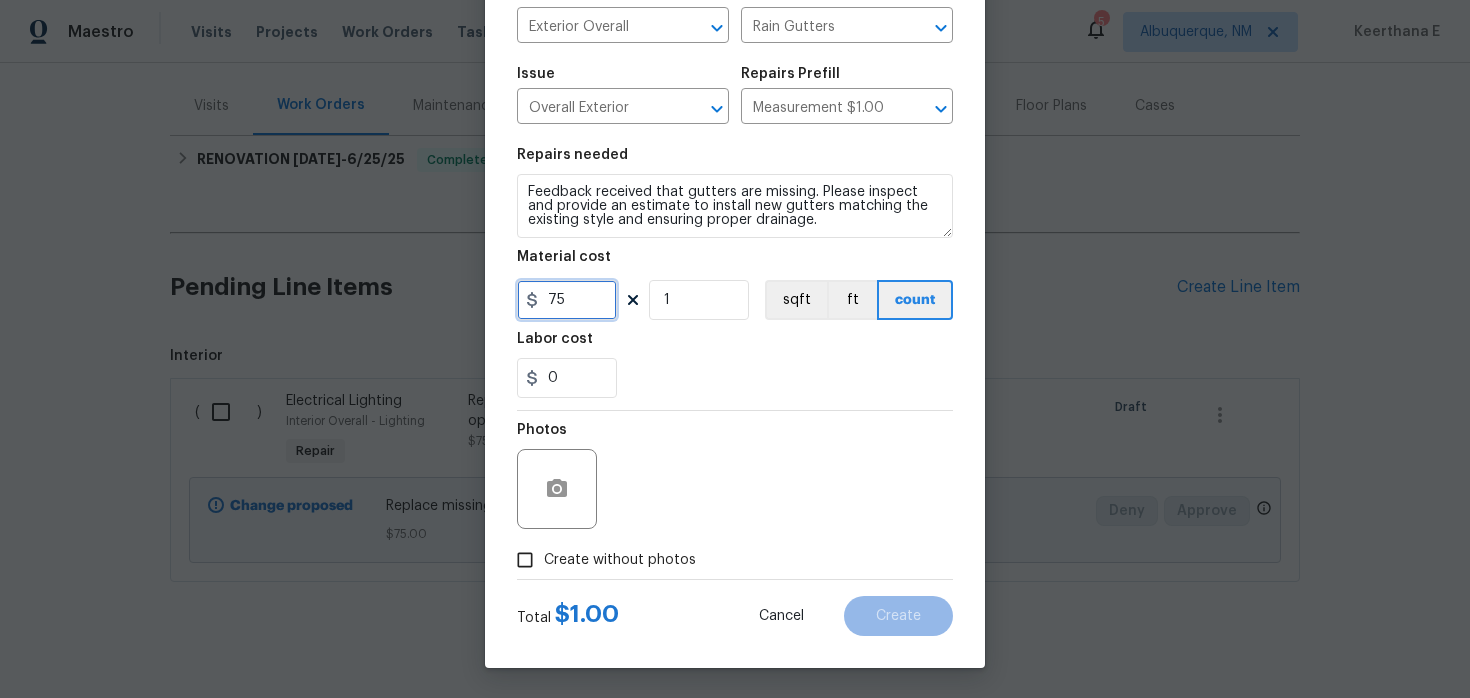 type on "75" 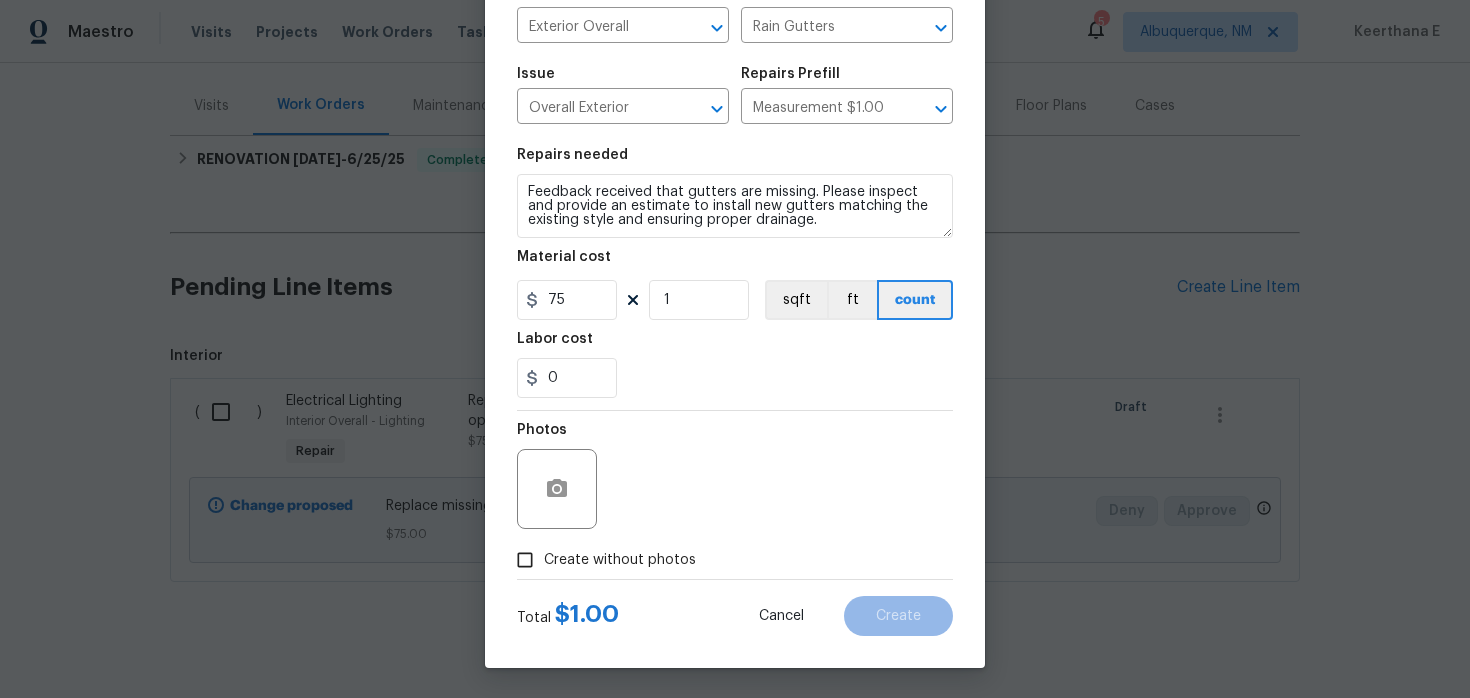 click on "Create without photos" at bounding box center [620, 560] 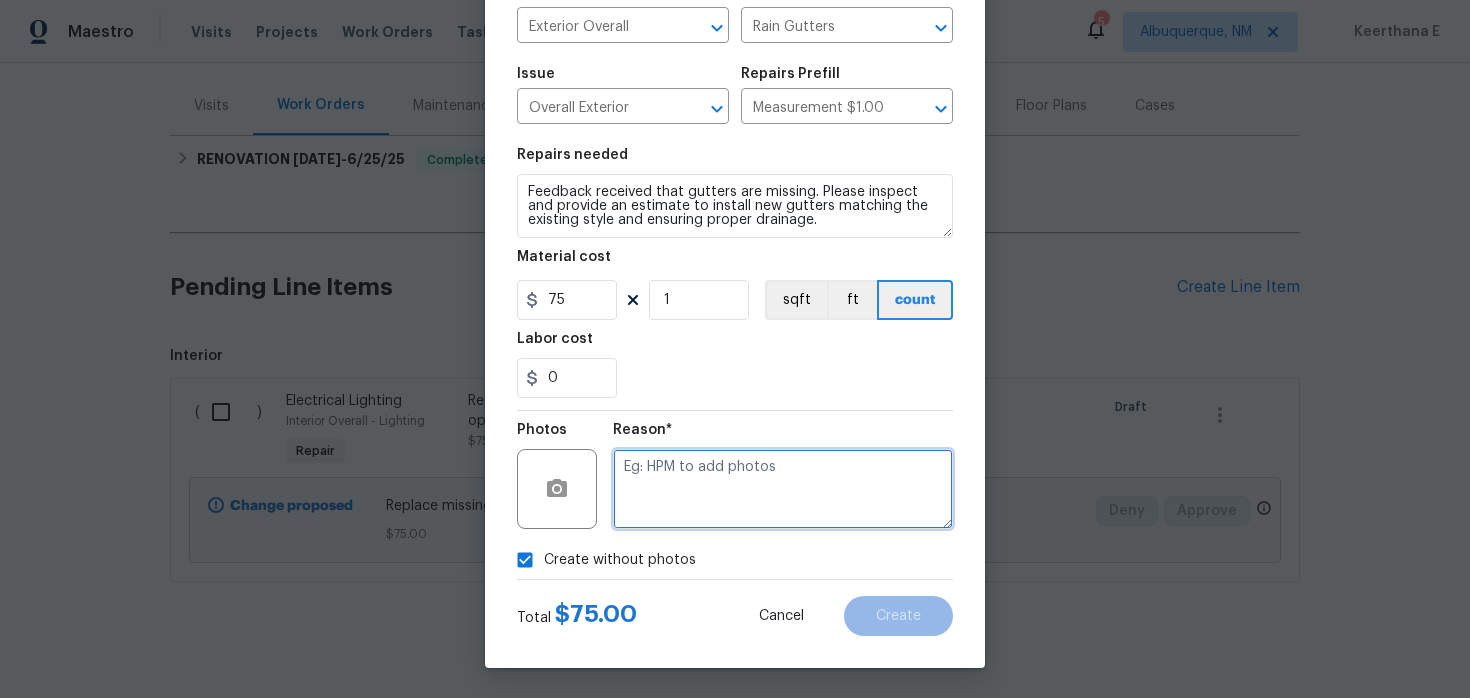 click at bounding box center [783, 489] 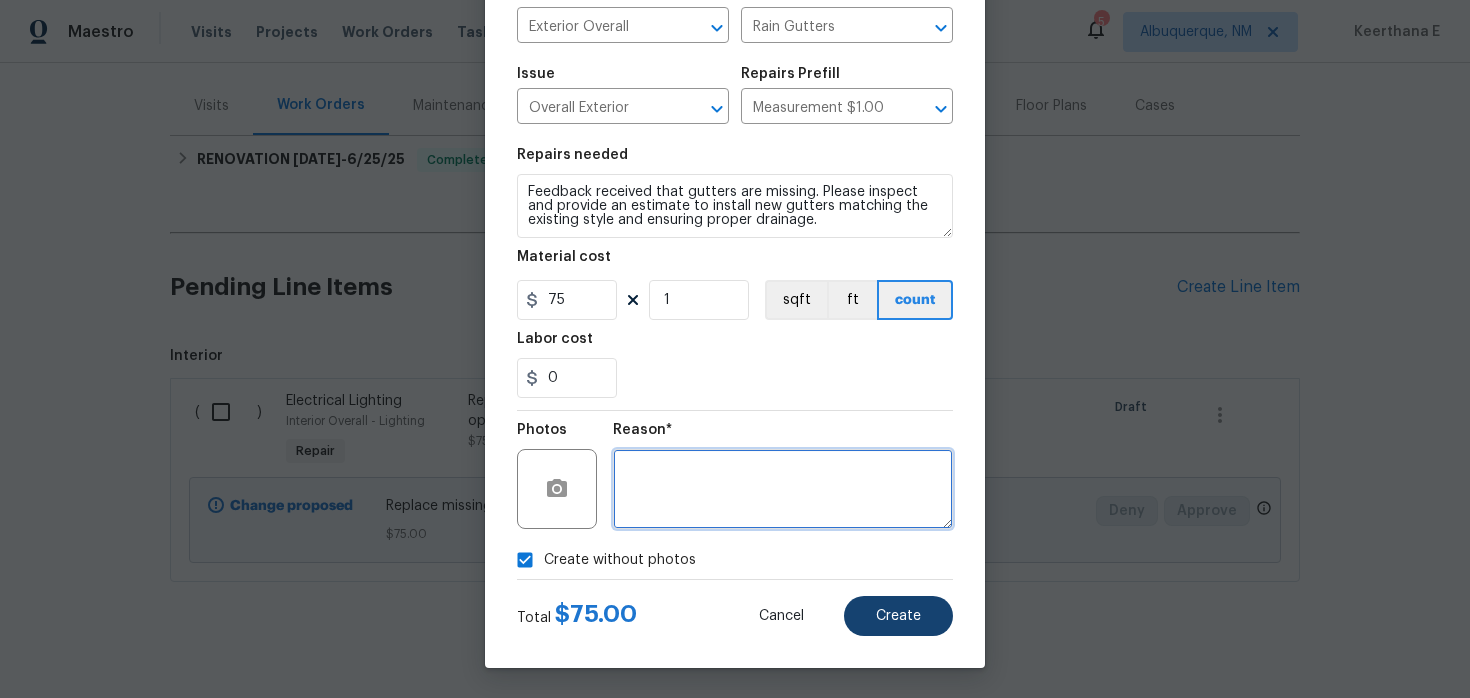 type 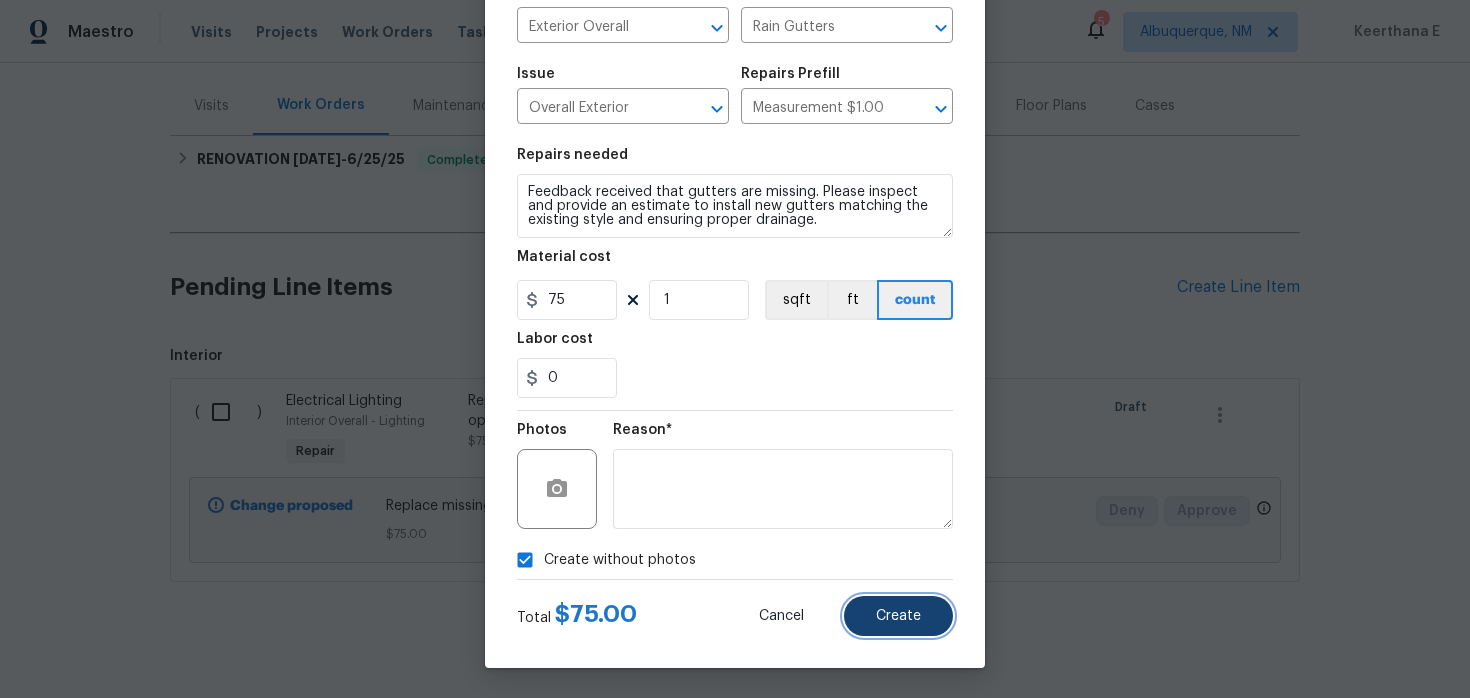 click on "Create" at bounding box center (898, 616) 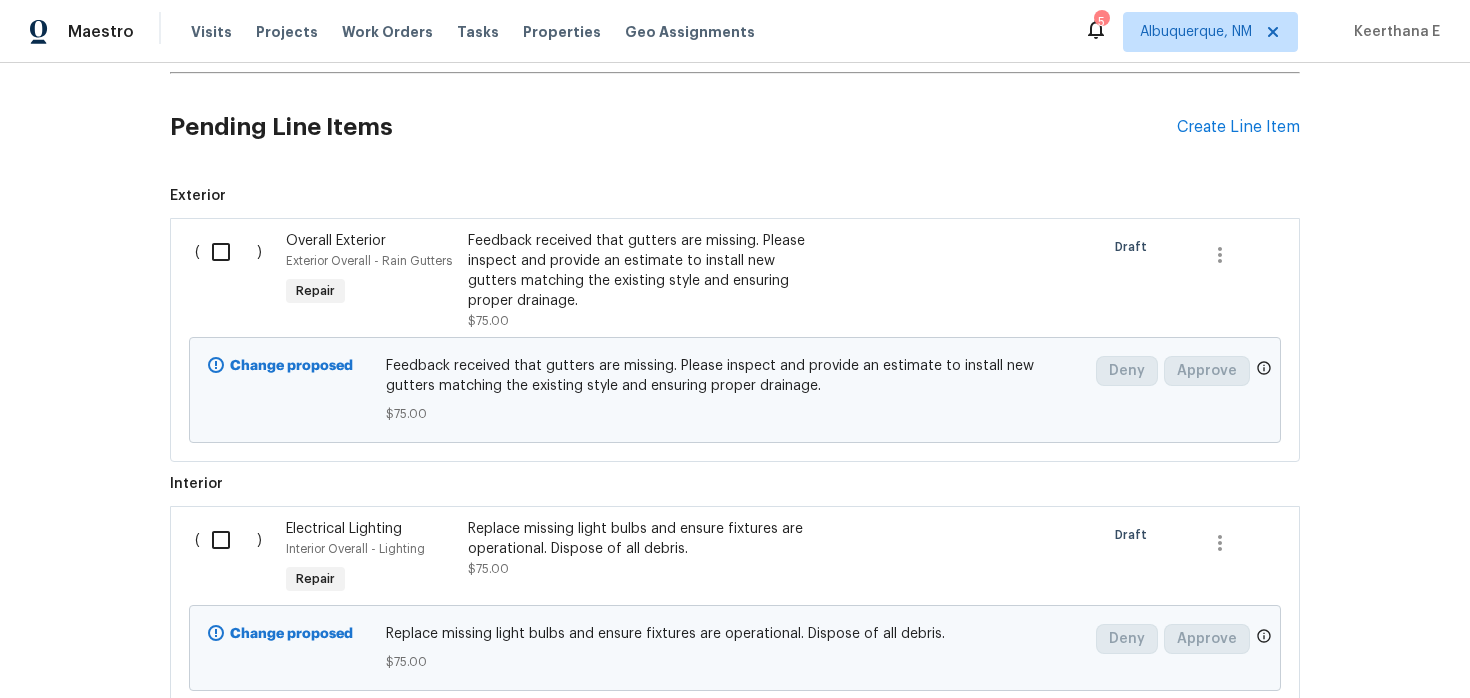 scroll, scrollTop: 411, scrollLeft: 0, axis: vertical 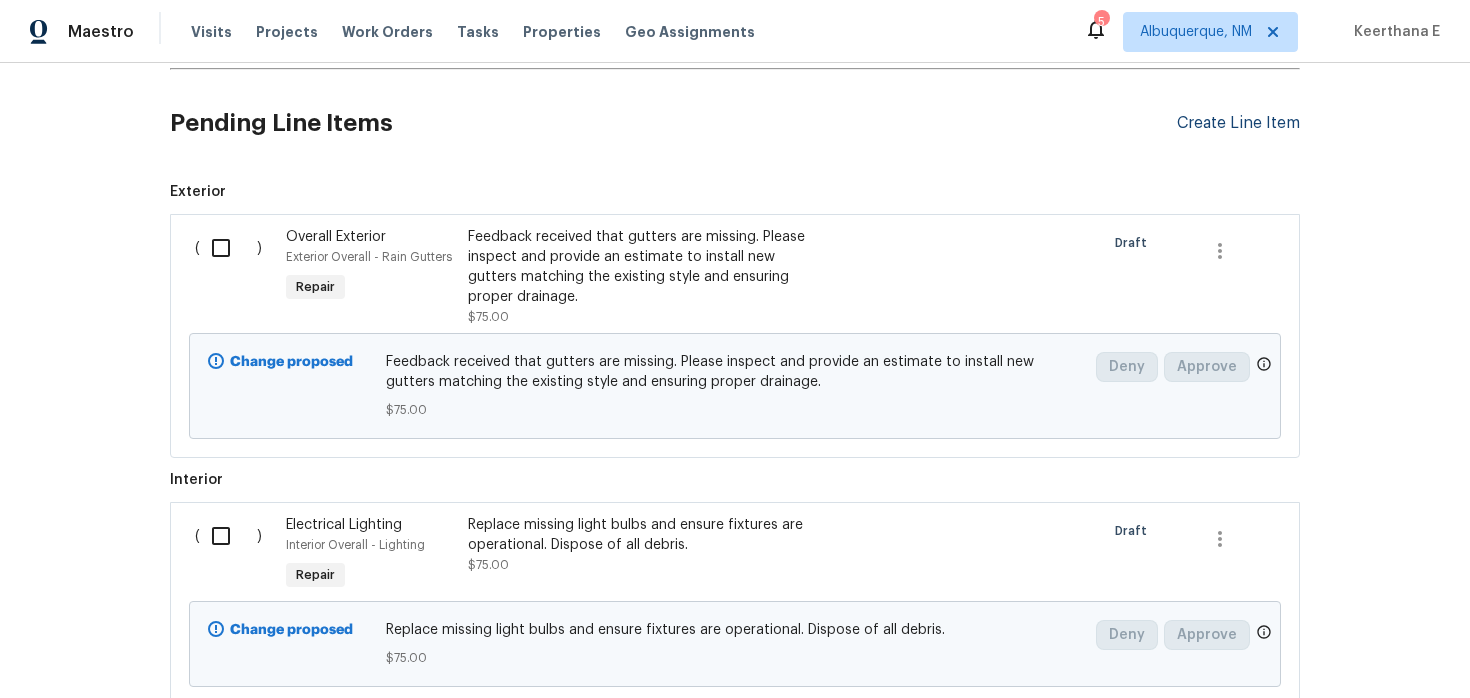 click on "Create Line Item" at bounding box center [1238, 123] 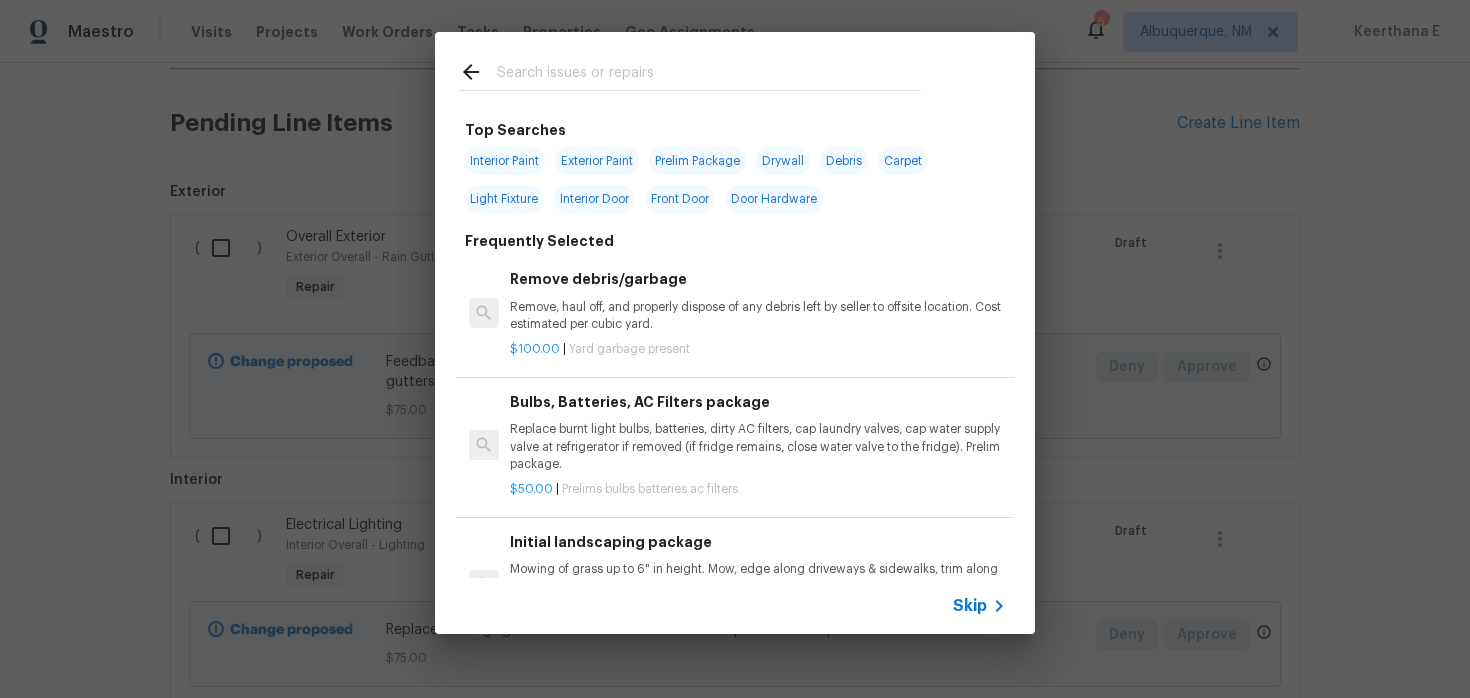 click on "Skip" at bounding box center (970, 606) 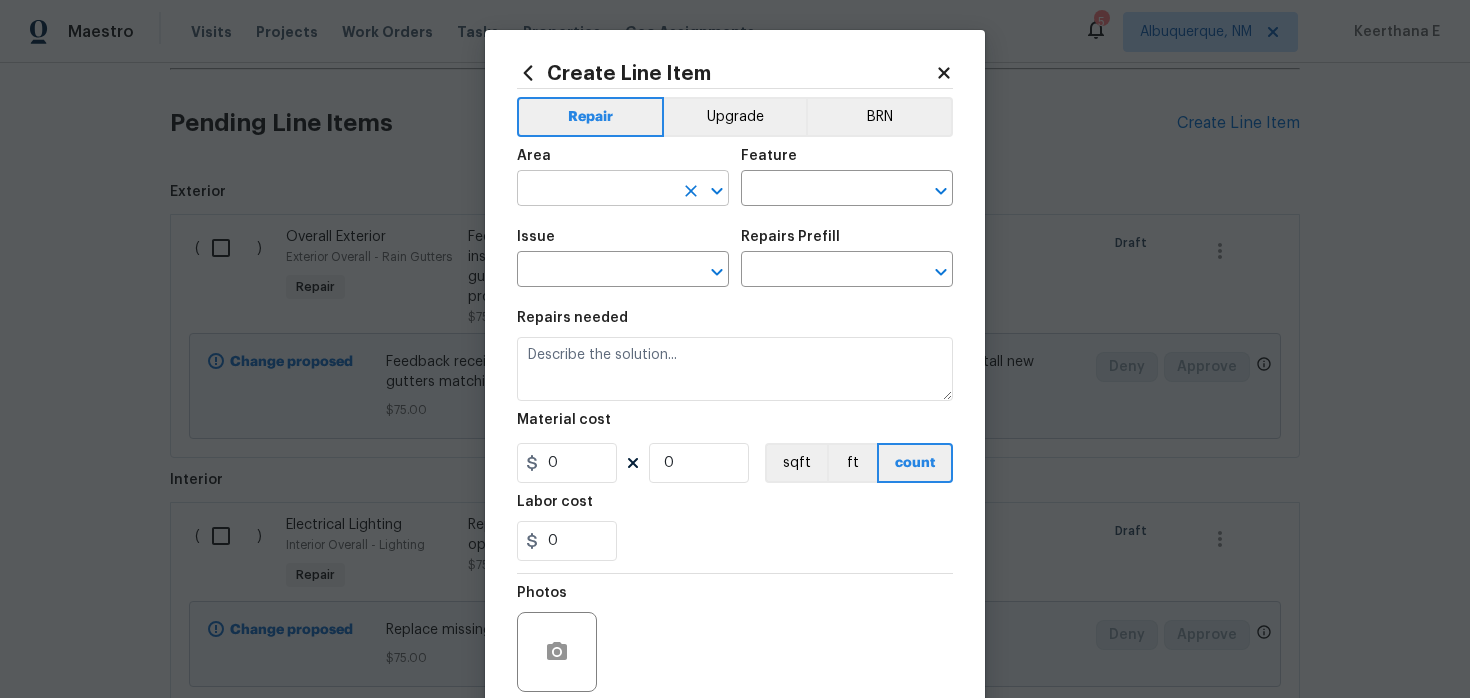 click at bounding box center (595, 190) 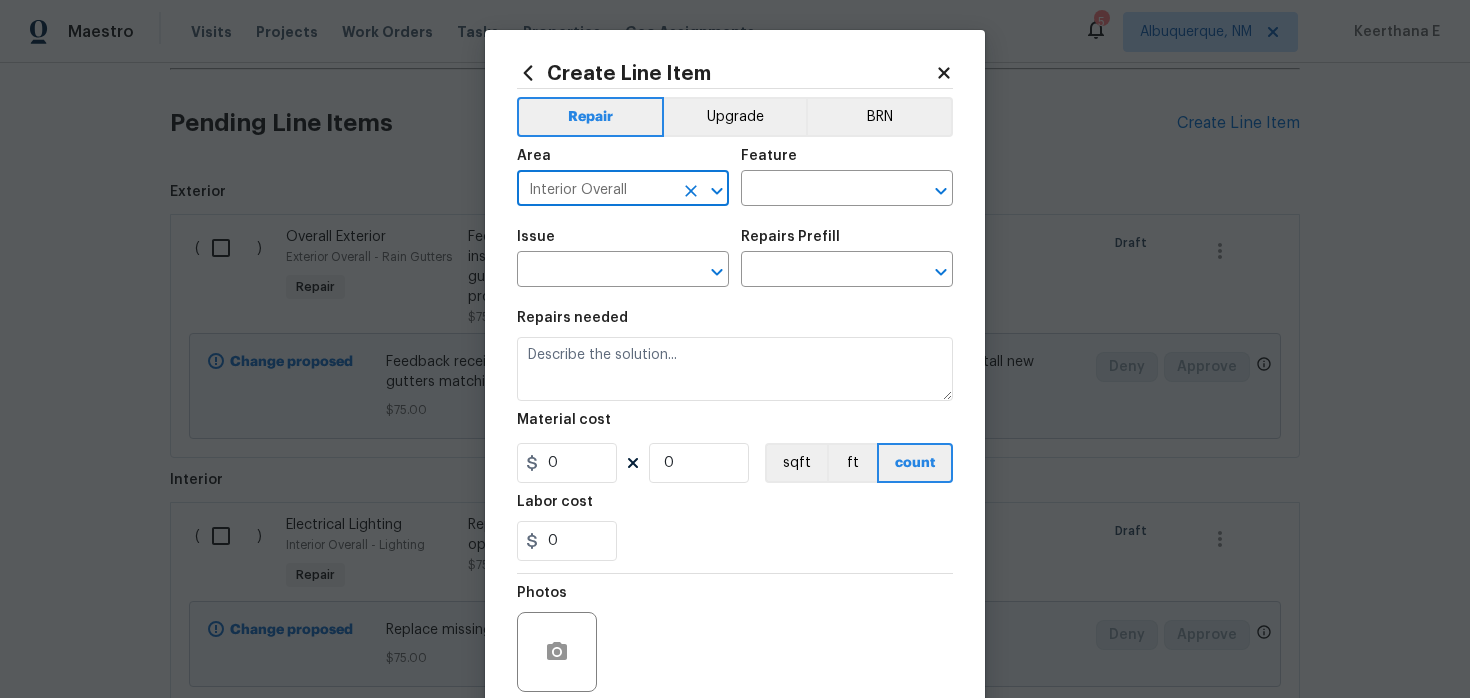 type on "Interior Overall" 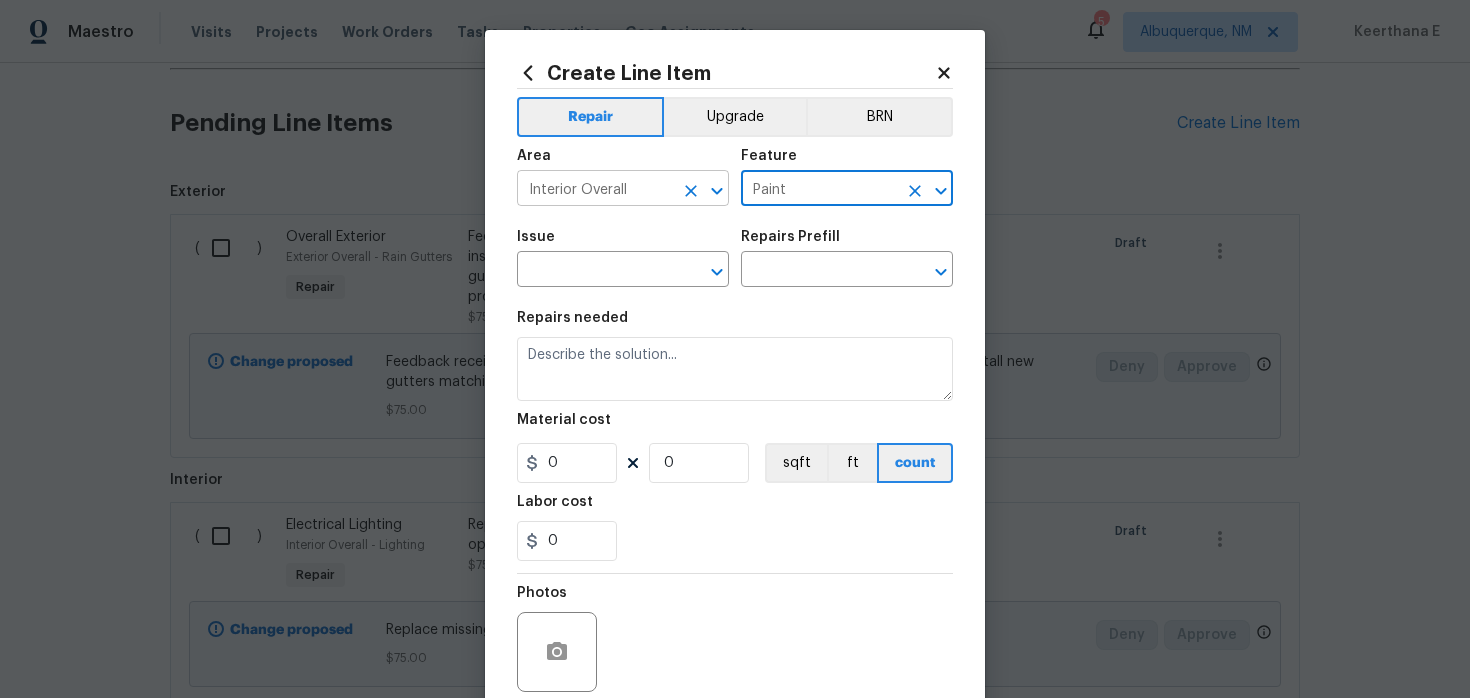 type on "Paint" 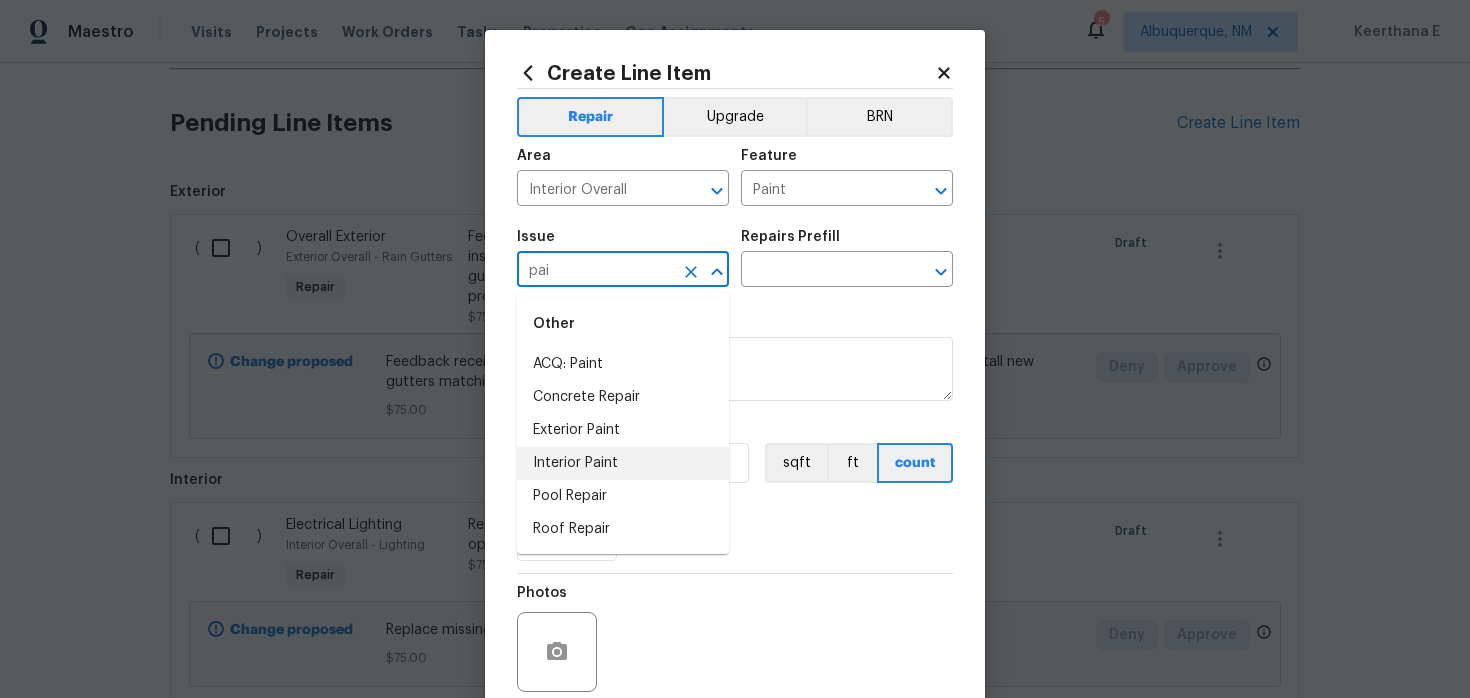 click on "Interior Paint" at bounding box center (623, 463) 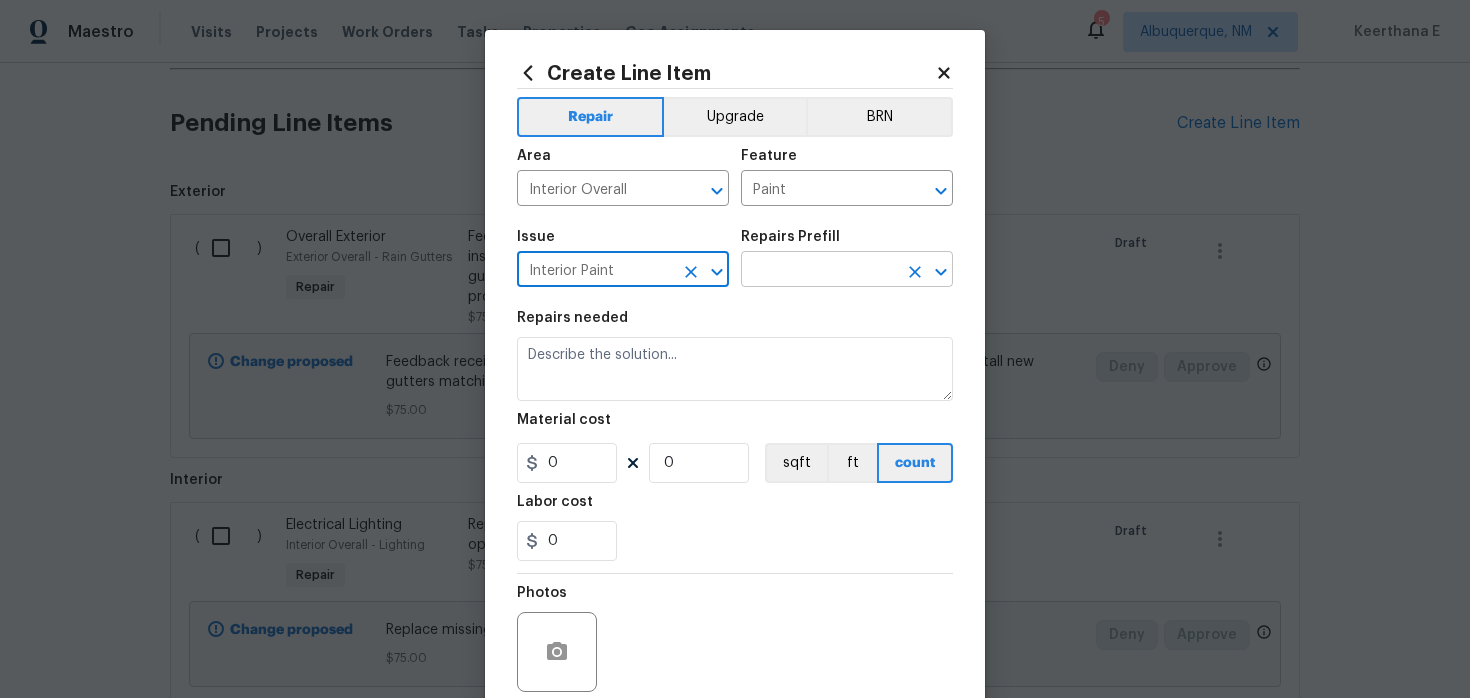 type on "Interior Paint" 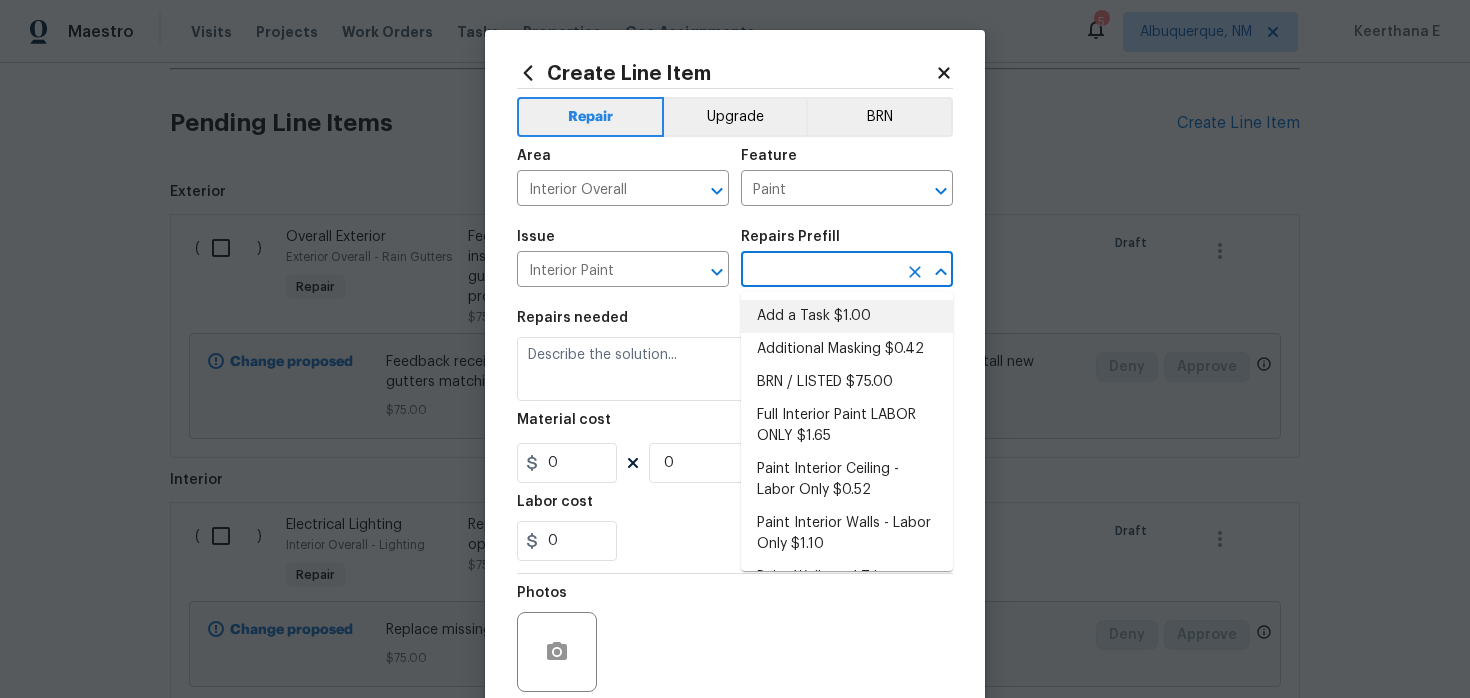 click on "Add a Task $1.00" at bounding box center (847, 316) 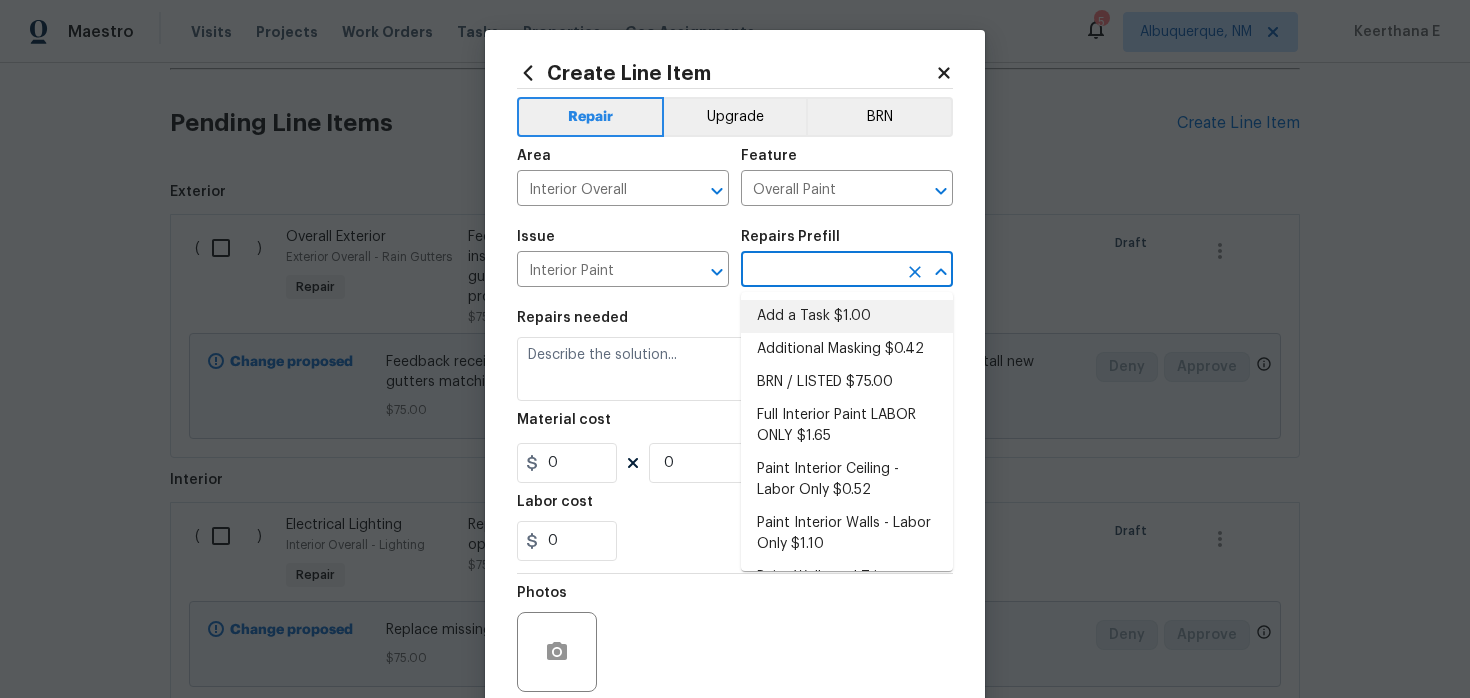 type on "Add a Task $1.00" 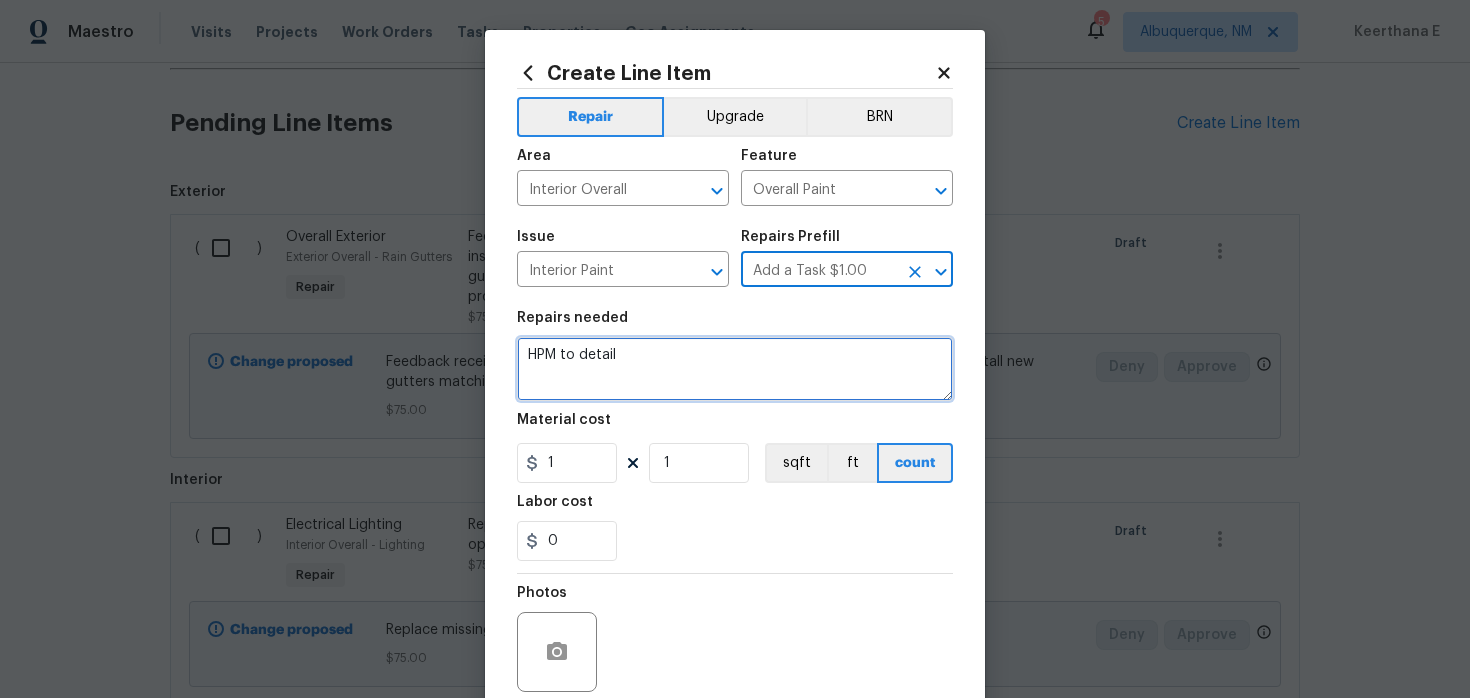 click on "HPM to detail" at bounding box center (735, 369) 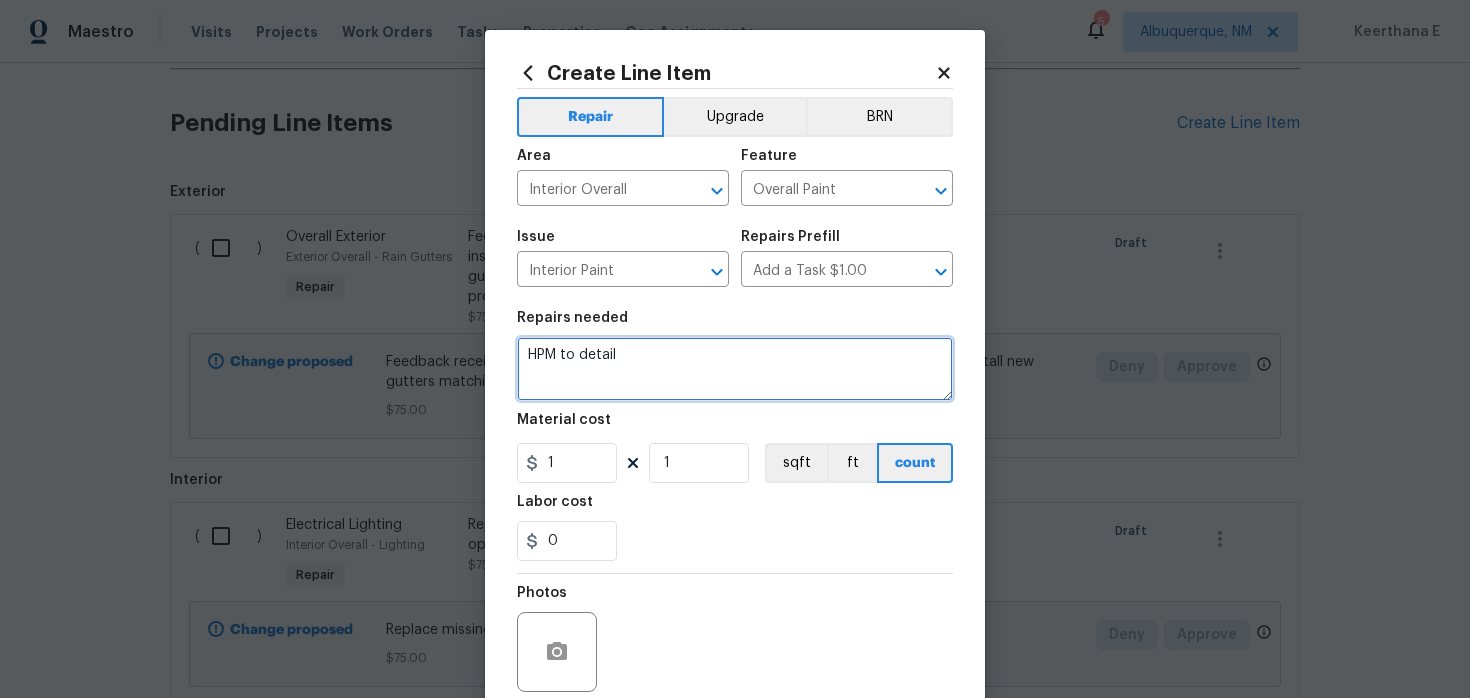 click on "HPM to detail" at bounding box center [735, 369] 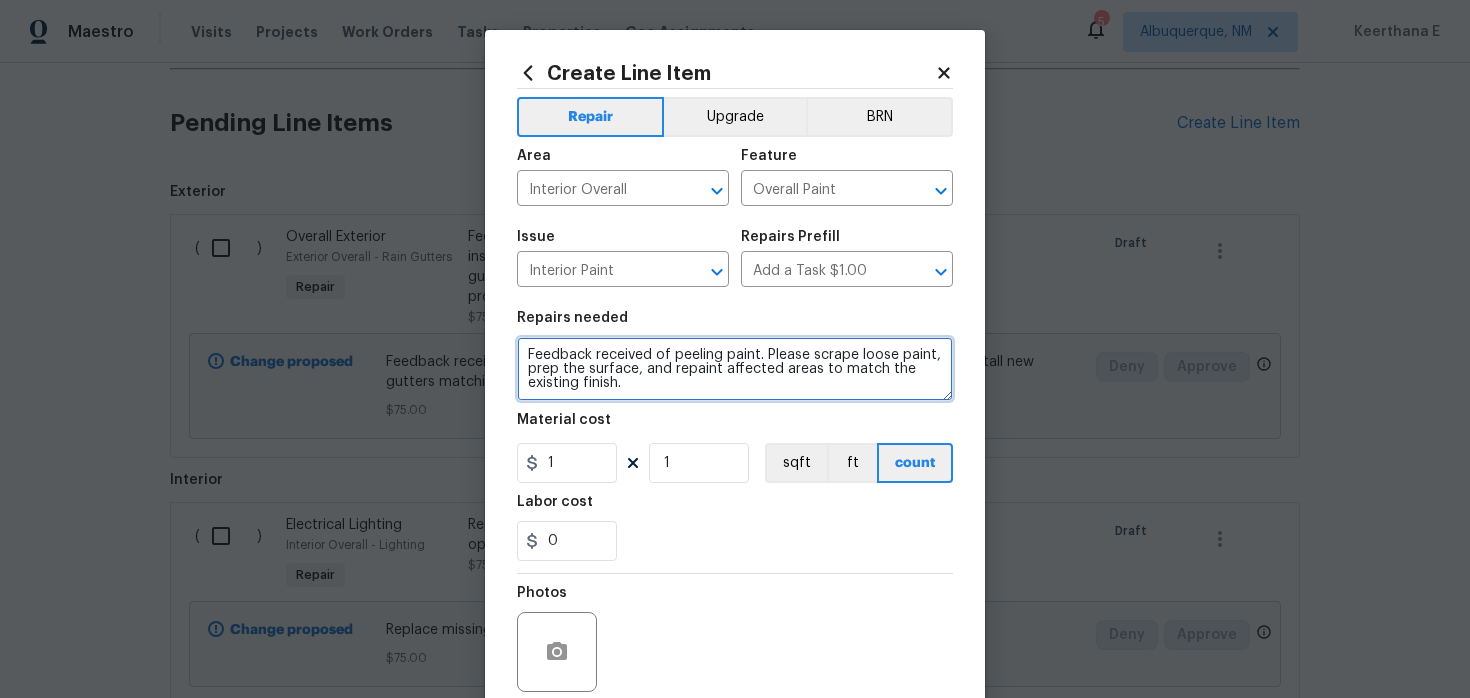 type on "Feedback received of peeling paint. Please scrape loose paint, prep the surface, and repaint affected areas to match the existing finish." 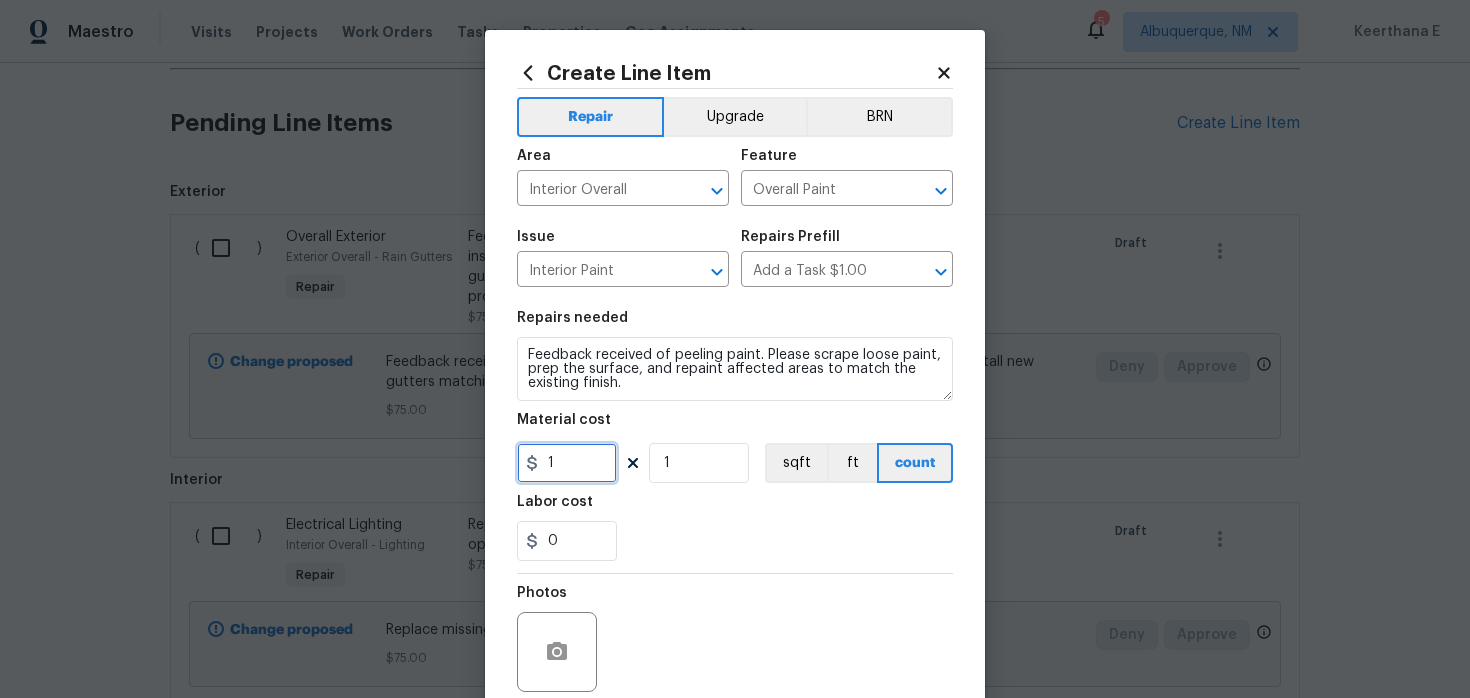 drag, startPoint x: 567, startPoint y: 464, endPoint x: 498, endPoint y: 464, distance: 69 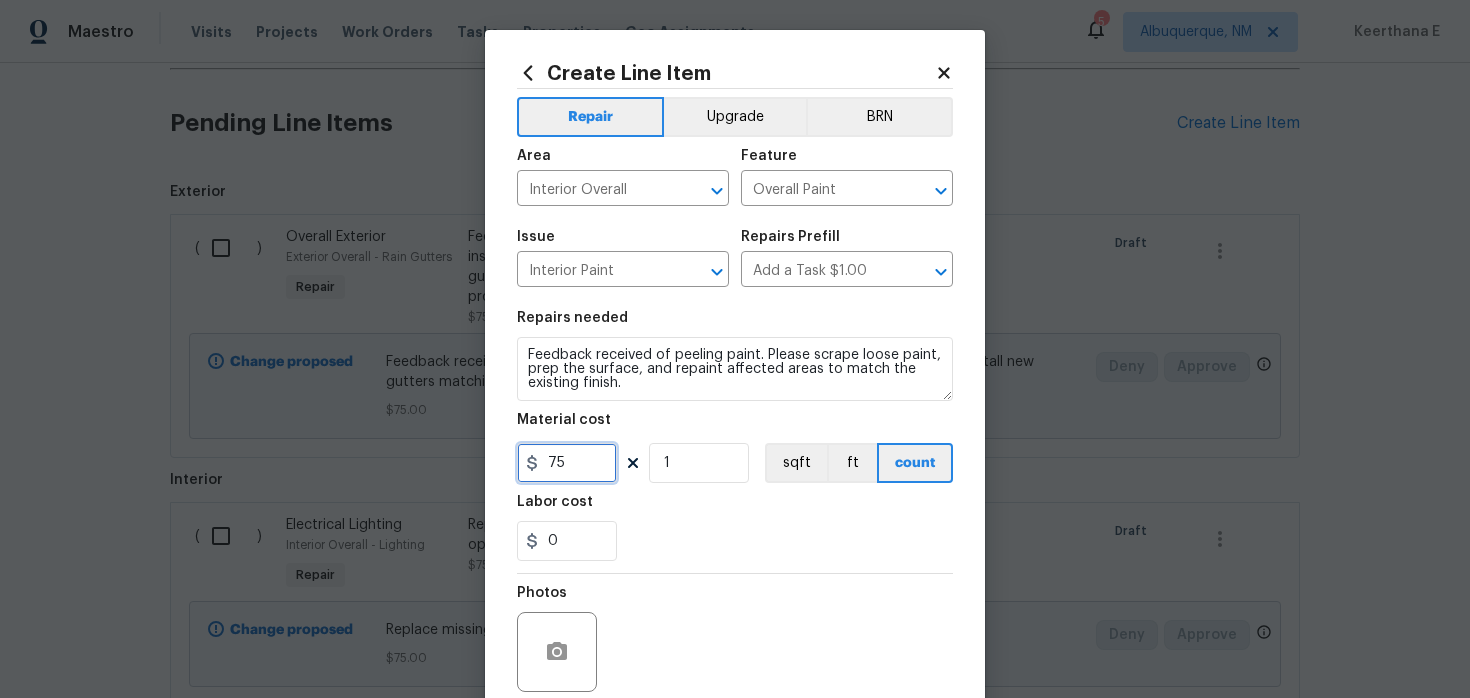 scroll, scrollTop: 164, scrollLeft: 0, axis: vertical 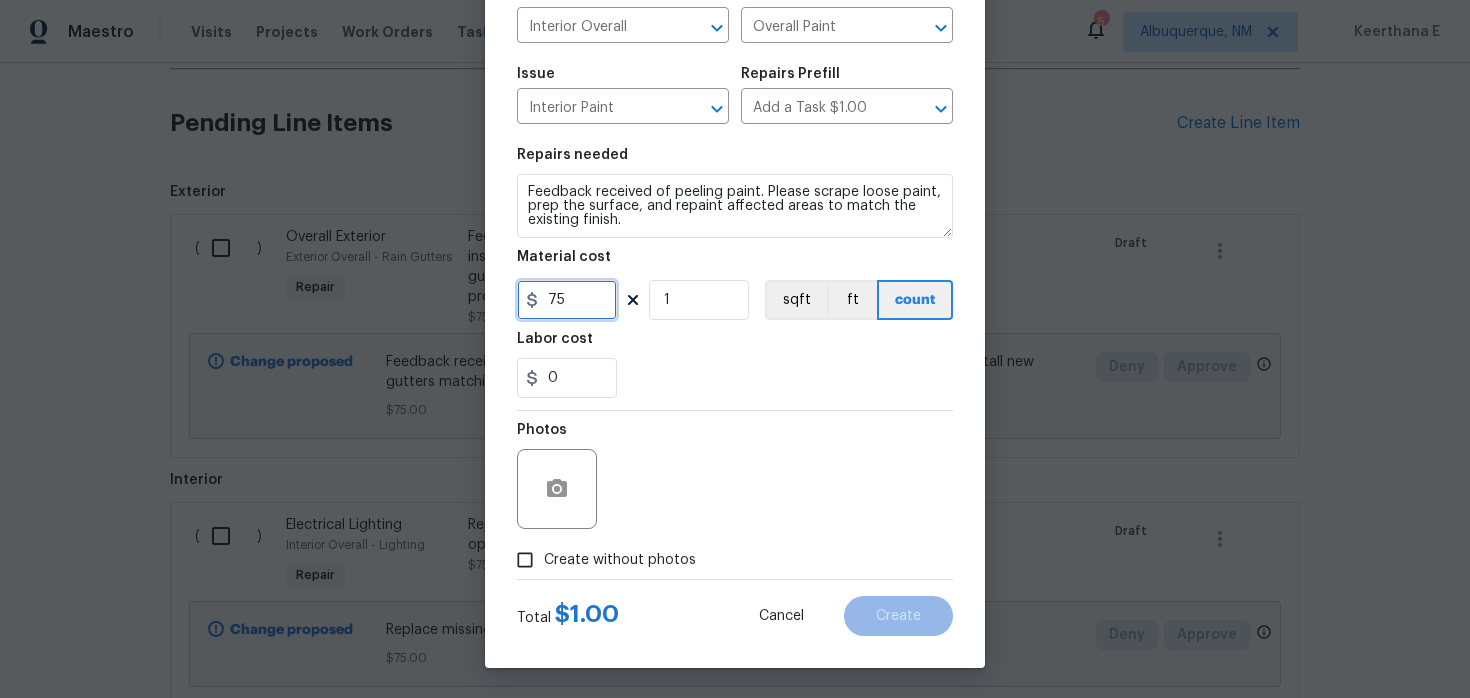 type on "75" 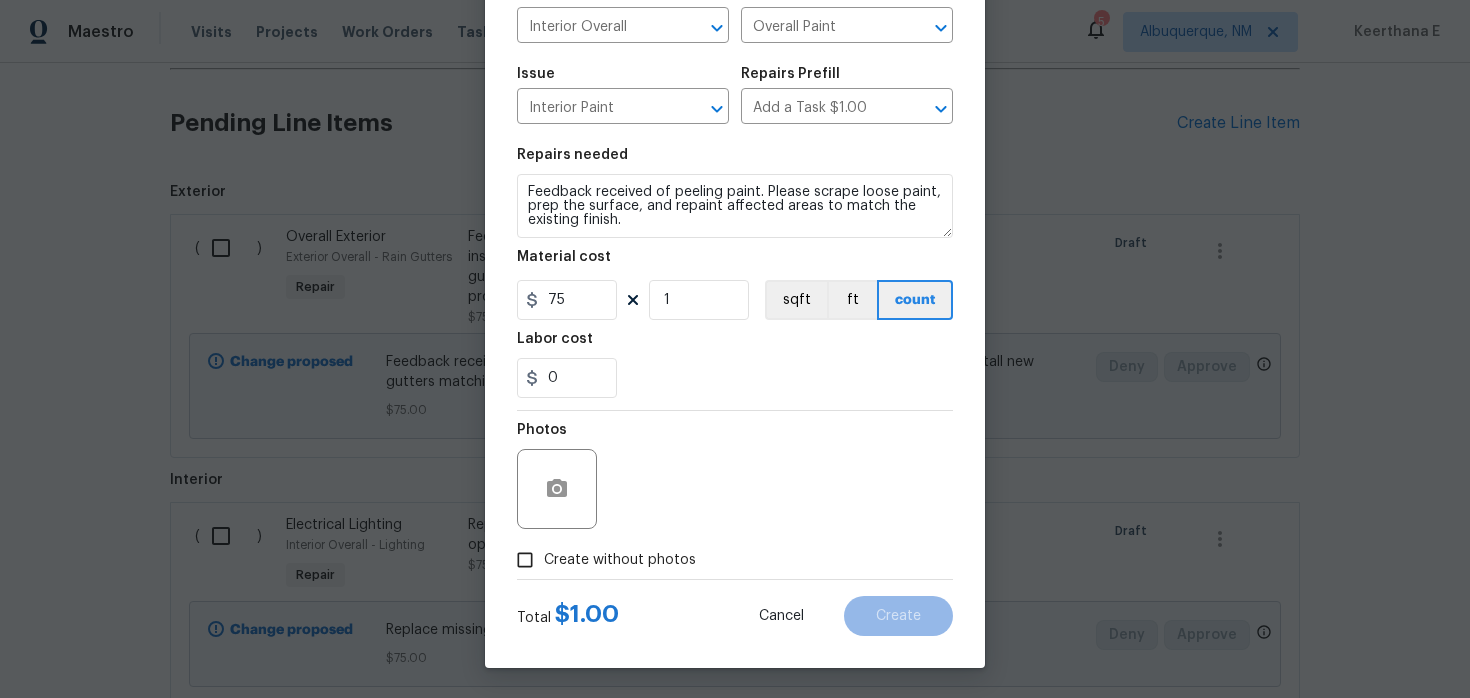 click on "Create without photos" at bounding box center (601, 560) 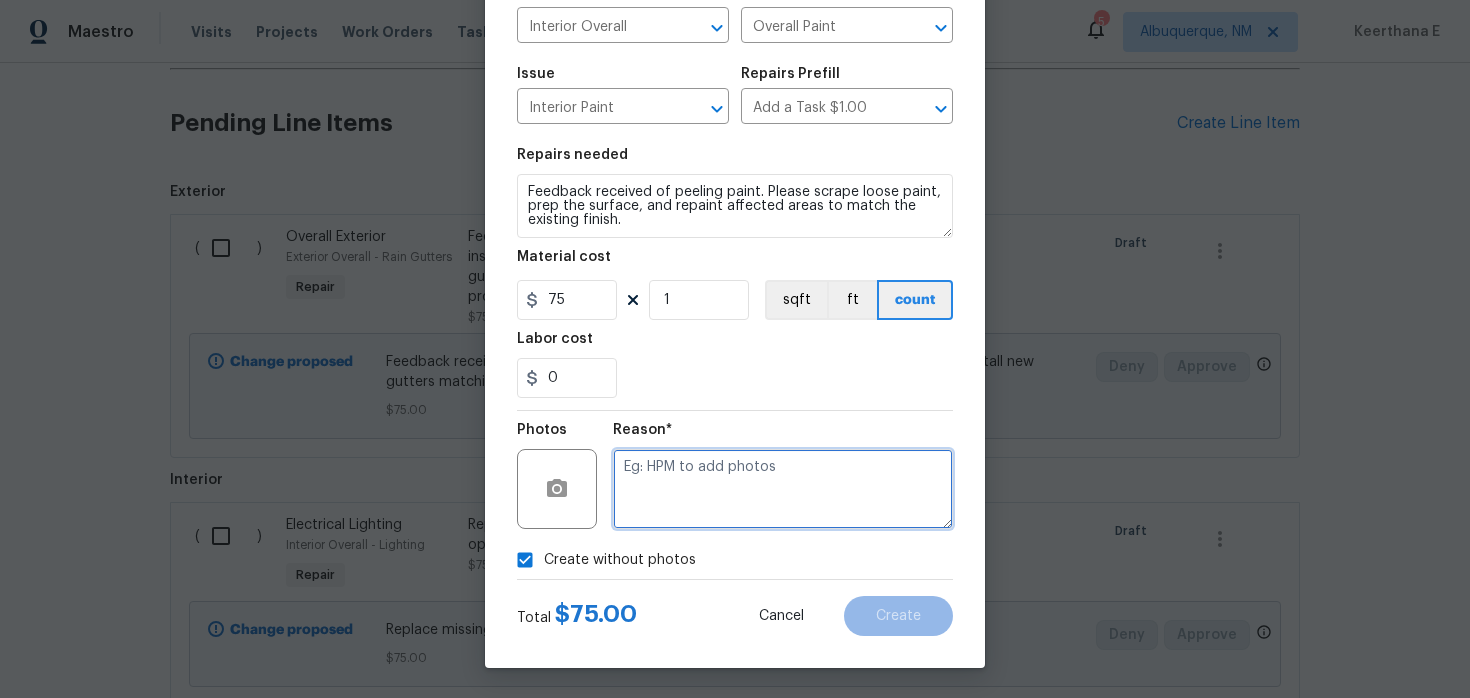 click at bounding box center [783, 489] 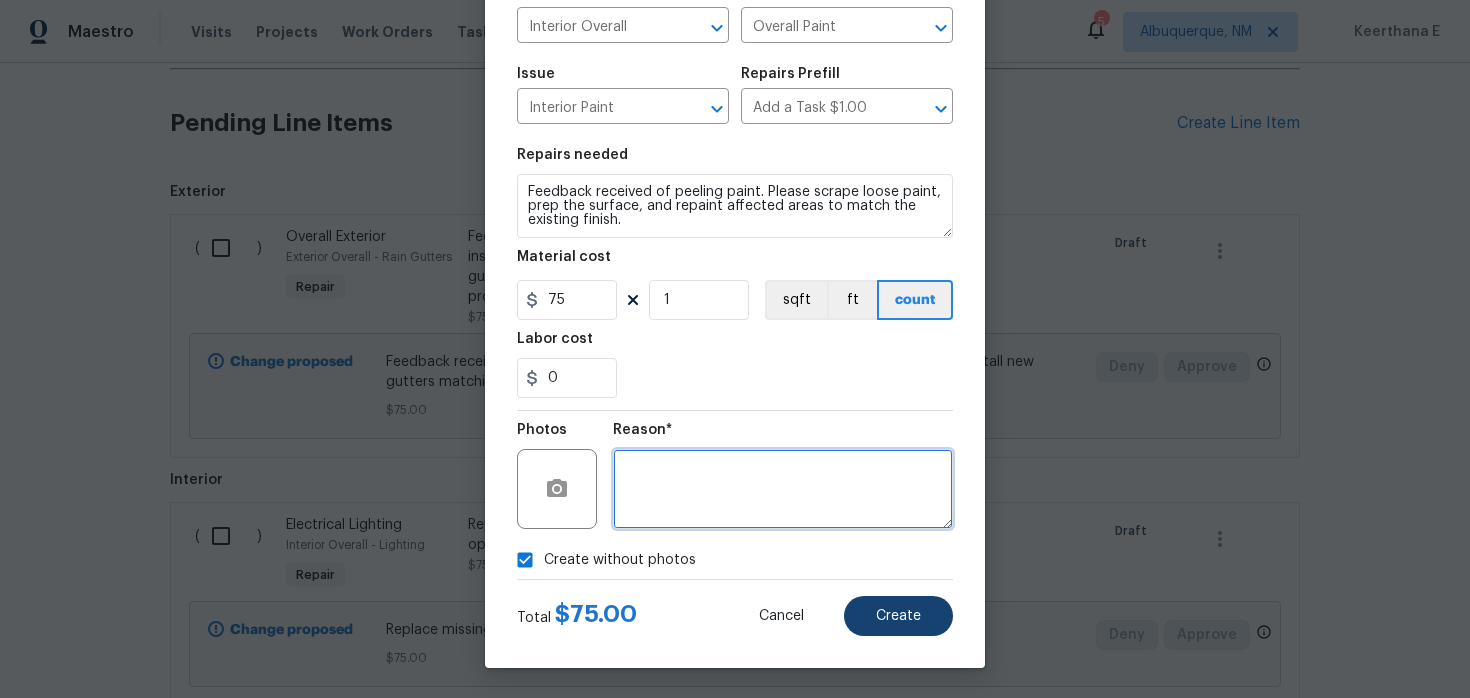 type 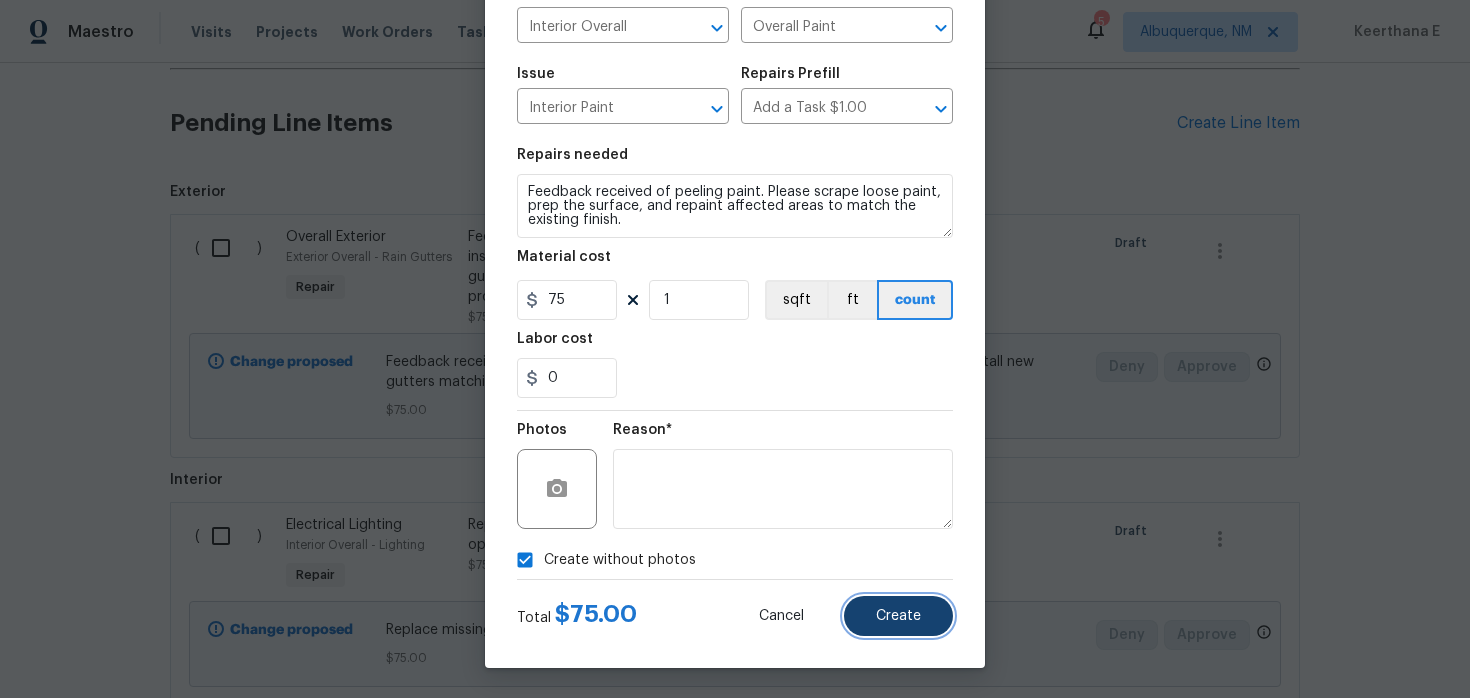 click on "Create" at bounding box center (898, 616) 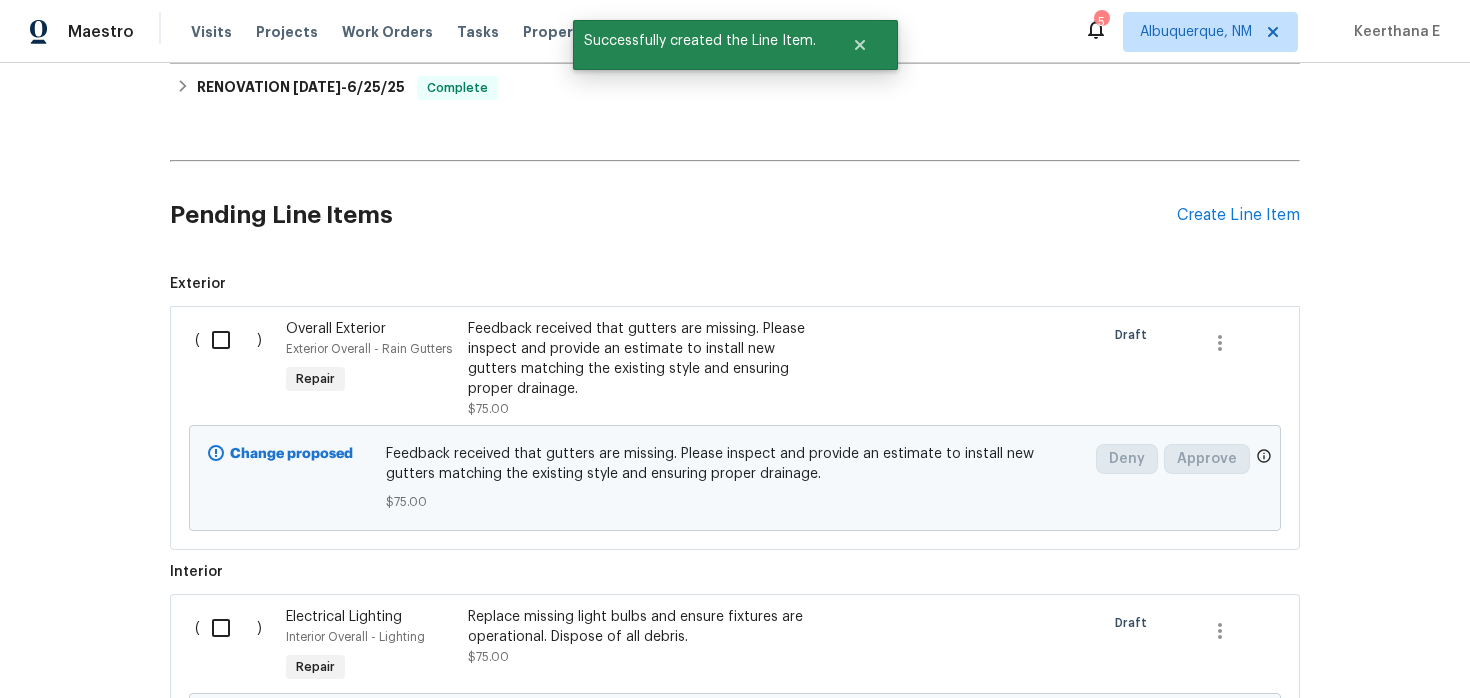 scroll, scrollTop: 411, scrollLeft: 0, axis: vertical 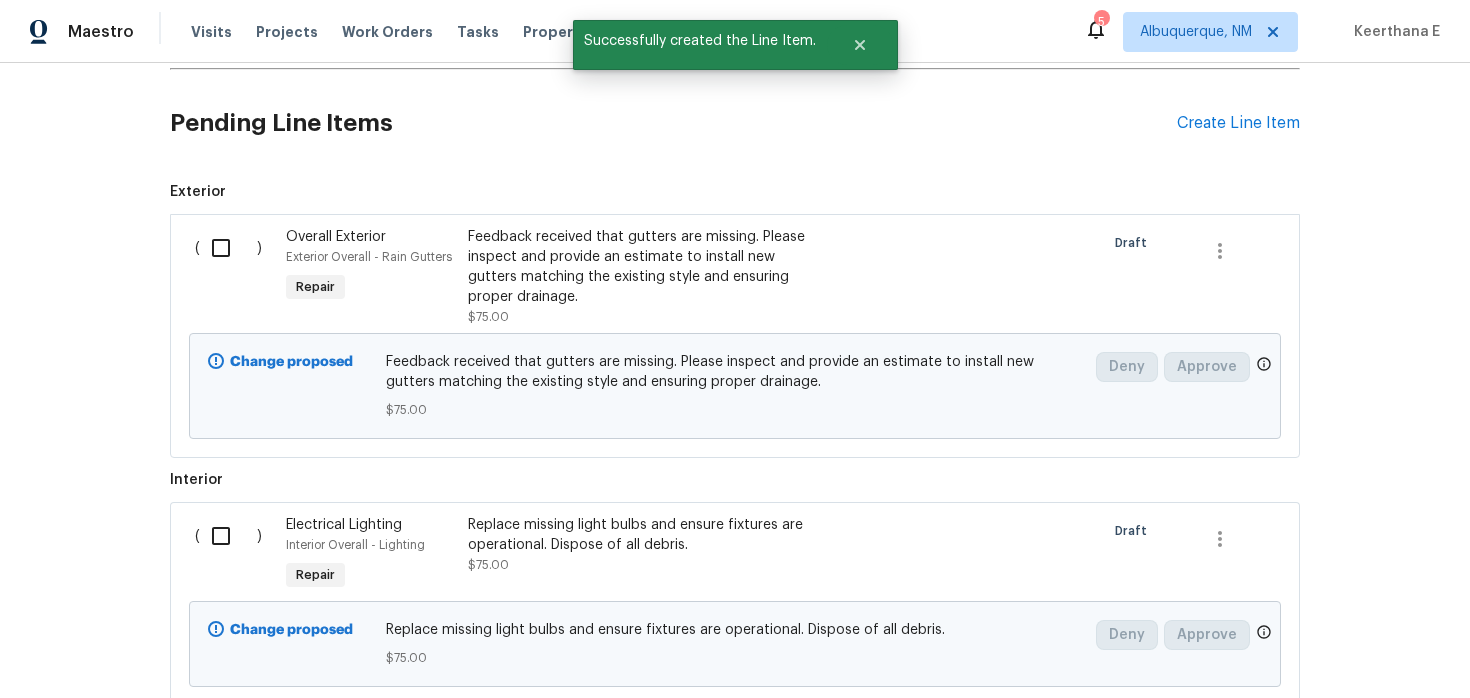 click at bounding box center [228, 248] 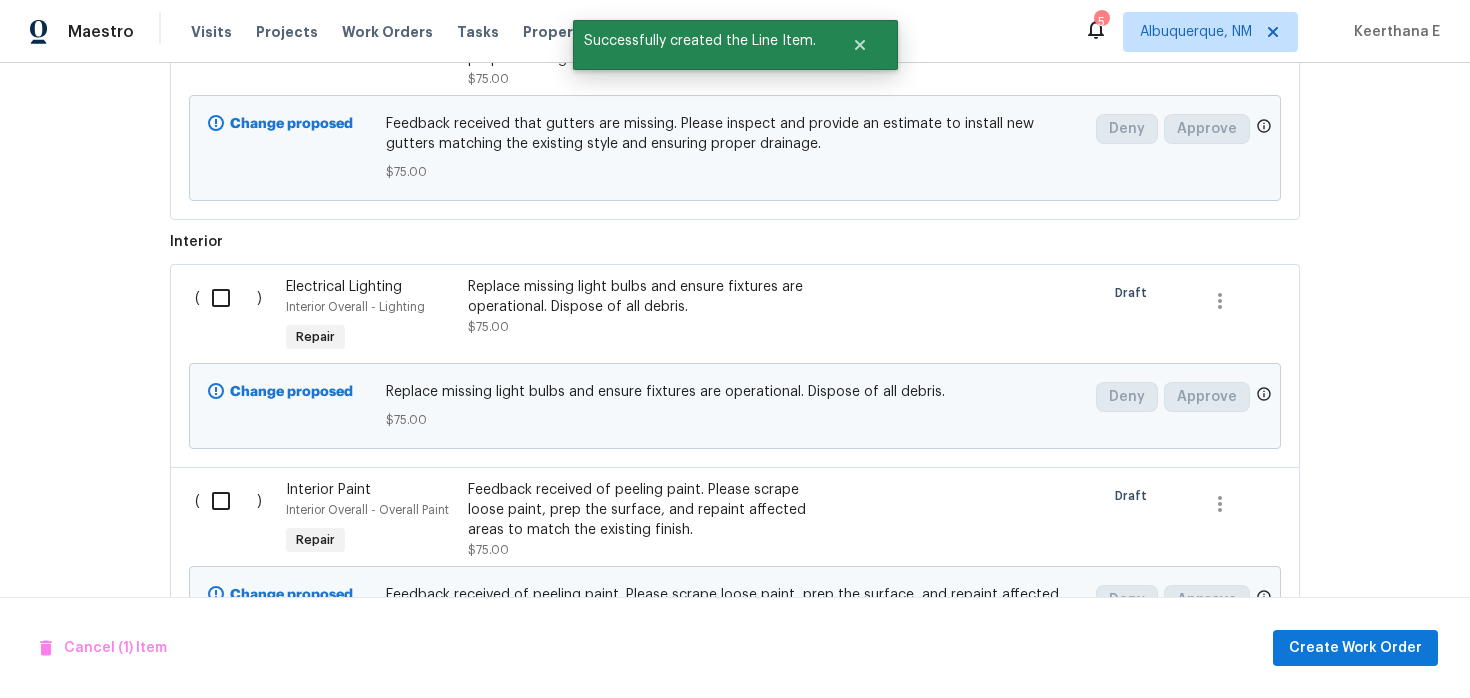 click at bounding box center (228, 298) 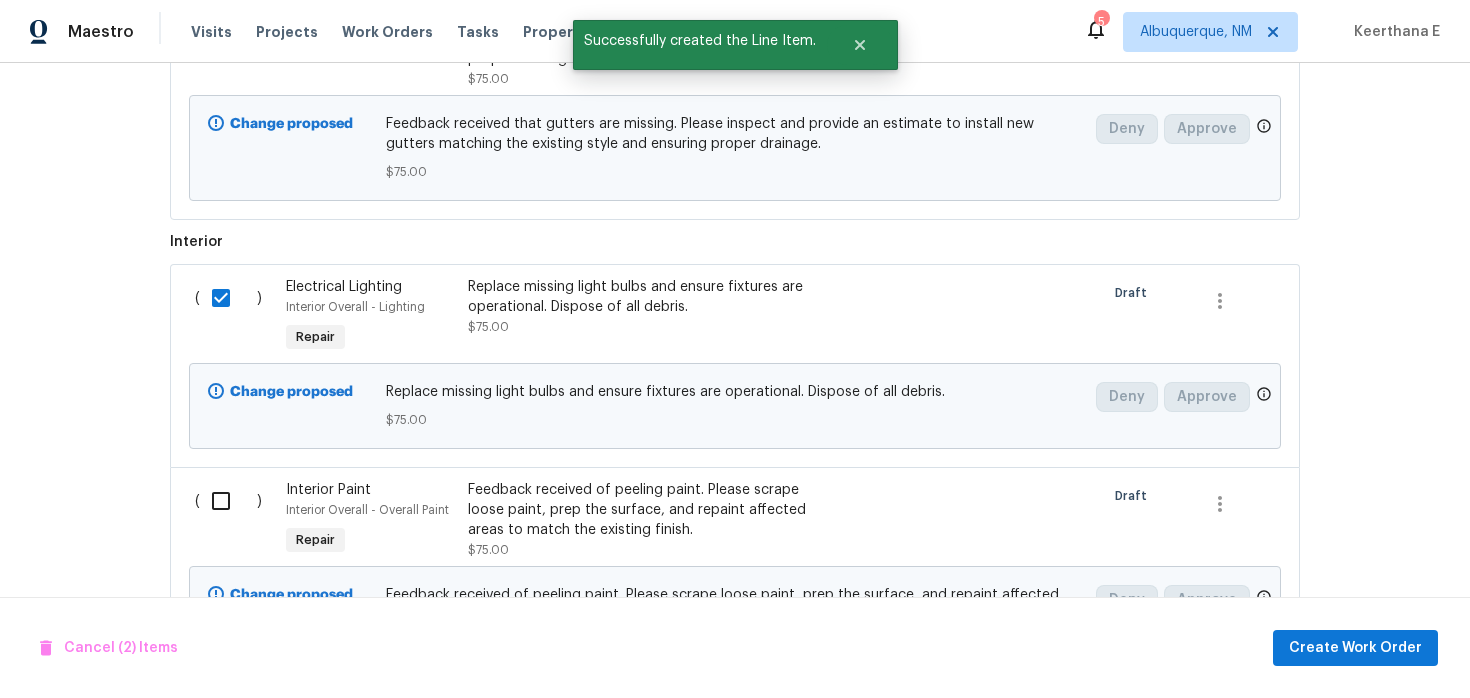 scroll, scrollTop: 759, scrollLeft: 0, axis: vertical 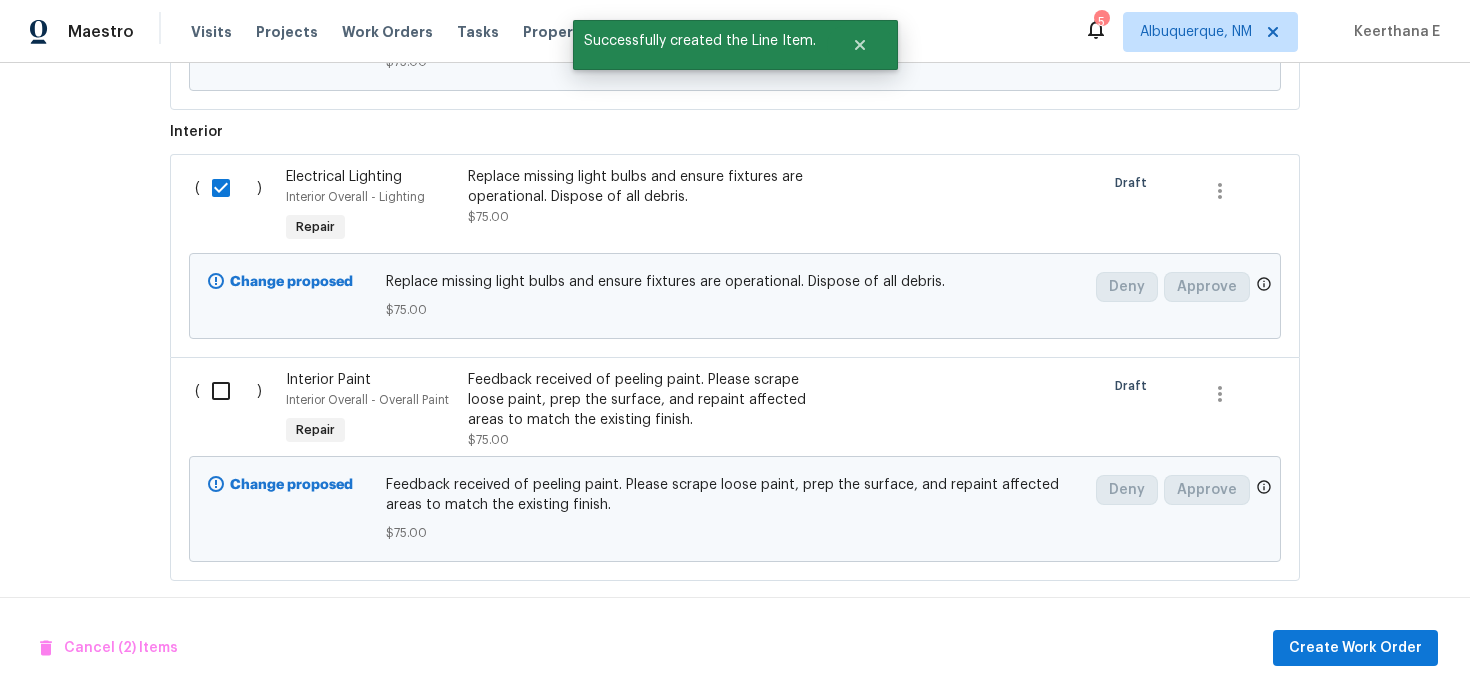 click at bounding box center (228, 391) 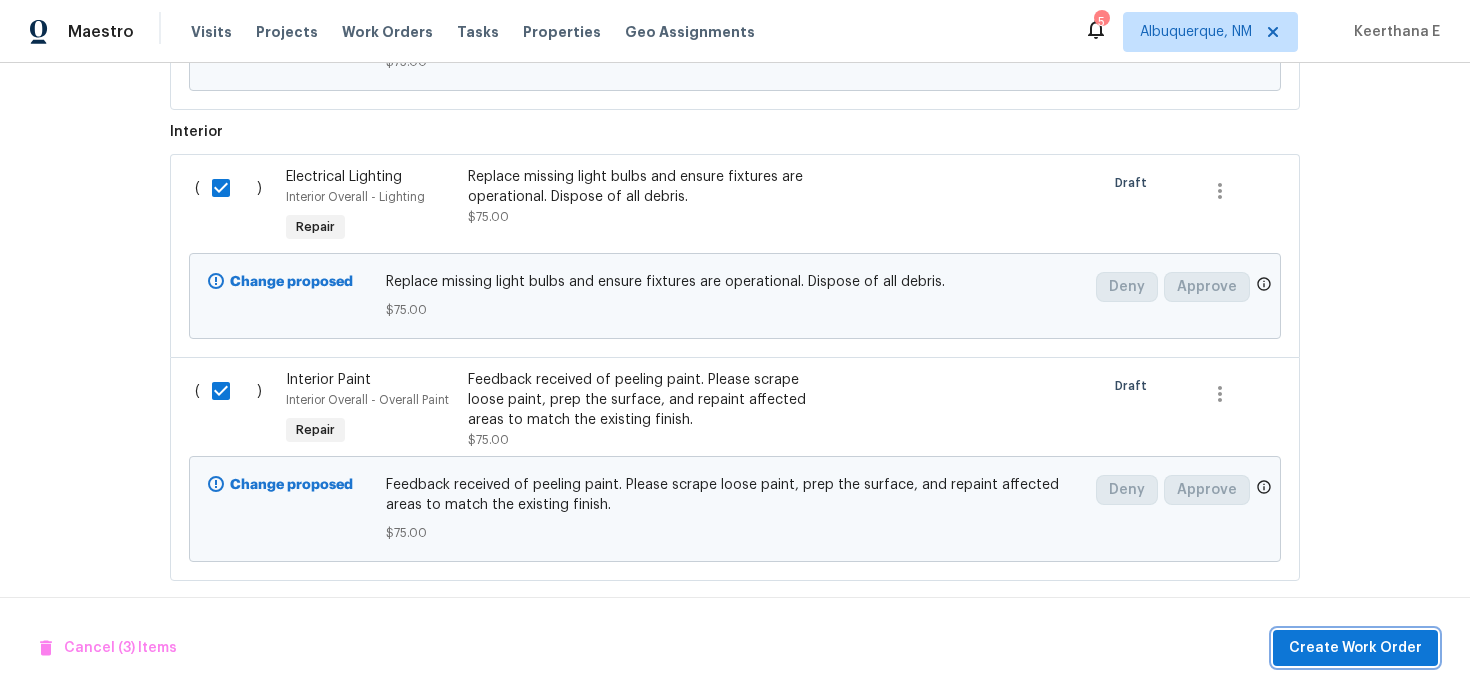 click on "Create Work Order" at bounding box center (1355, 648) 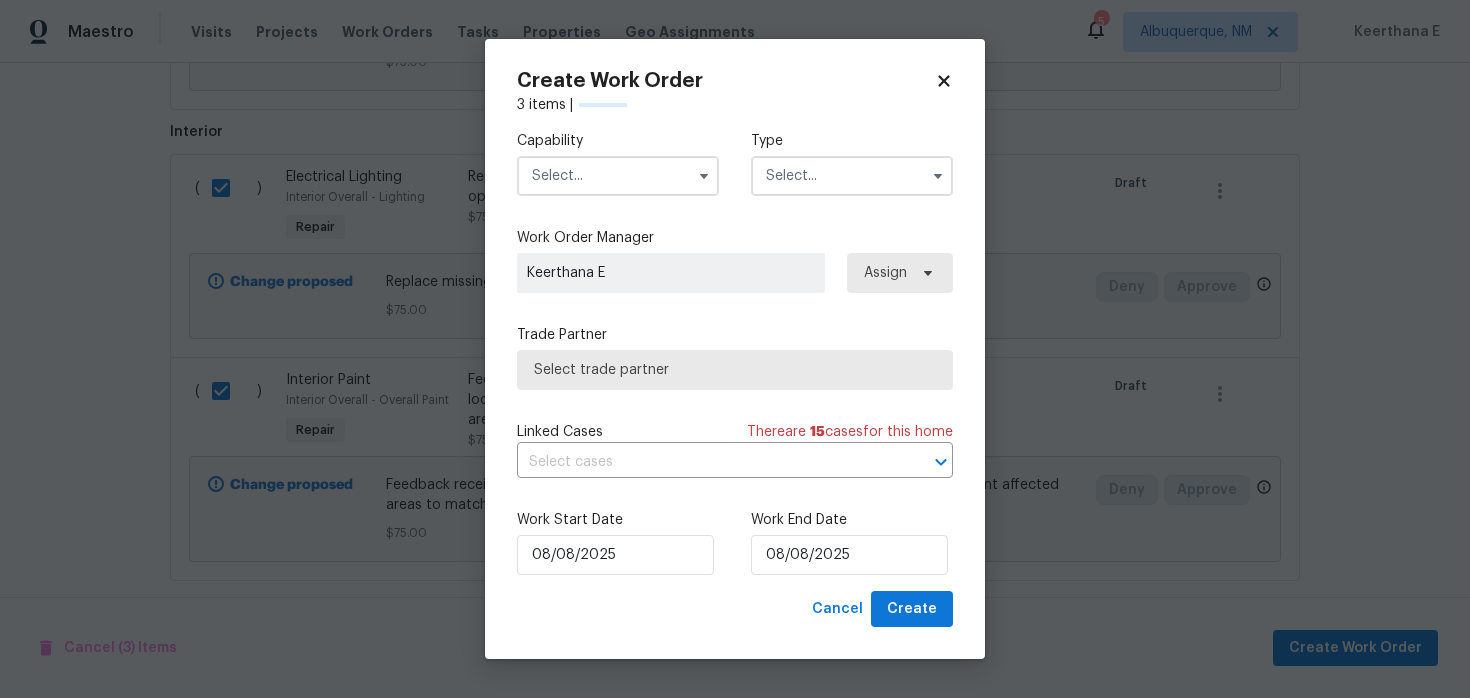 checkbox on "false" 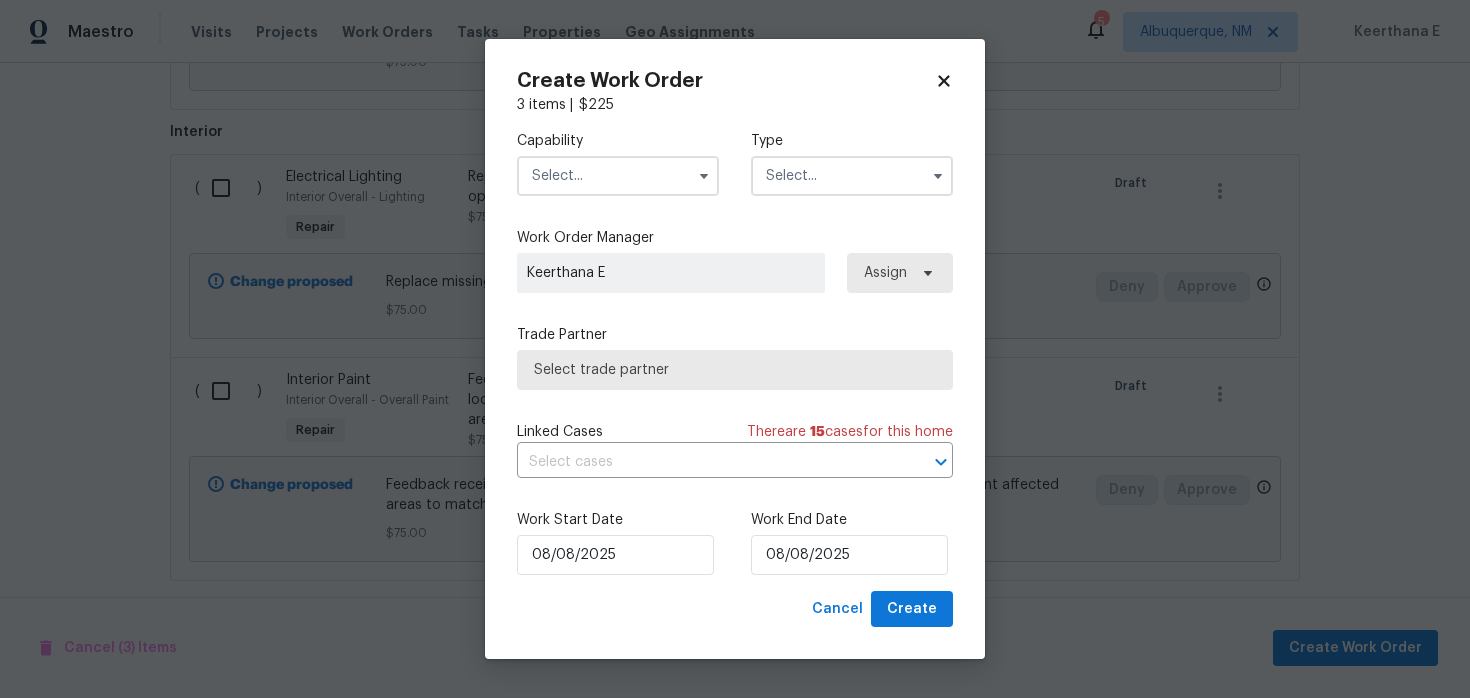 click at bounding box center [618, 176] 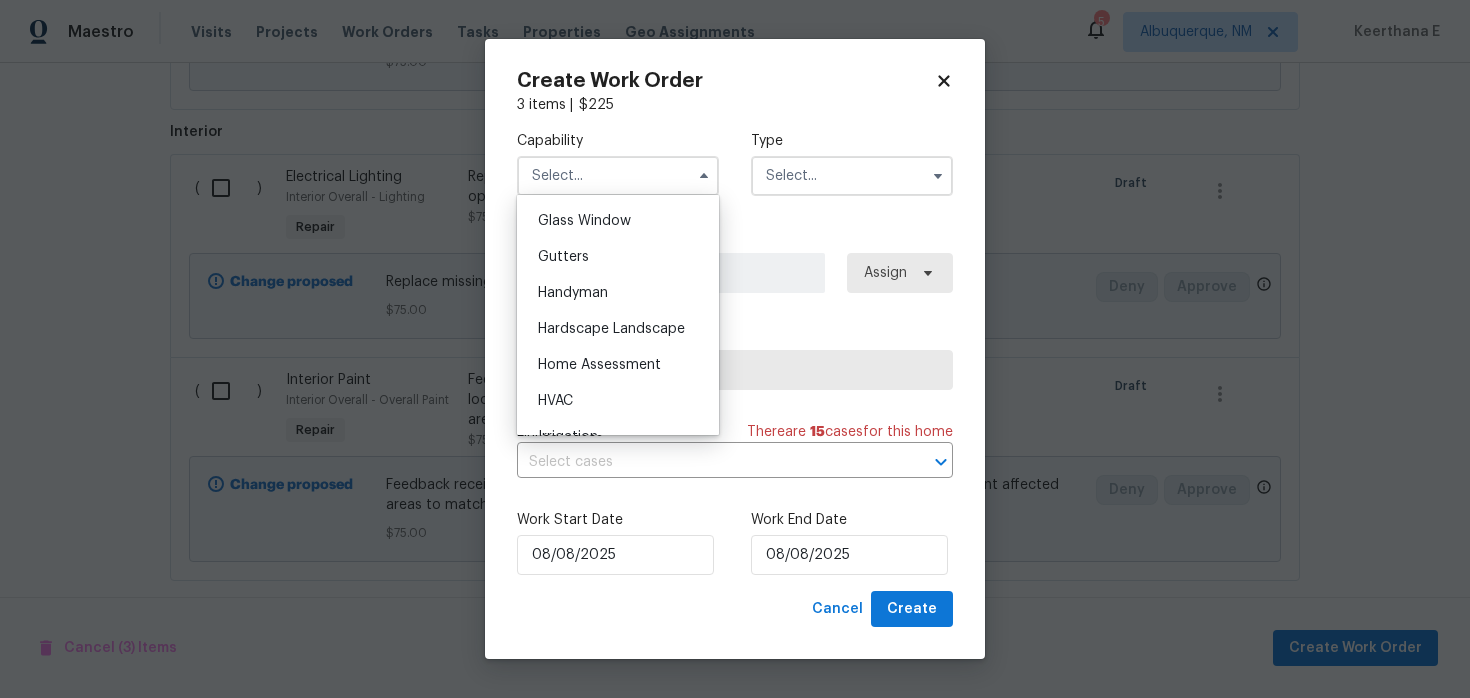 scroll, scrollTop: 1035, scrollLeft: 0, axis: vertical 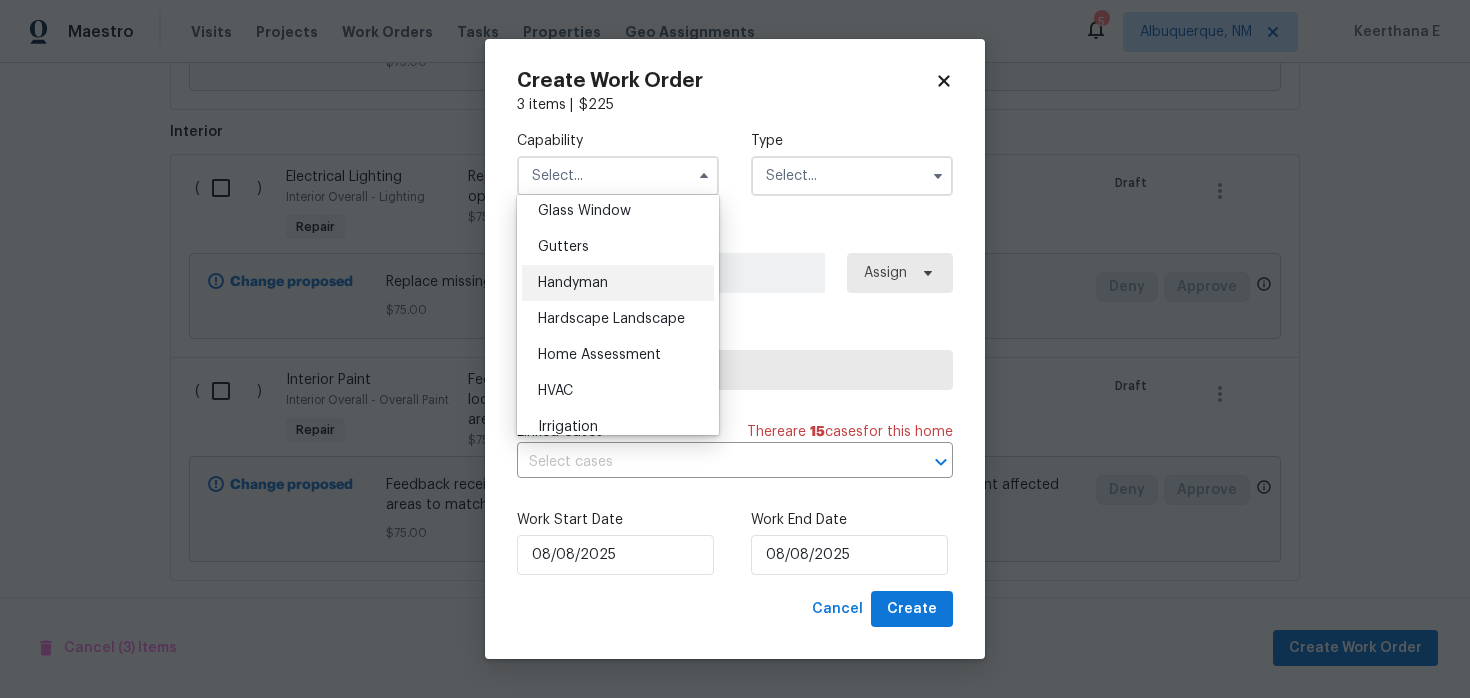 click on "Handyman" at bounding box center (618, 283) 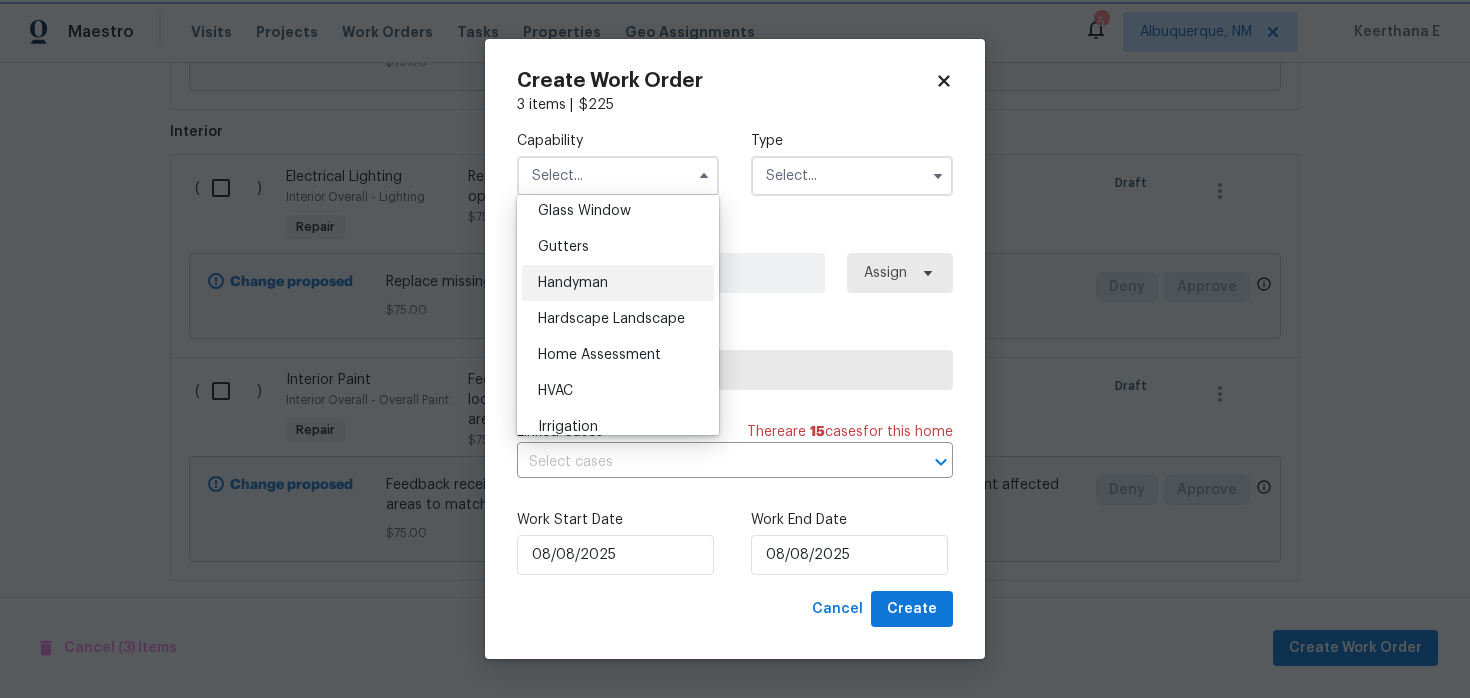 type on "Handyman" 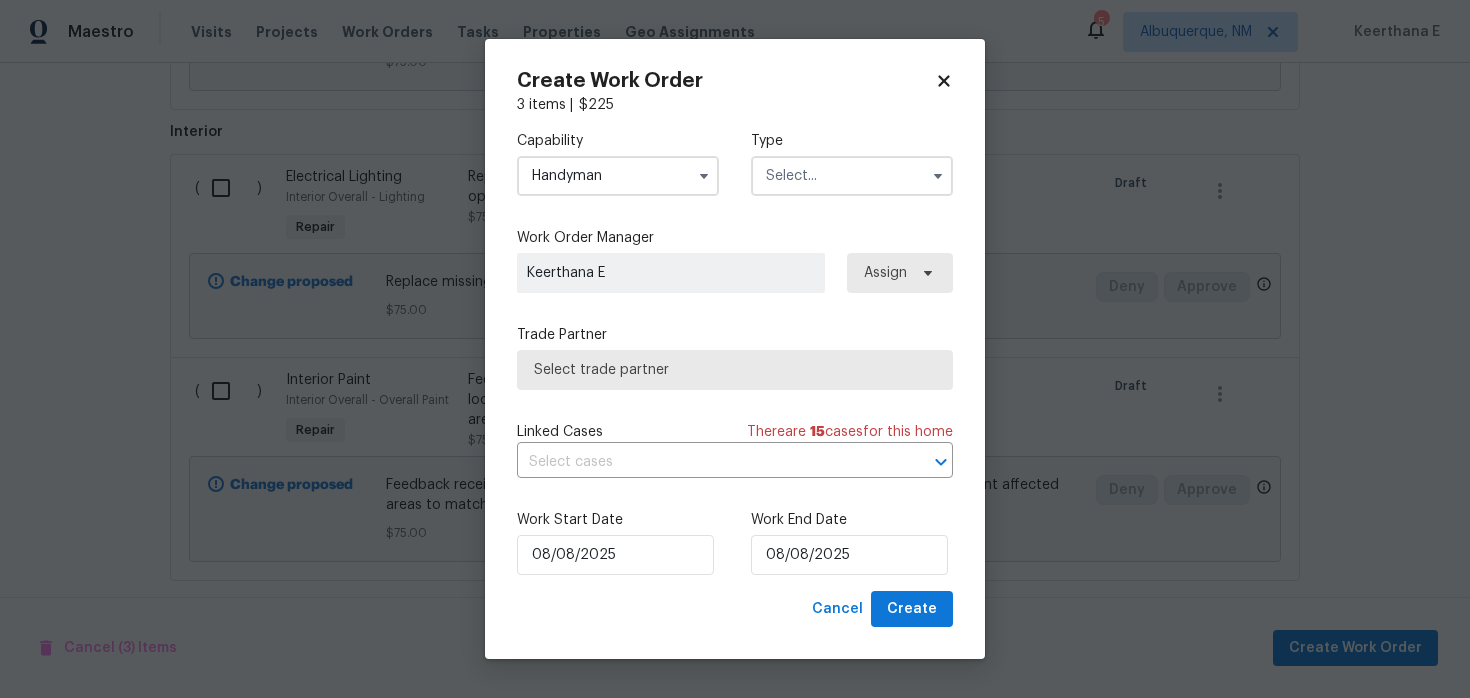 click on "Capability   Handyman Type" at bounding box center (735, 163) 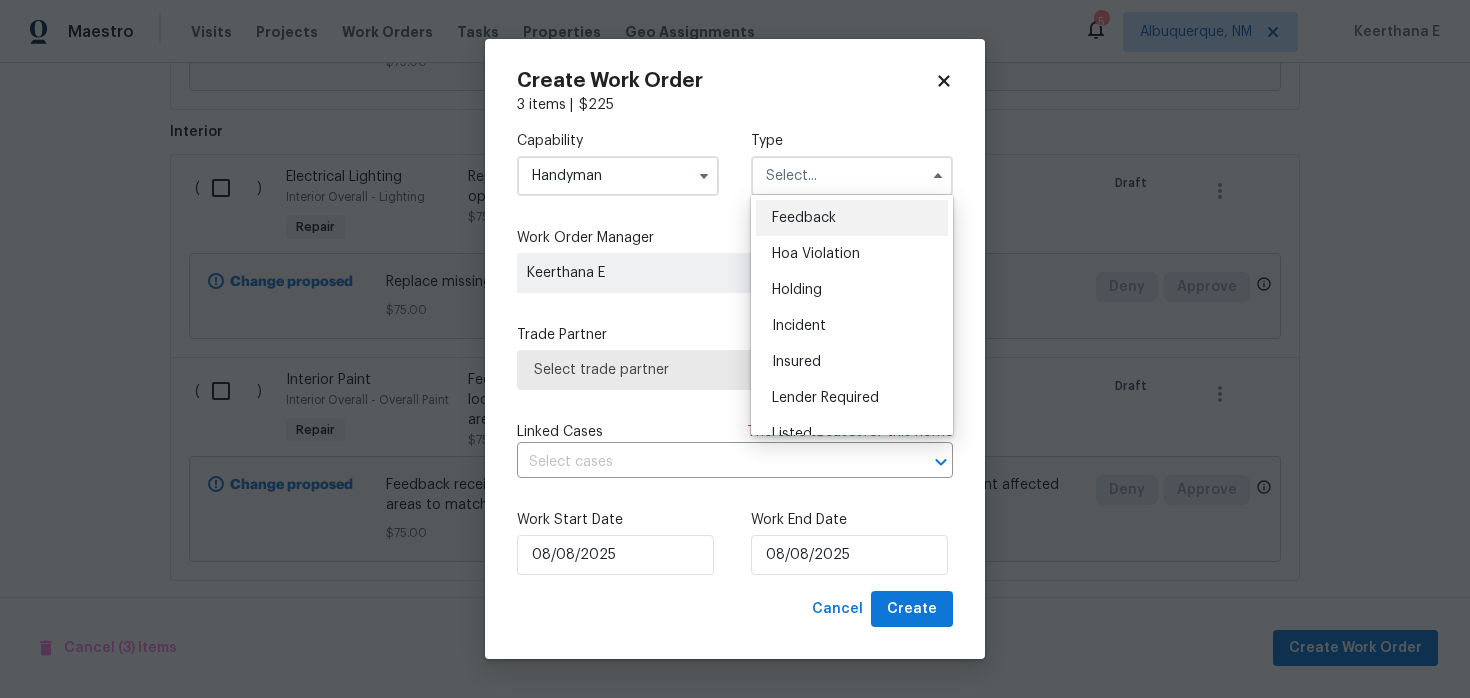 click on "Feedback" at bounding box center [804, 218] 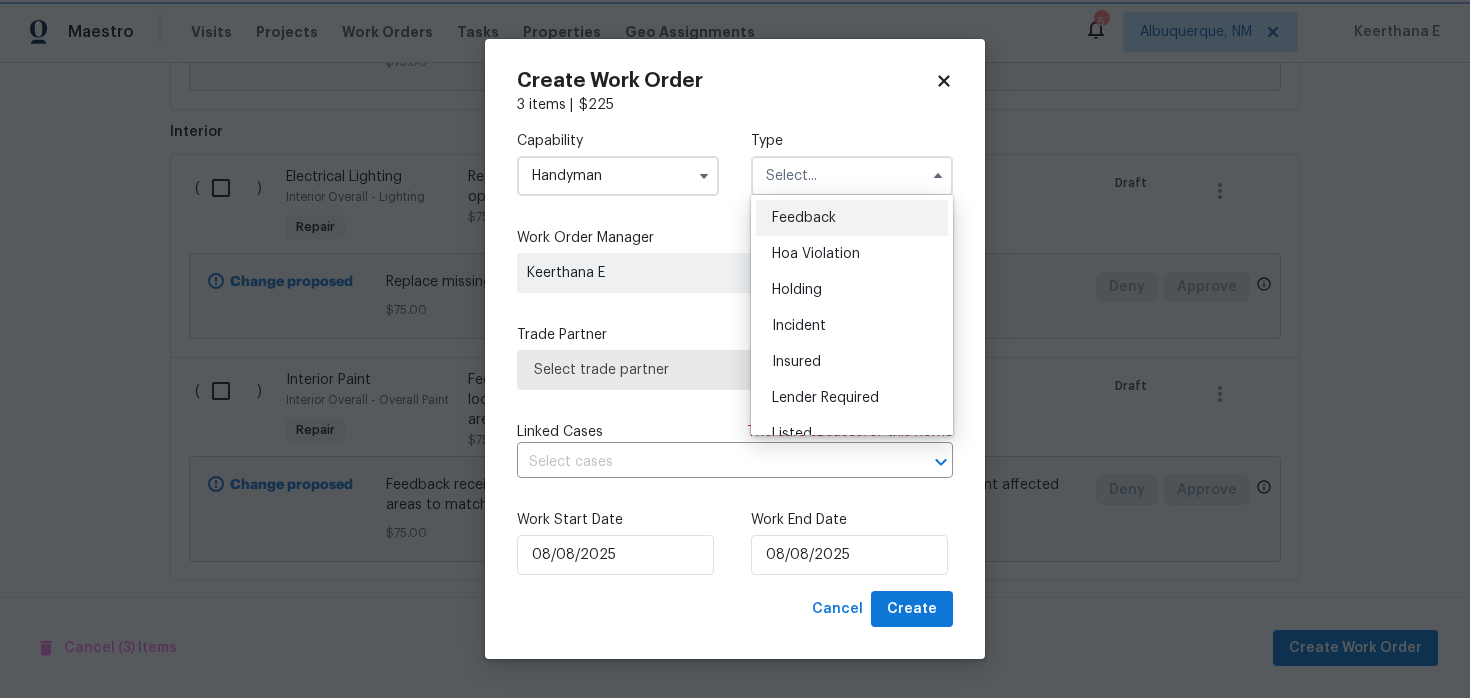 type on "Feedback" 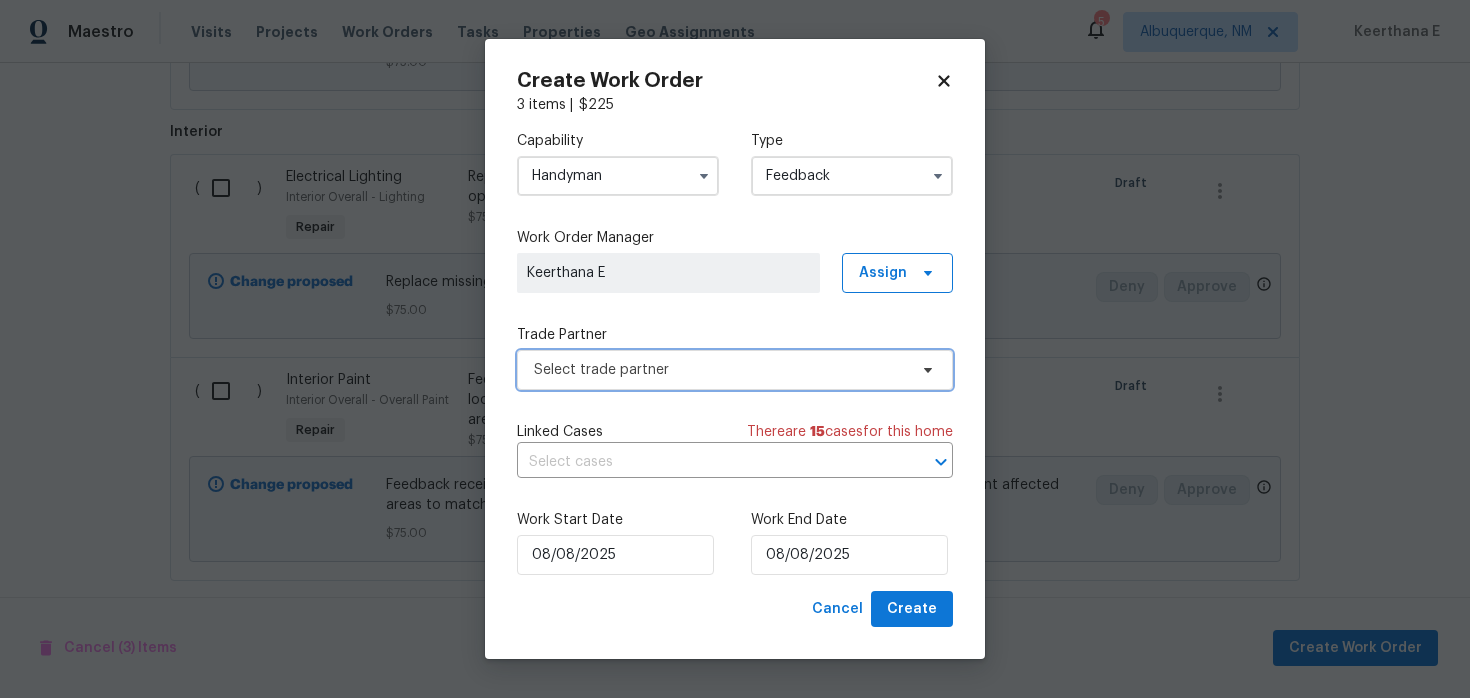 click on "Select trade partner" at bounding box center [735, 370] 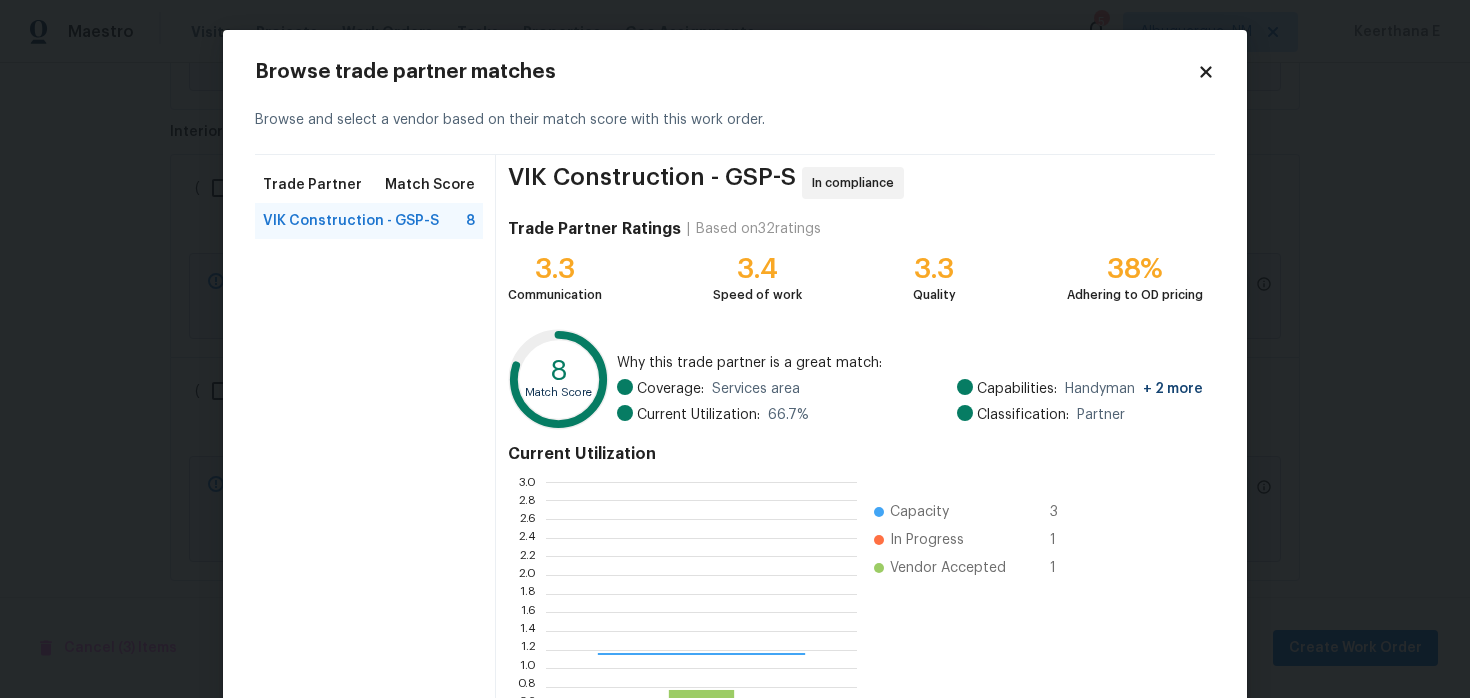 scroll, scrollTop: 2, scrollLeft: 1, axis: both 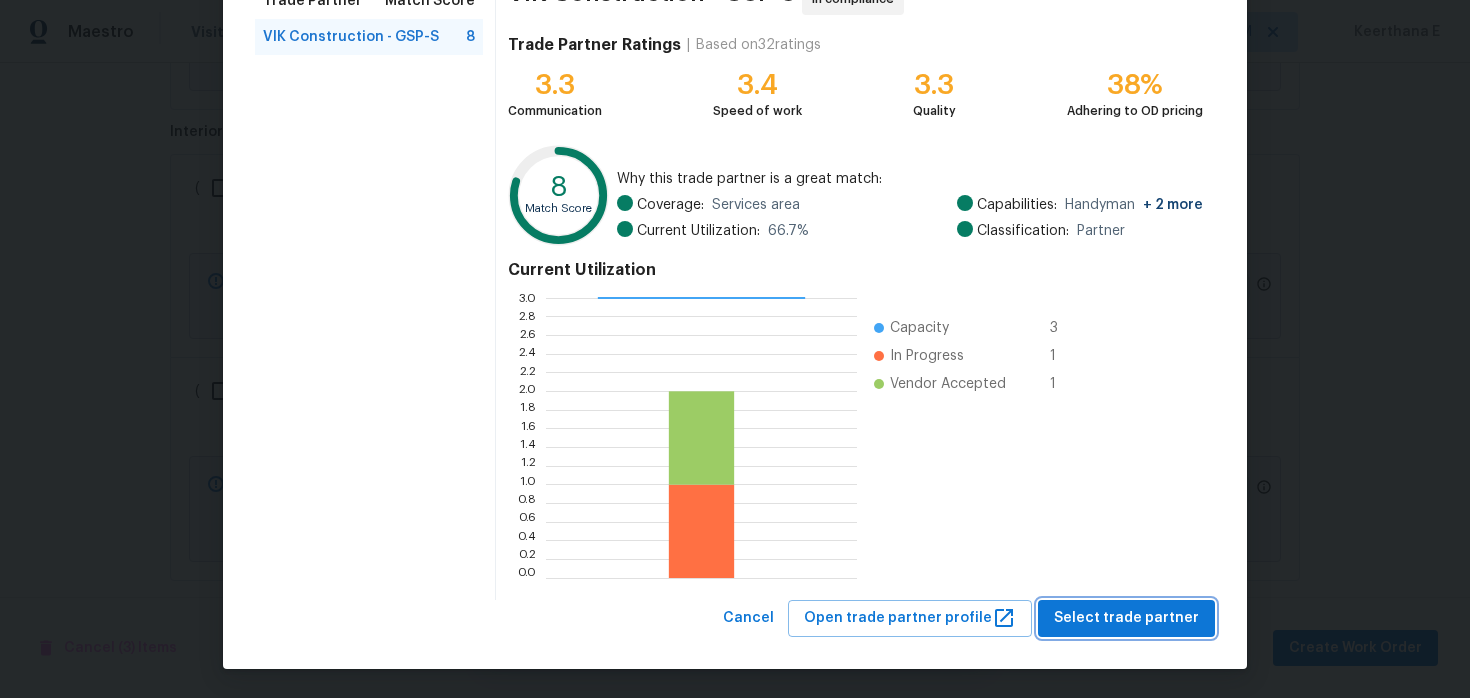click on "Select trade partner" at bounding box center (1126, 618) 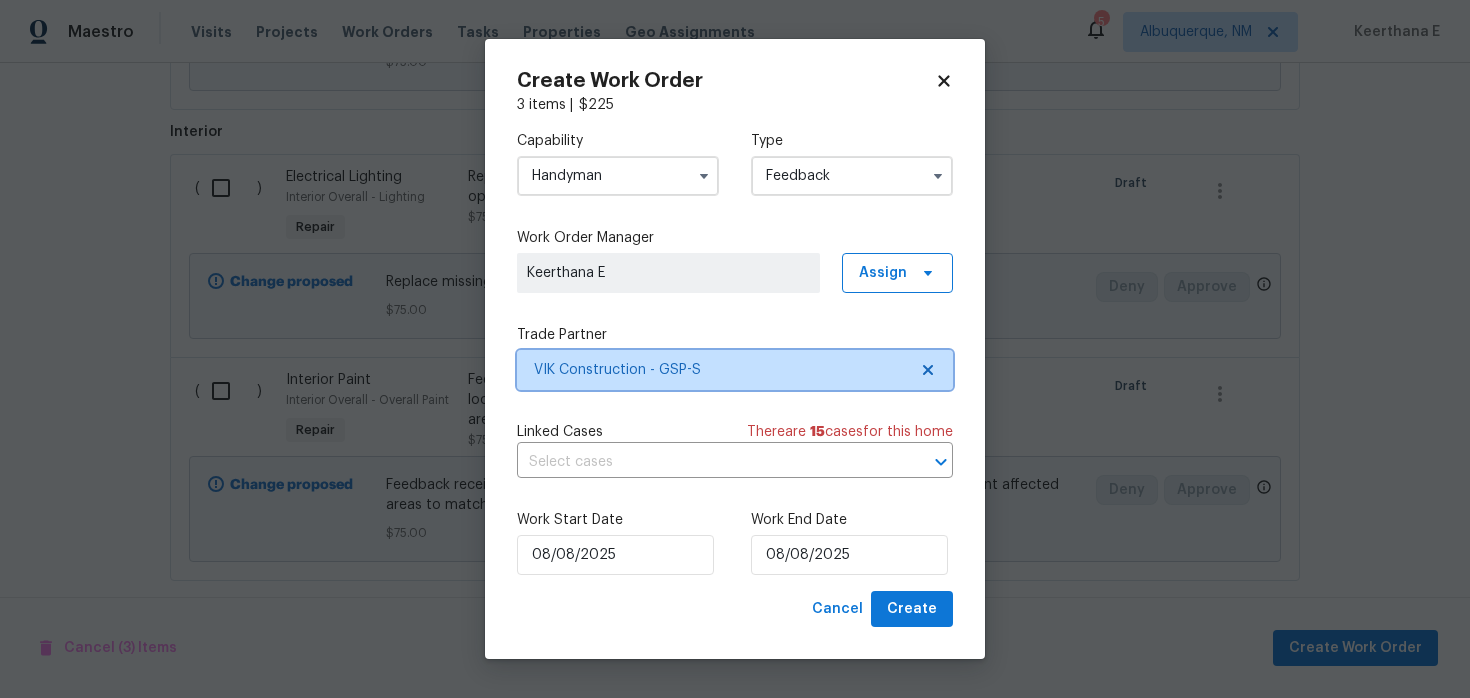 scroll, scrollTop: 0, scrollLeft: 0, axis: both 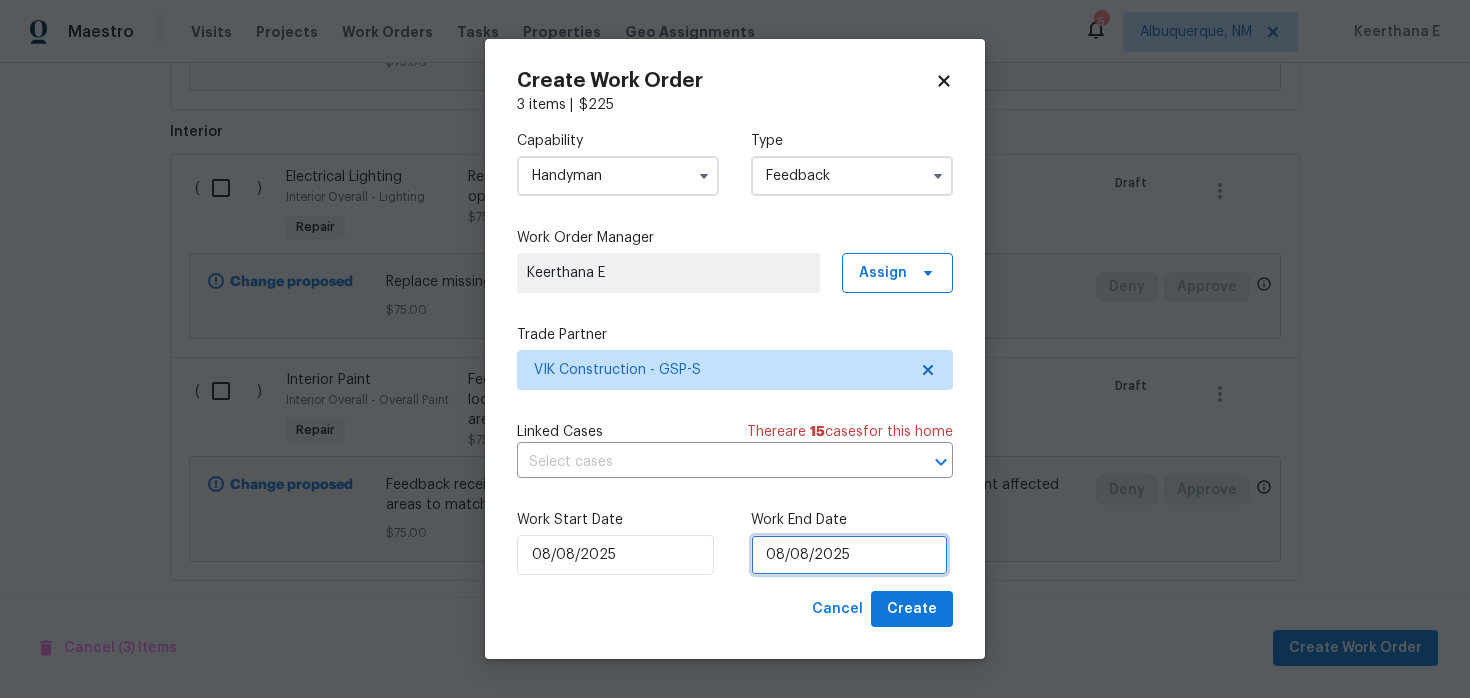 click on "08/08/2025" at bounding box center (849, 555) 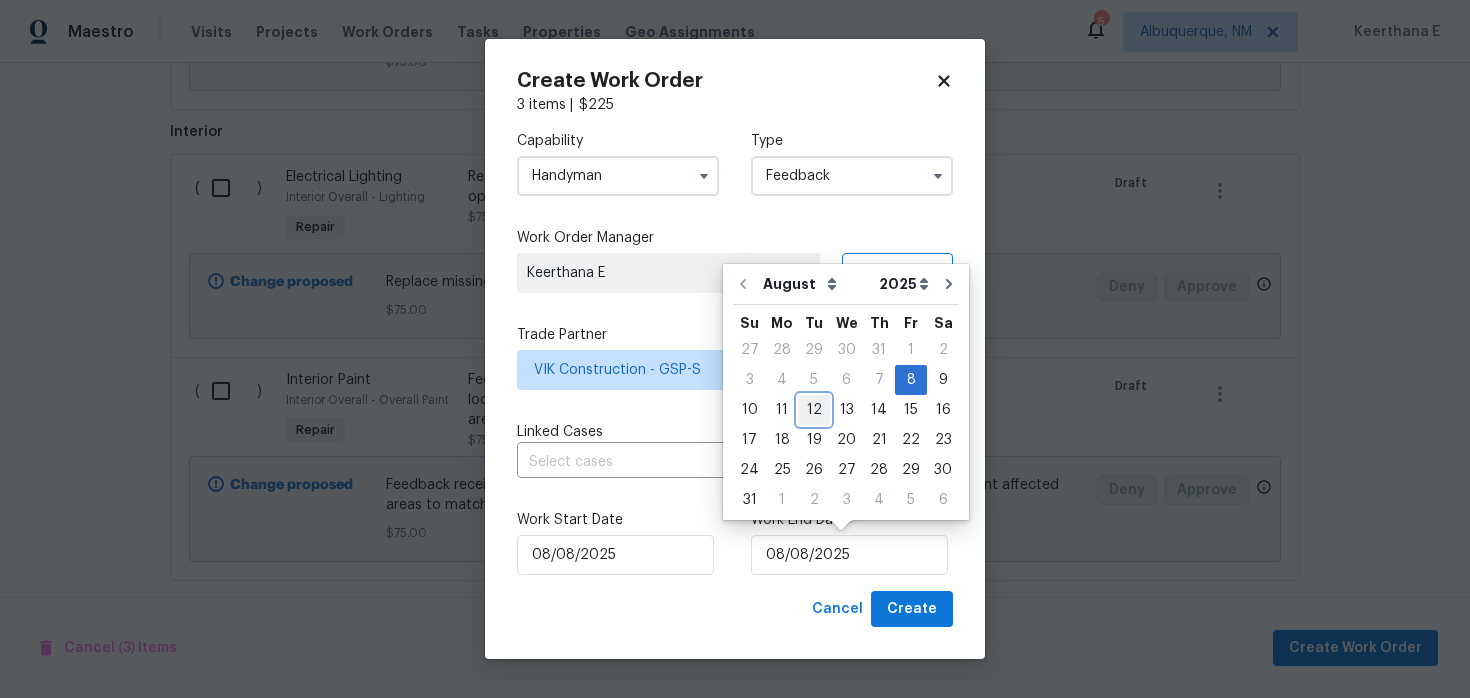 click on "12" at bounding box center (814, 410) 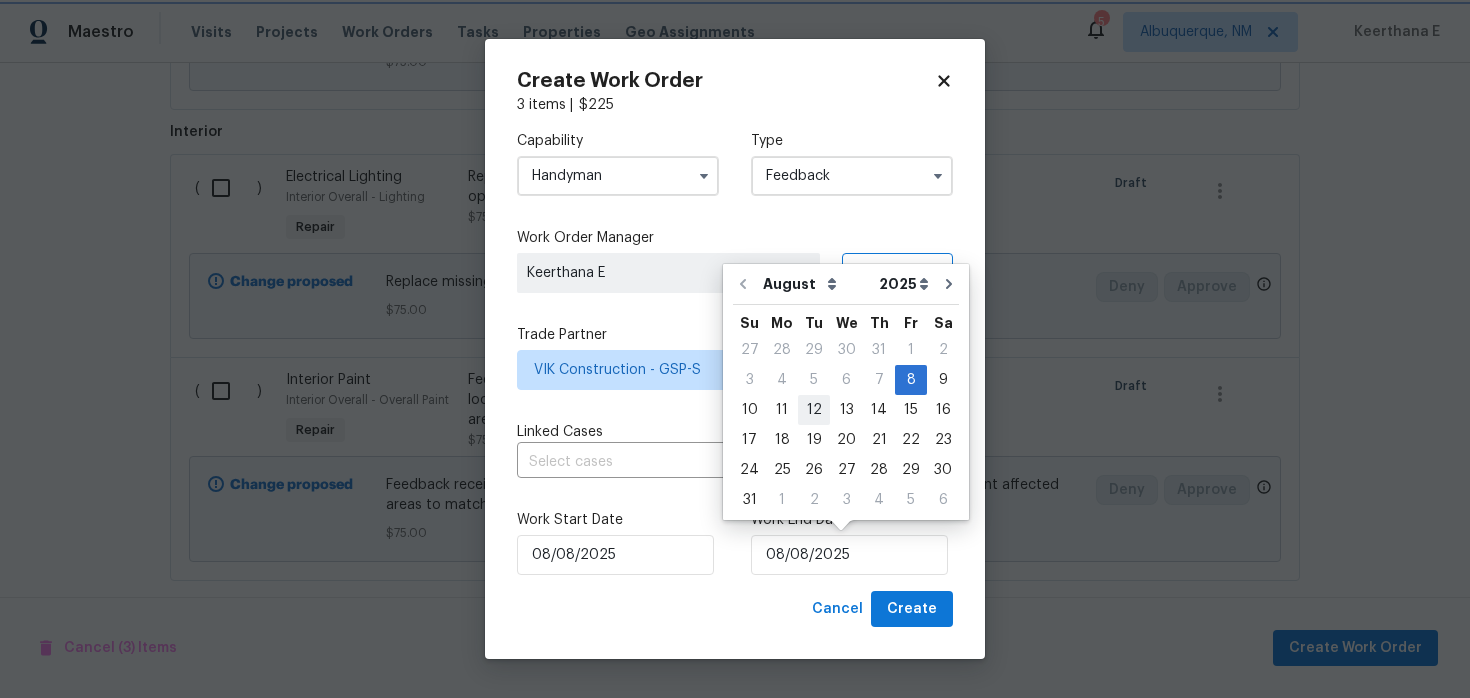 type on "[DATE]" 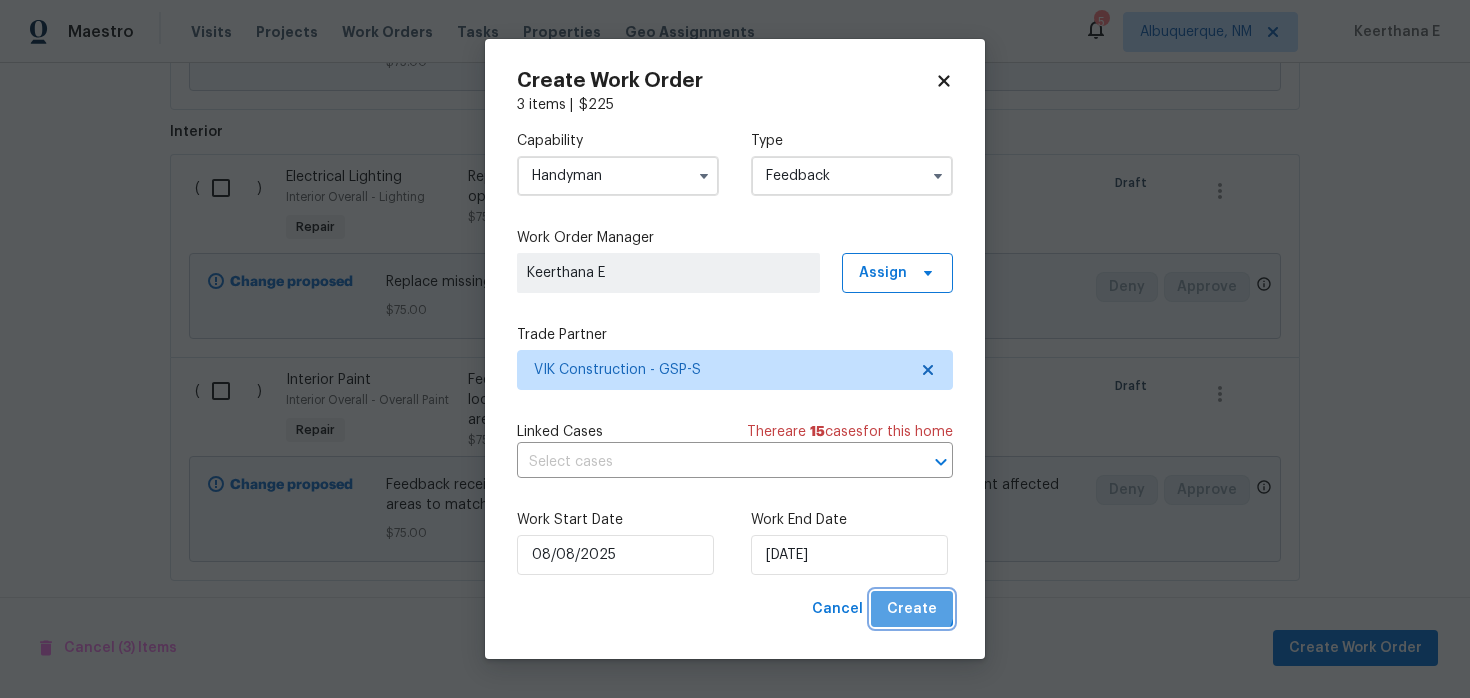 click on "Create" at bounding box center (912, 609) 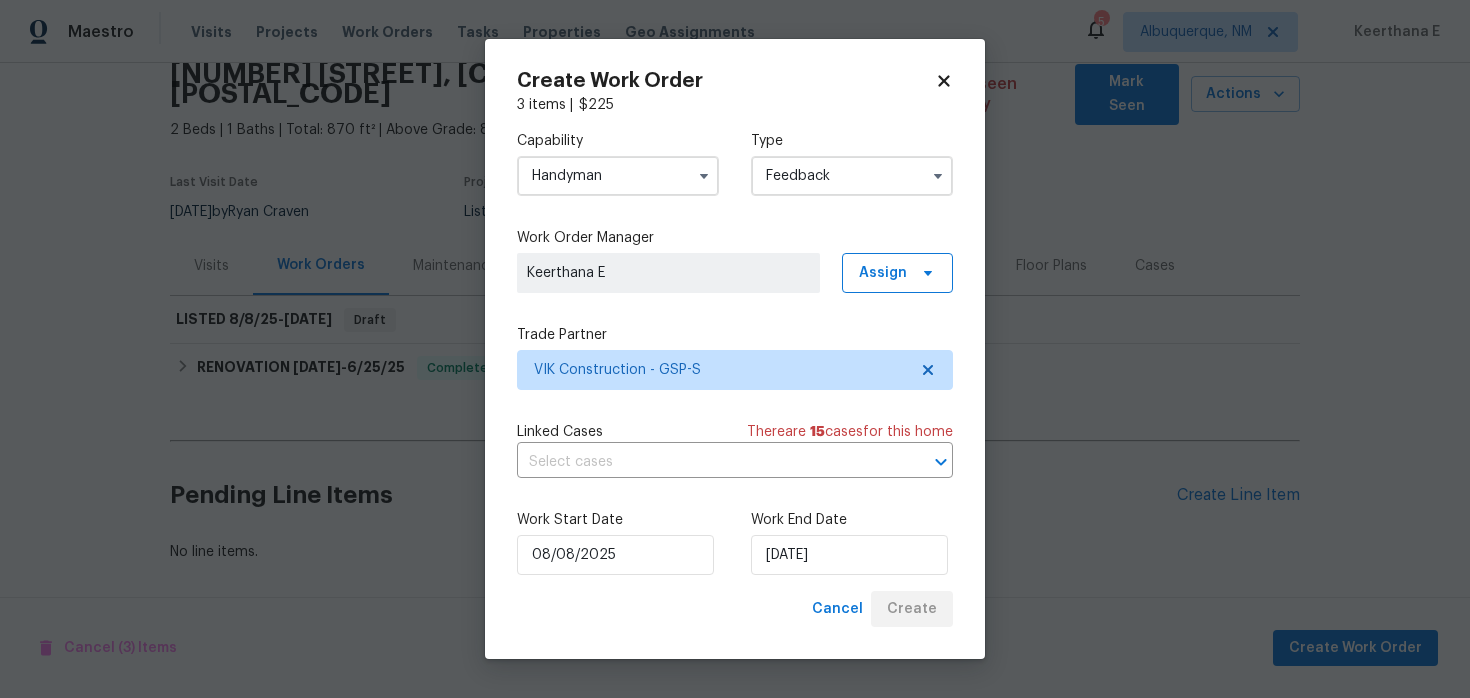 scroll, scrollTop: 67, scrollLeft: 0, axis: vertical 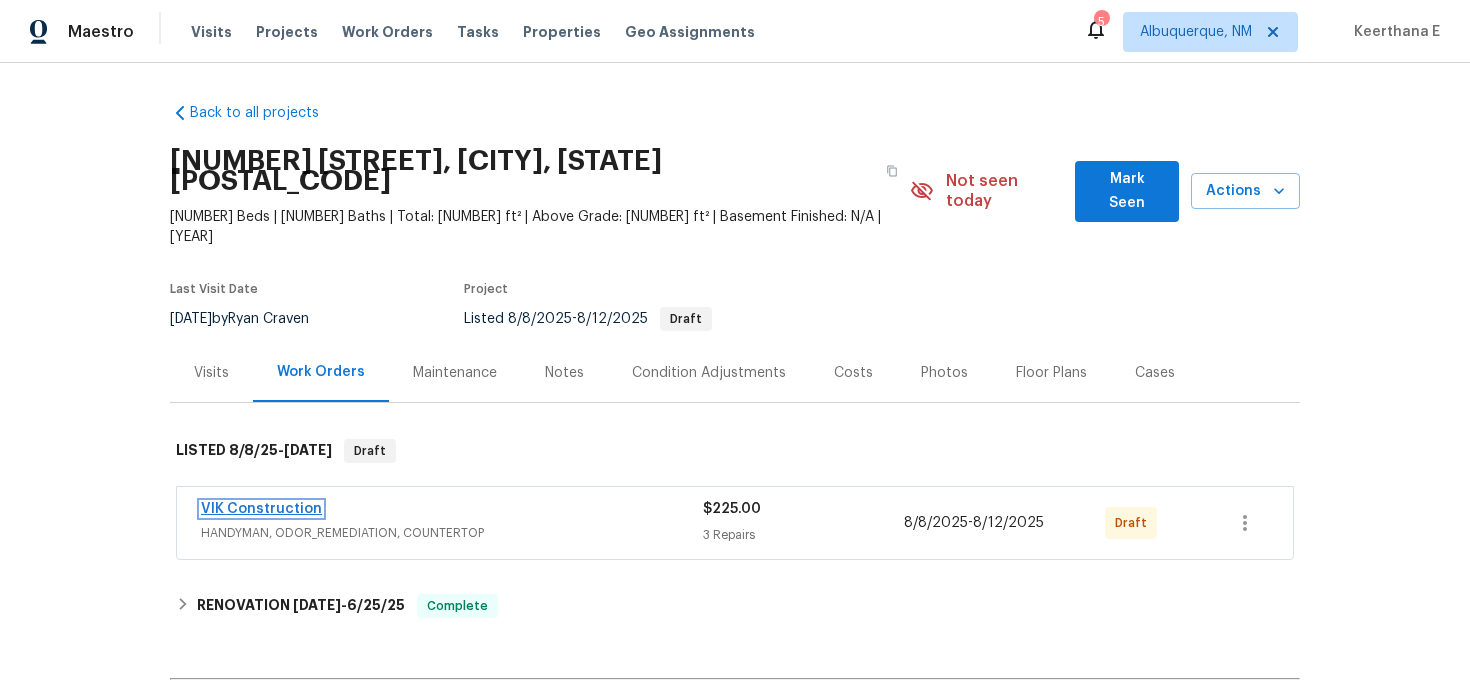 click on "VIK Construction" at bounding box center (261, 509) 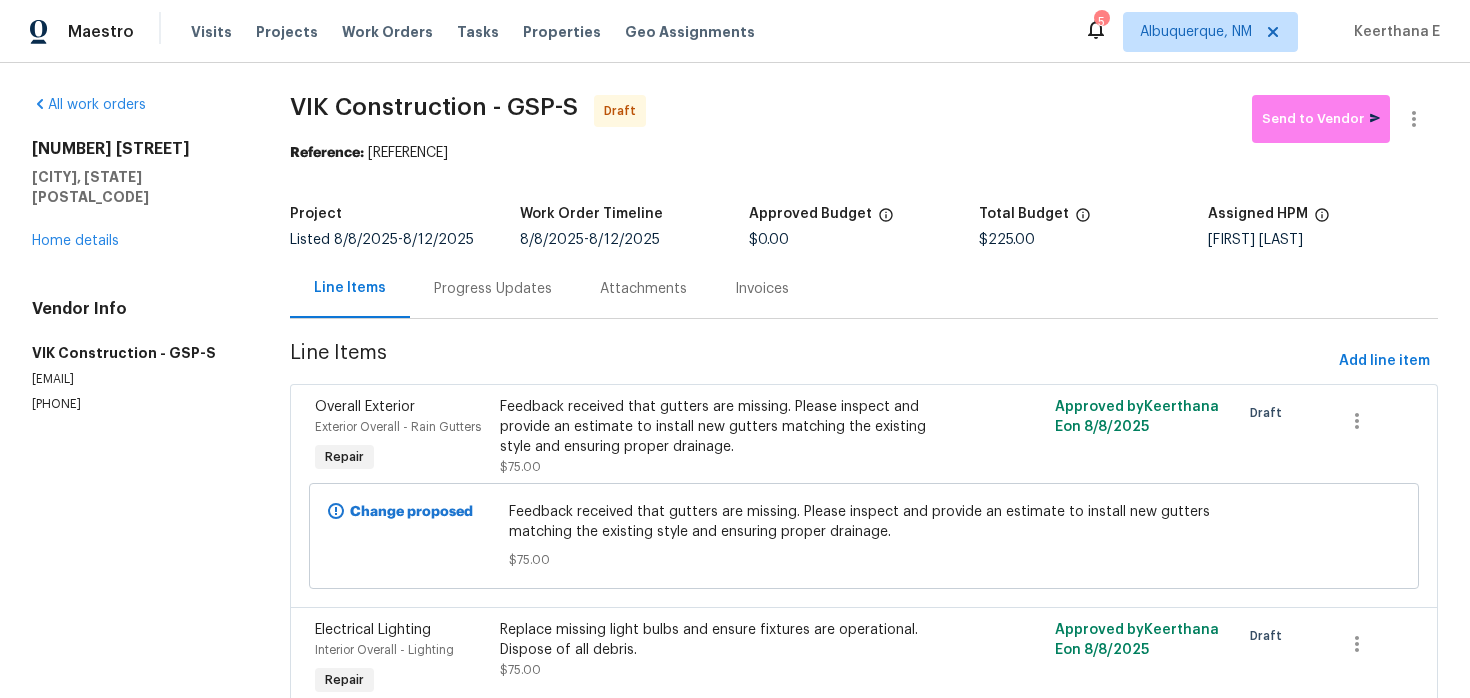 click on "Progress Updates" at bounding box center (493, 289) 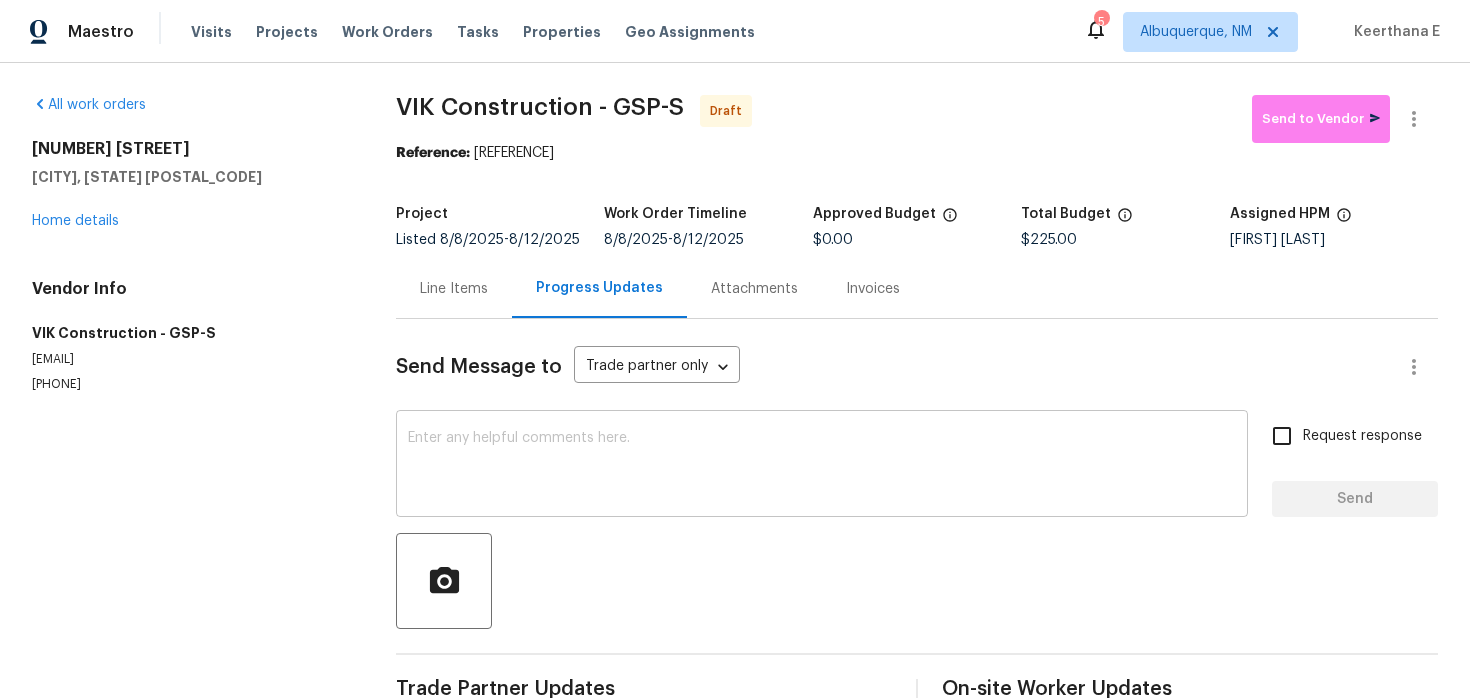 click at bounding box center [822, 466] 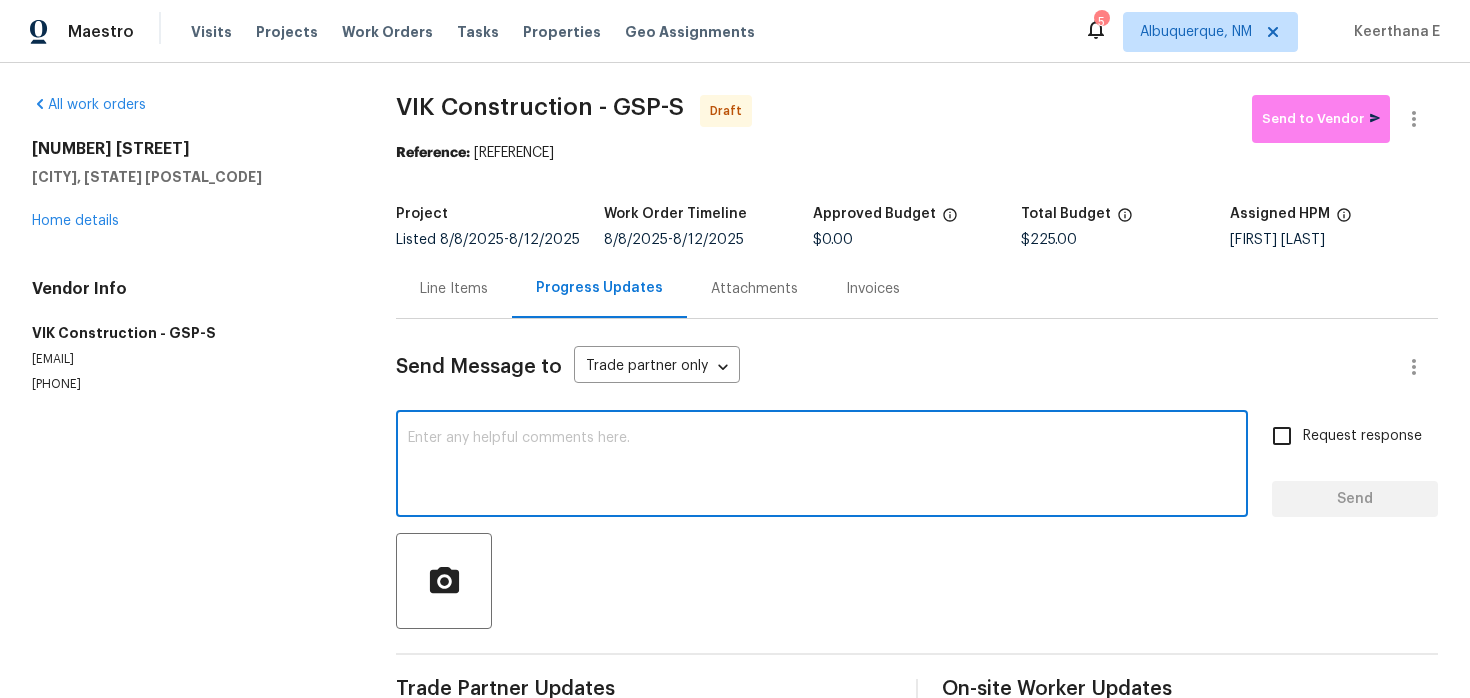 paste on "Hi this is Keerthana with Opendoor. I’m confirming you received the WO for the property at (Address). Please review and accept the WO within 24 hours and provide a schedule date. Please disregard the contact information for the HPM included in the WO. Our Centralised LWO Team is responsible for Listed WOs." 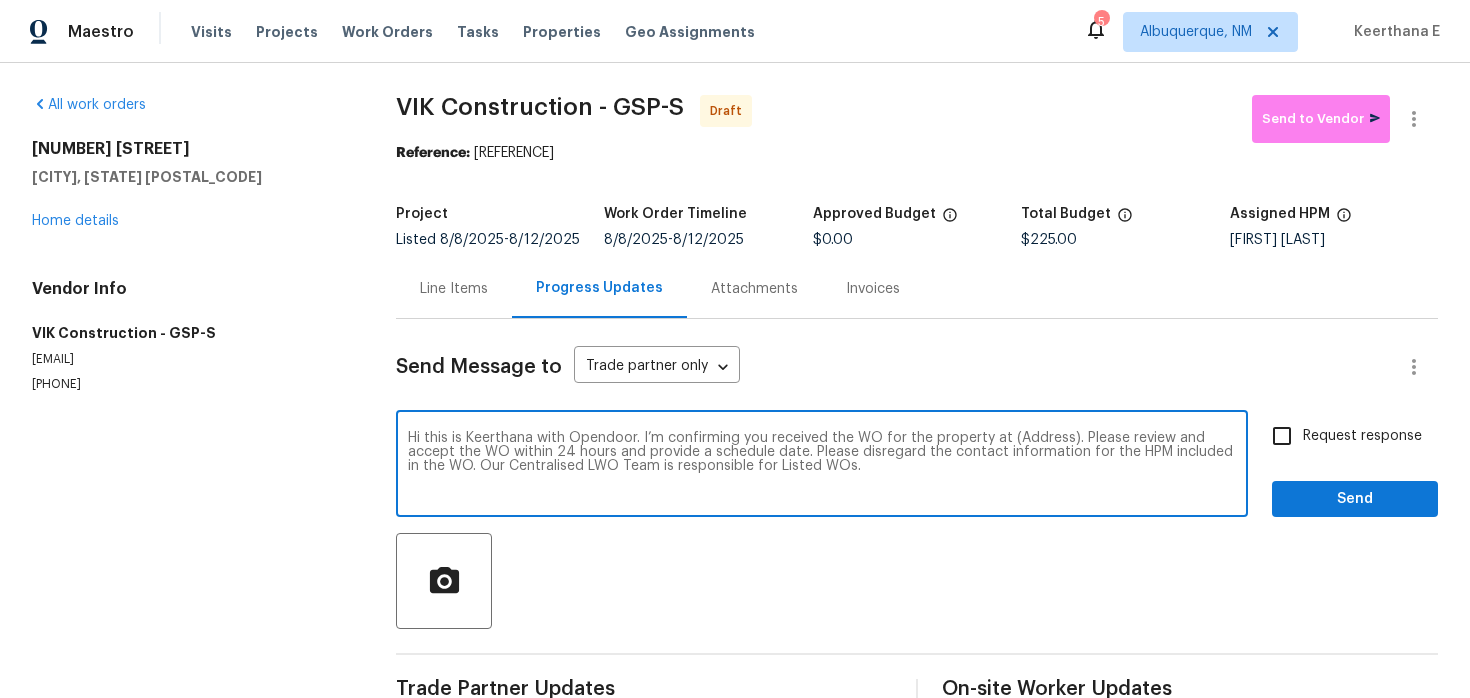 click on "Hi this is Keerthana with Opendoor. I’m confirming you received the WO for the property at (Address). Please review and accept the WO within 24 hours and provide a schedule date. Please disregard the contact information for the HPM included in the WO. Our Centralised LWO Team is responsible for Listed WOs." at bounding box center [822, 466] 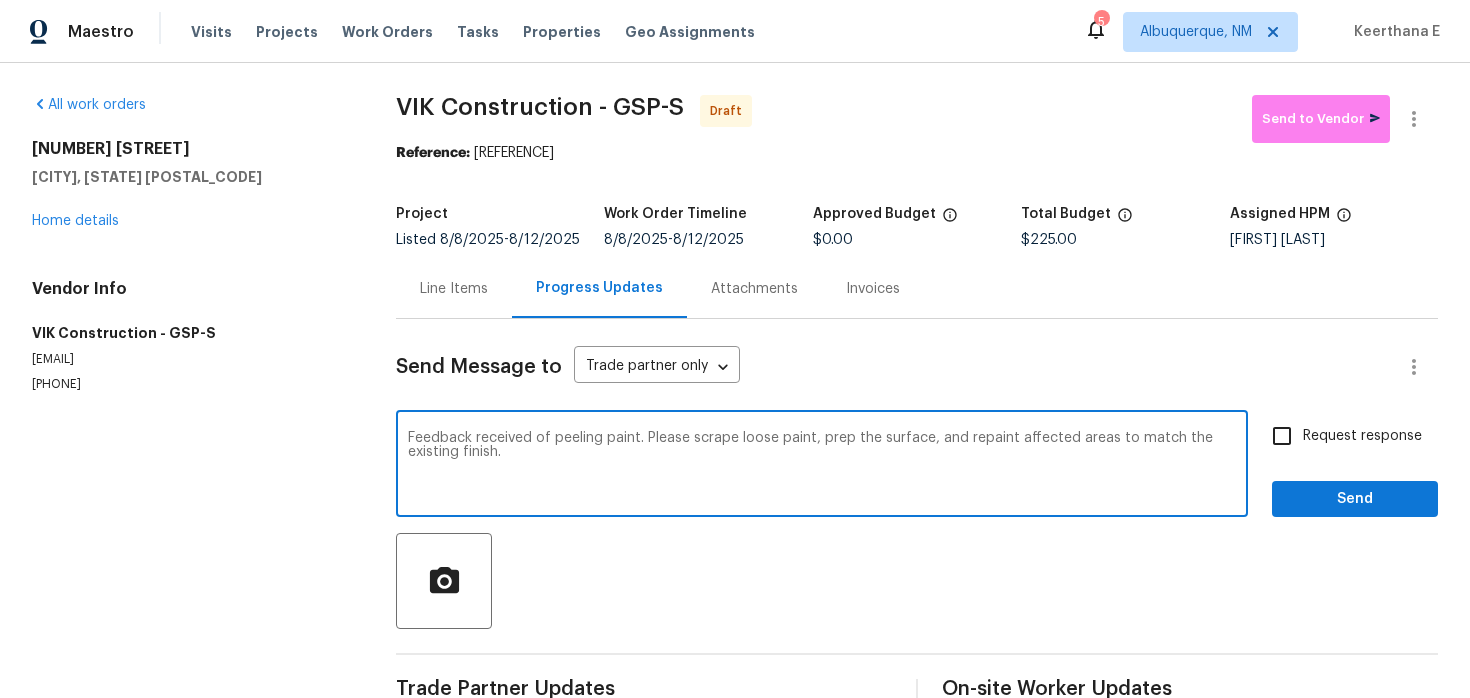 type on "Hi this is Keerthana with Opendoor. I’m confirming you received the WO for the property at (308 Piedmont Ave, Taylors, SC 29687). Please review and accept the WO within 24 hours and provide a schedule date. Please disregard the contact information for the HPM included in the WO. Our Centralised LWO Team is responsible for Listed WOs." 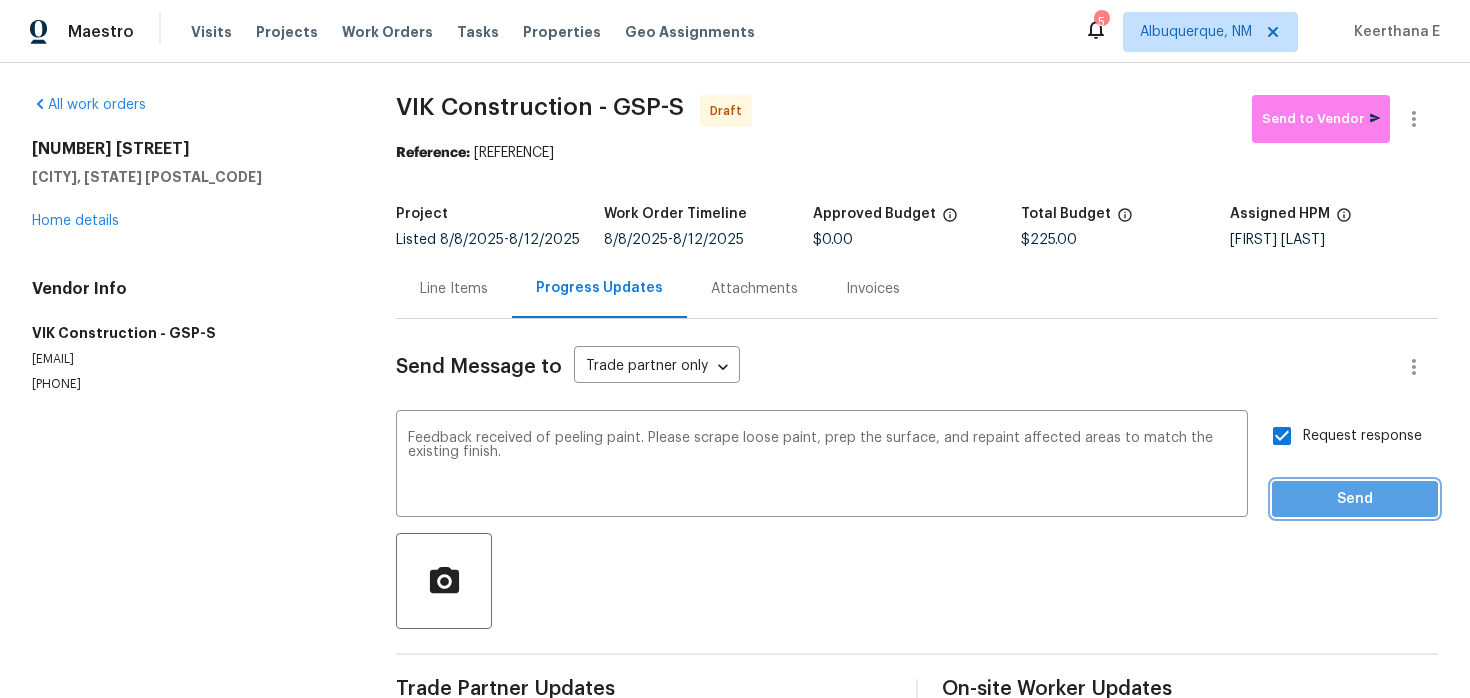 click on "Send" at bounding box center [1355, 499] 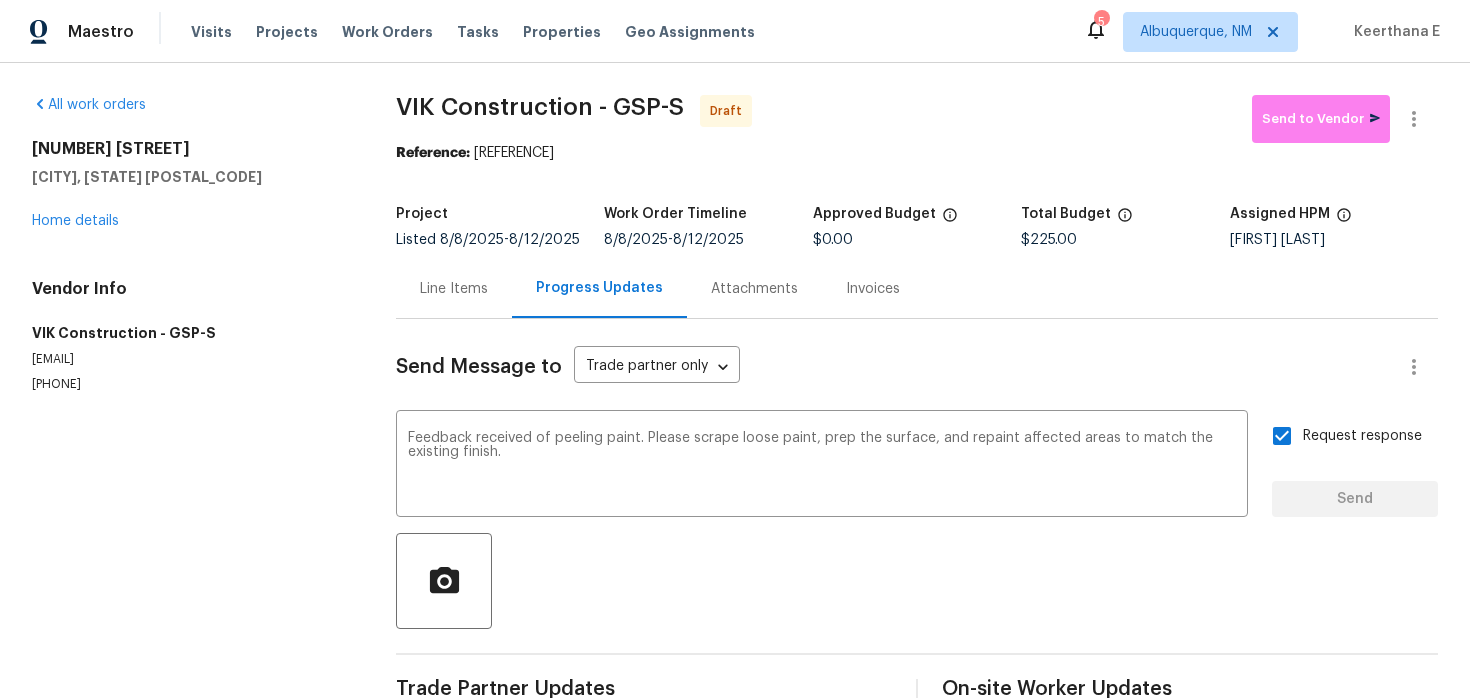 type 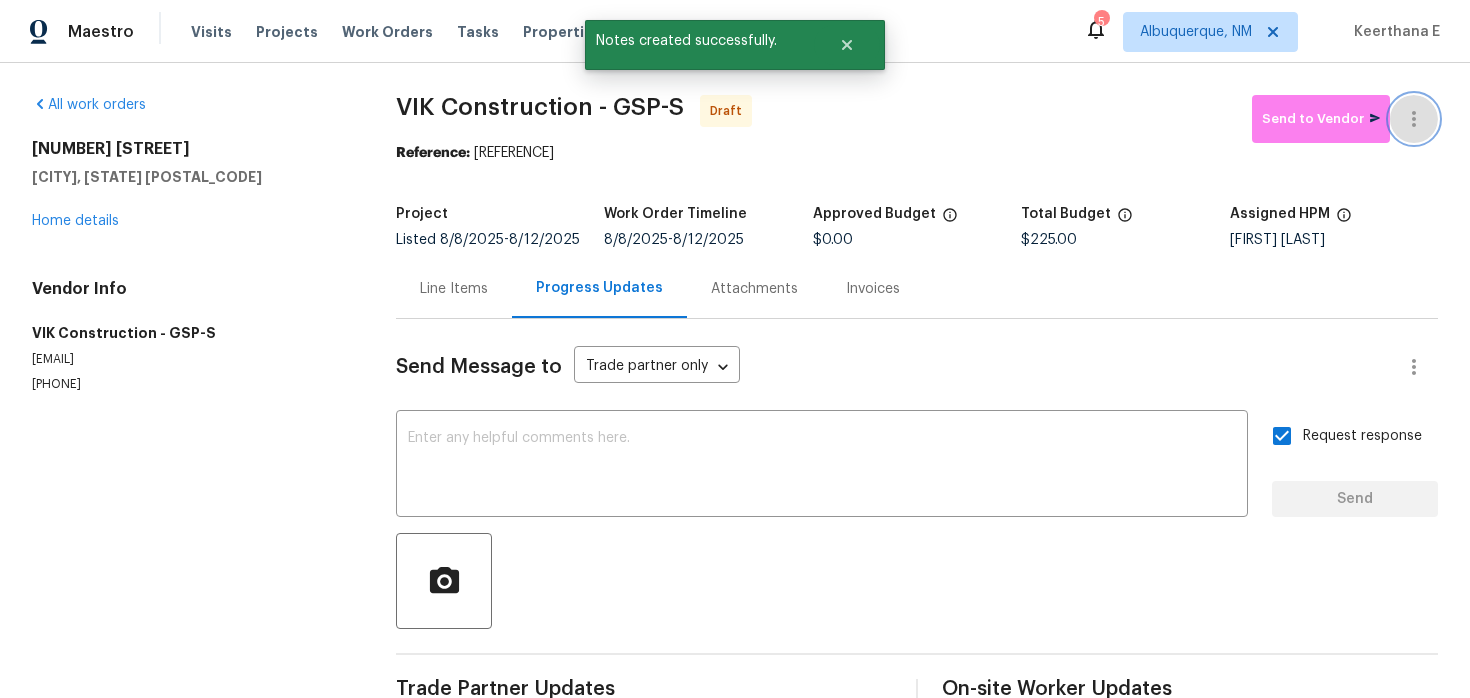click 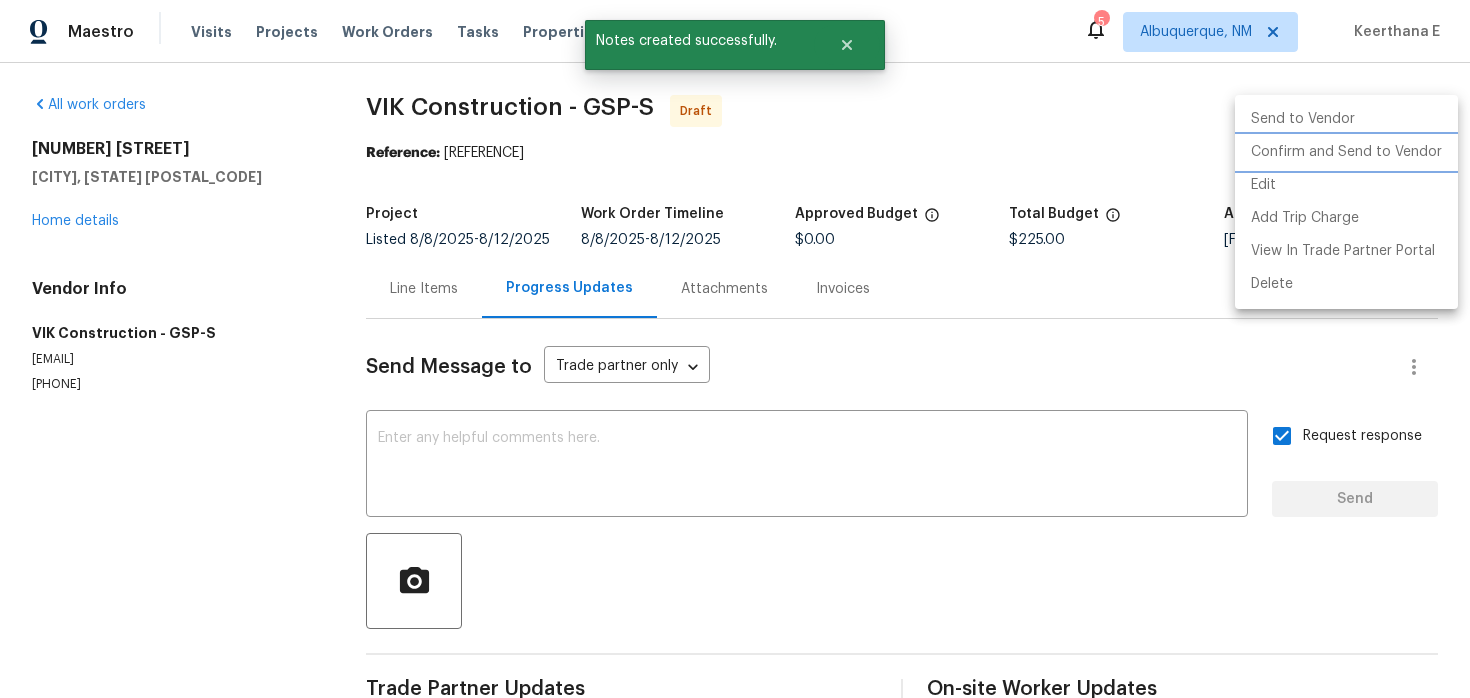 click on "Confirm and Send to Vendor" at bounding box center (1346, 152) 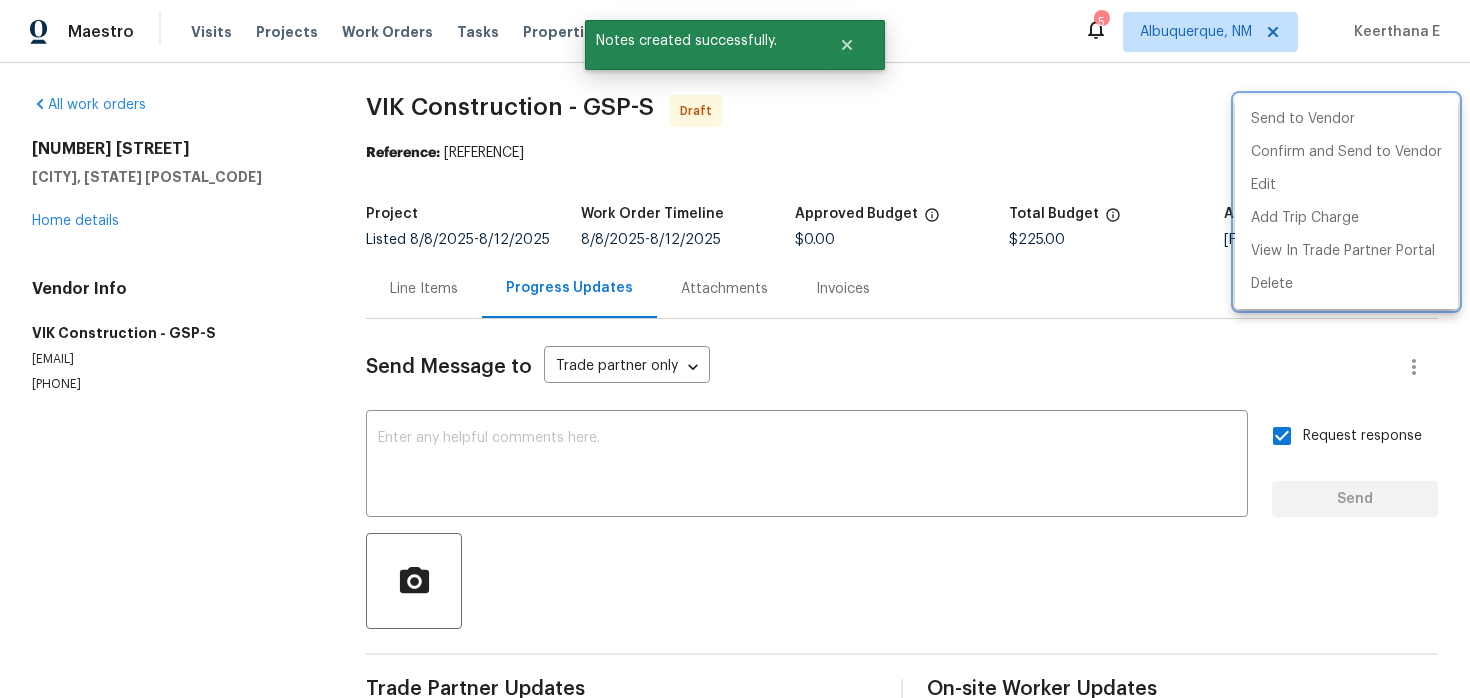 click at bounding box center (735, 349) 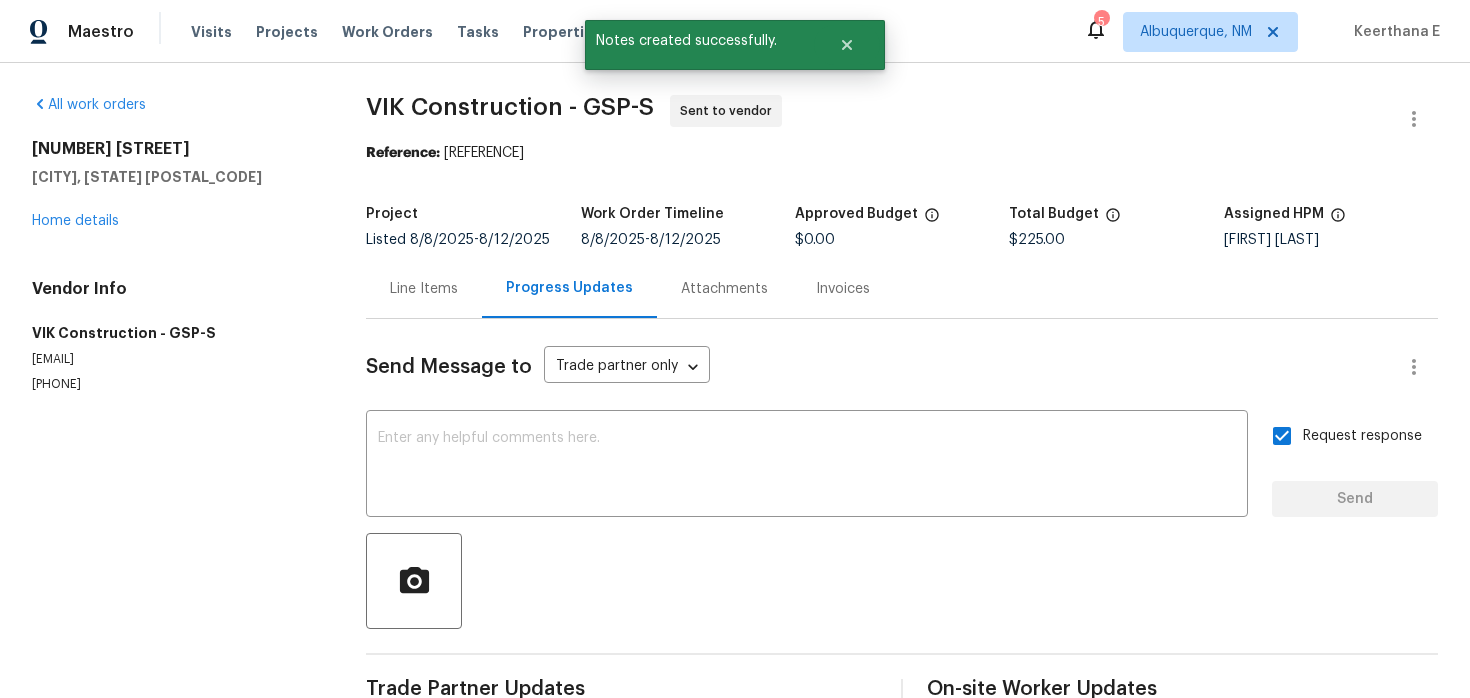 drag, startPoint x: 351, startPoint y: 154, endPoint x: 542, endPoint y: 155, distance: 191.00262 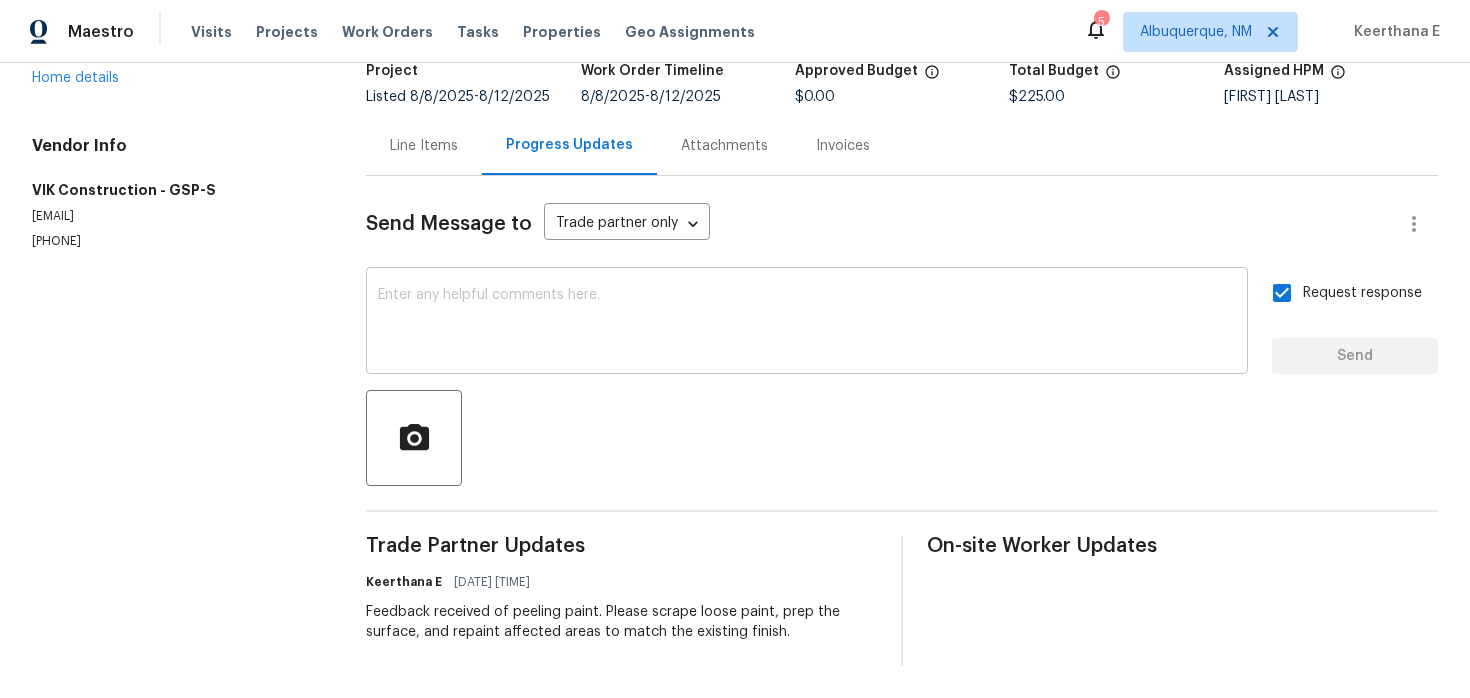 scroll, scrollTop: 0, scrollLeft: 0, axis: both 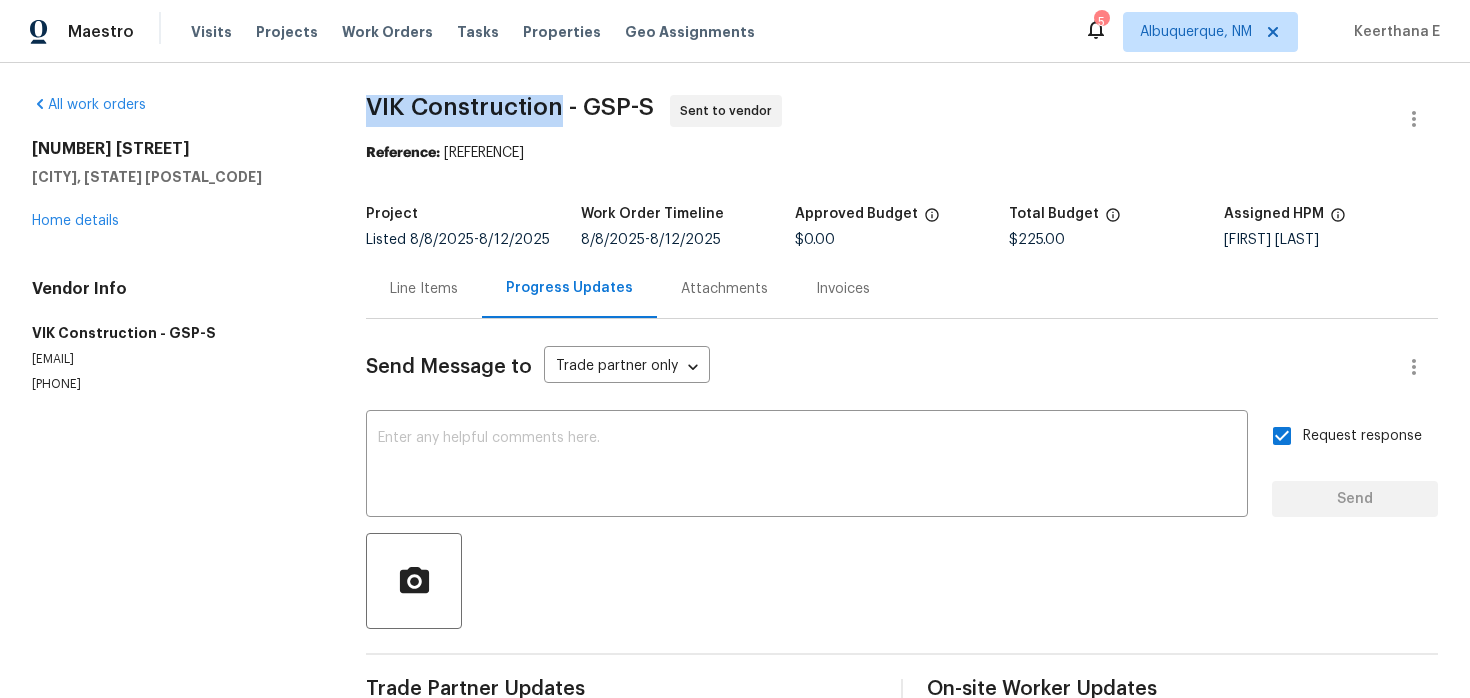 drag, startPoint x: 275, startPoint y: 101, endPoint x: 465, endPoint y: 110, distance: 190.21304 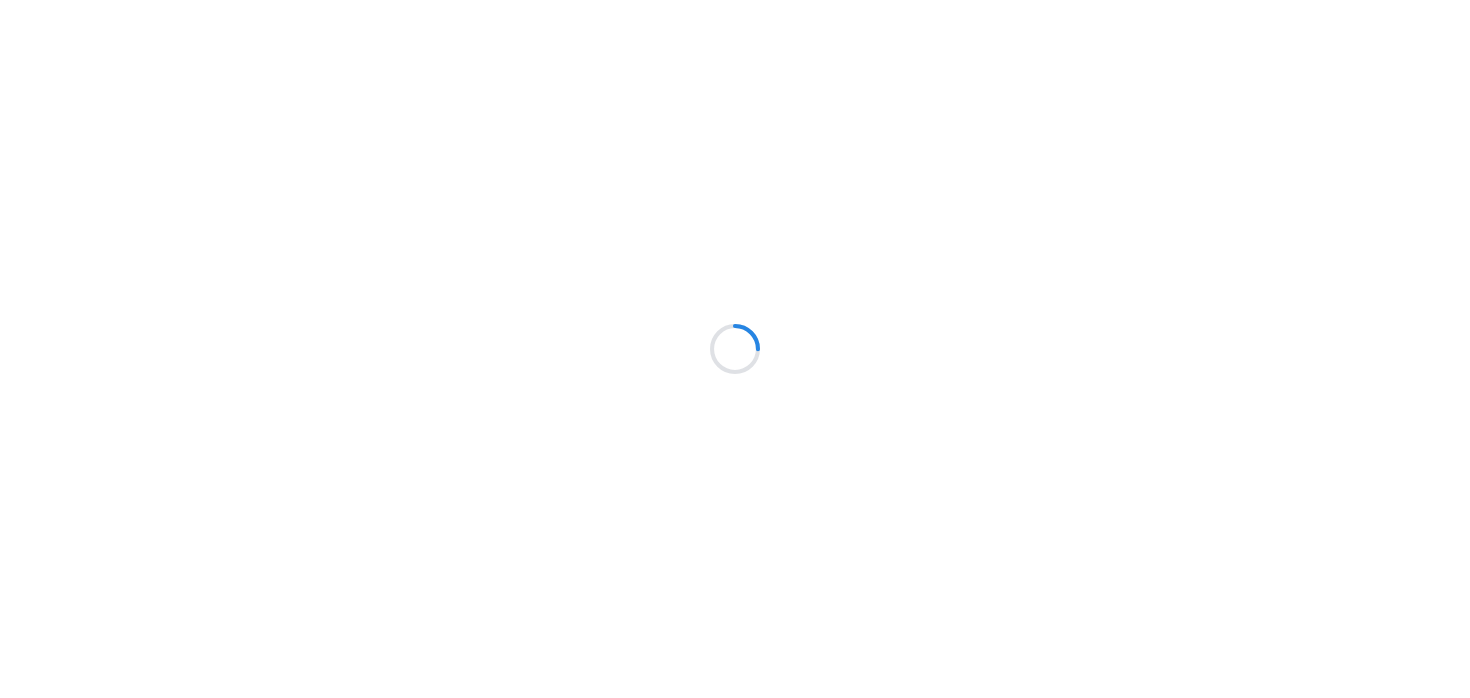 scroll, scrollTop: 0, scrollLeft: 0, axis: both 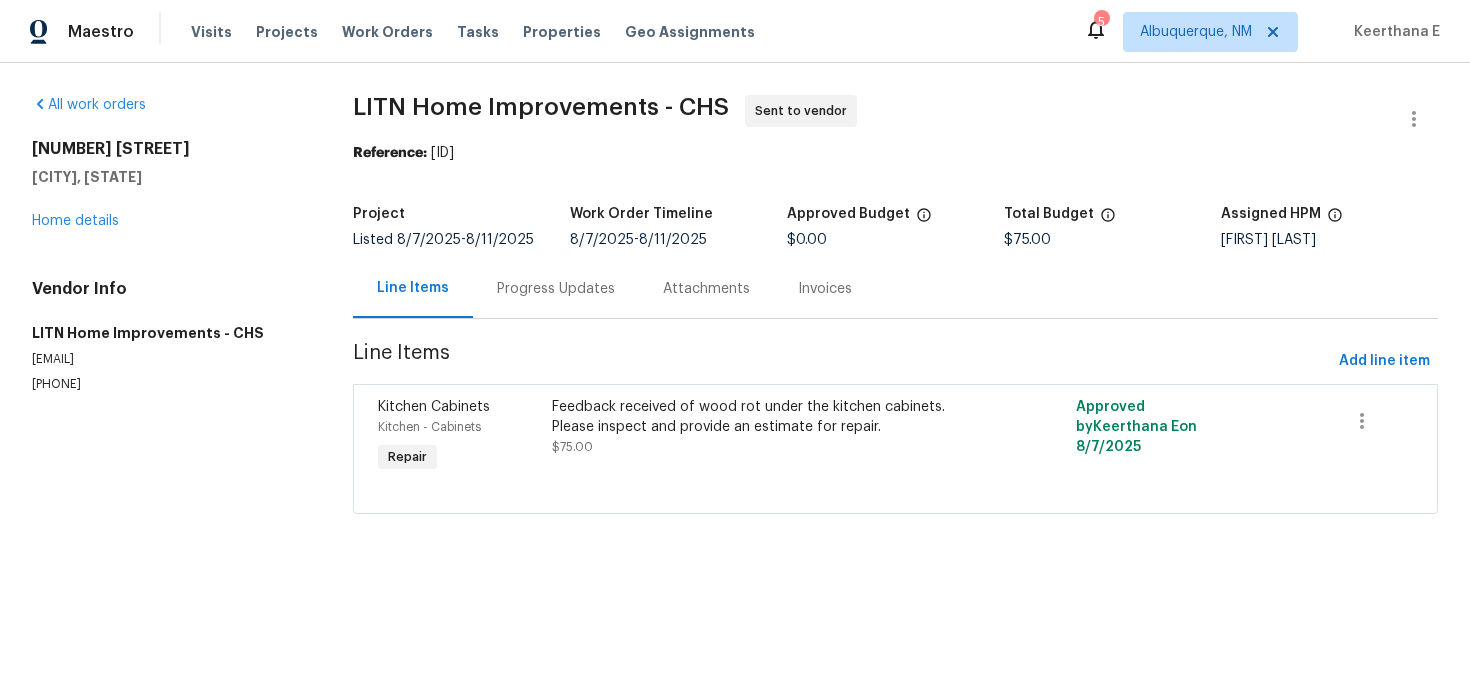 click on "Progress Updates" at bounding box center [556, 289] 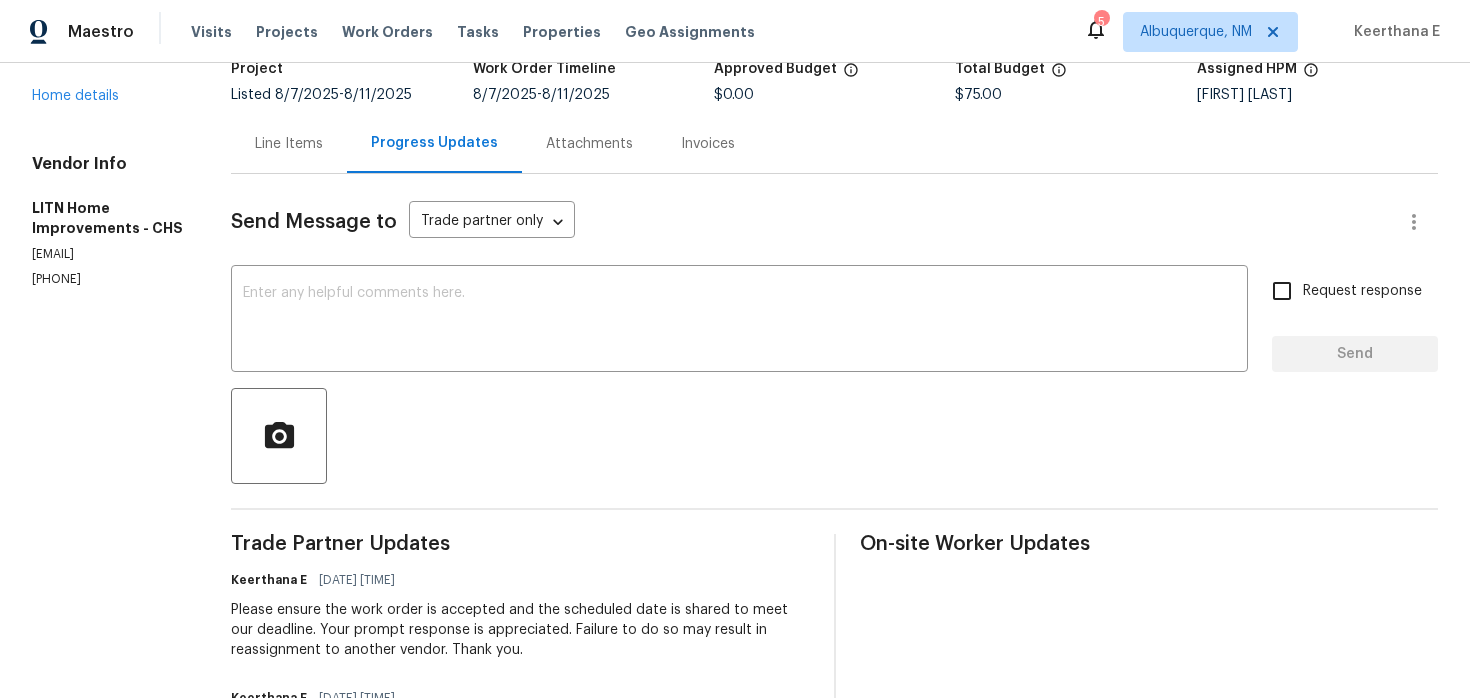 scroll, scrollTop: 0, scrollLeft: 0, axis: both 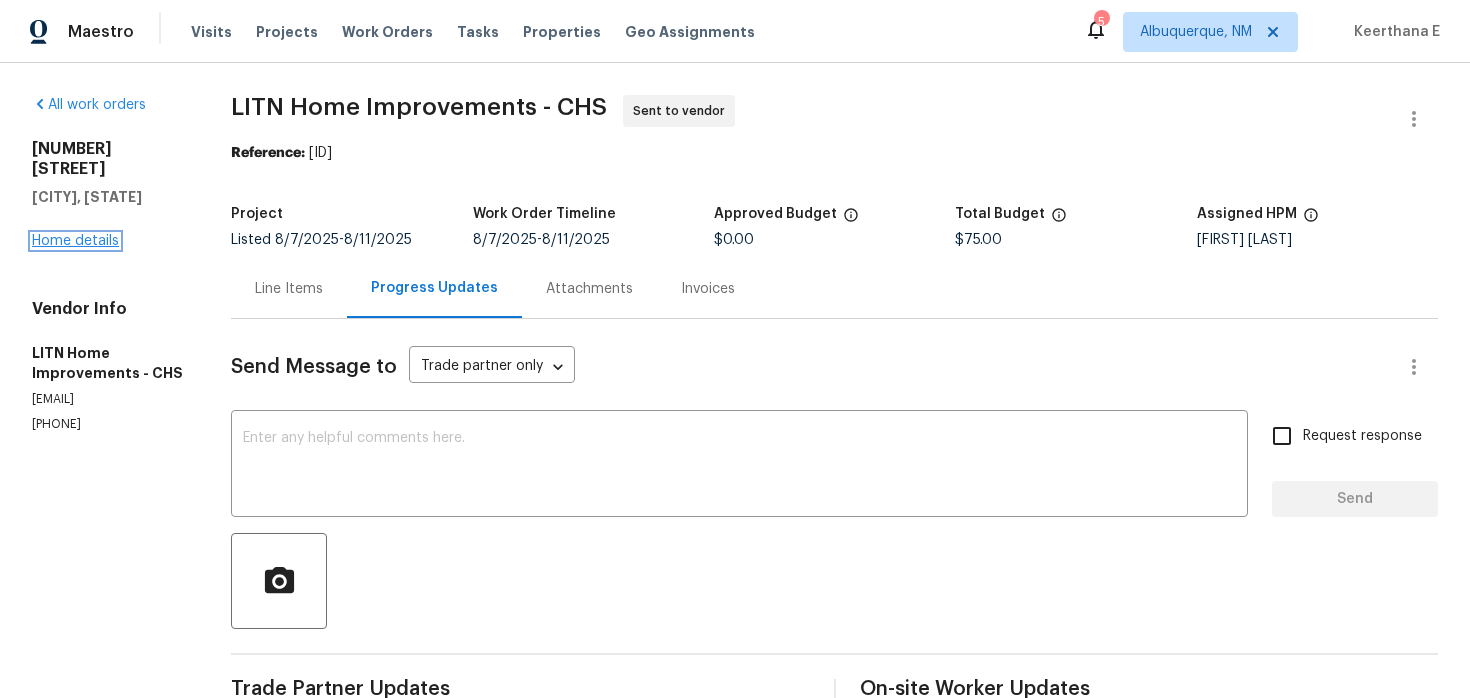 click on "Home details" at bounding box center (75, 241) 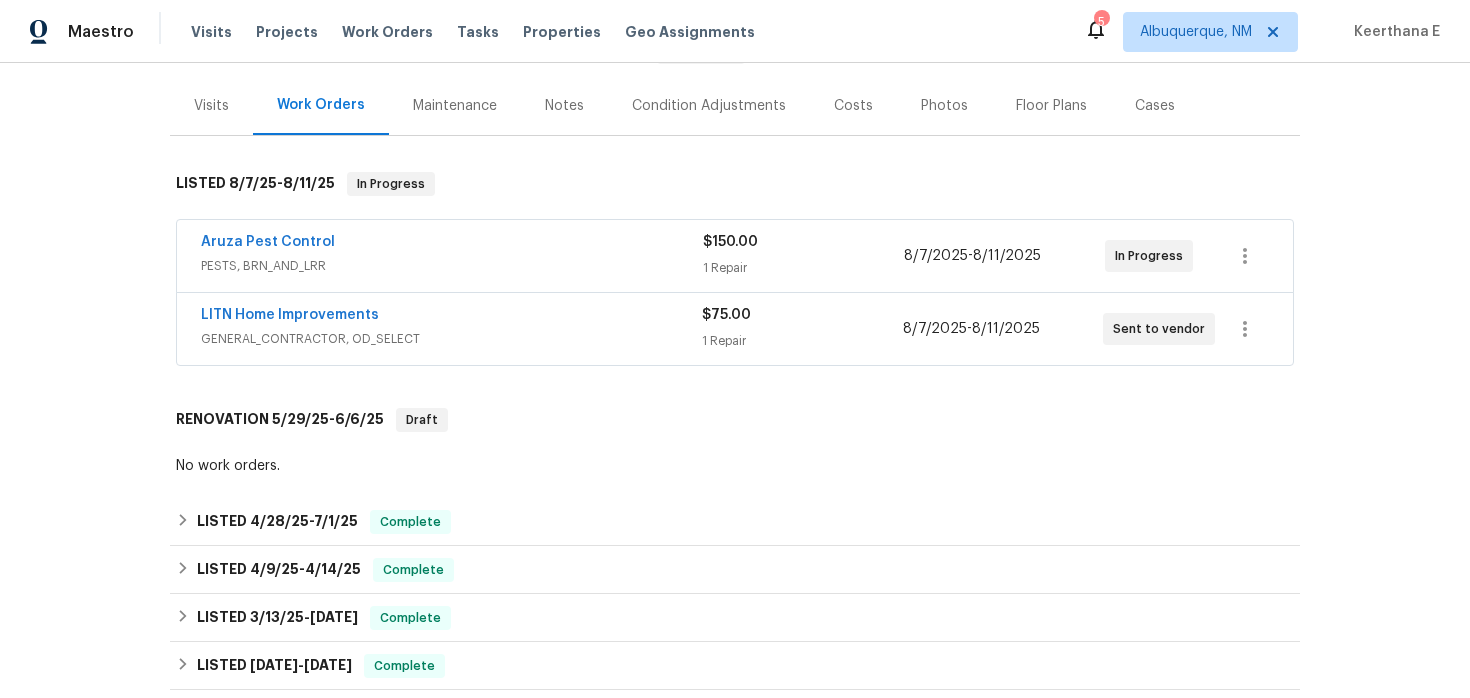scroll, scrollTop: 228, scrollLeft: 0, axis: vertical 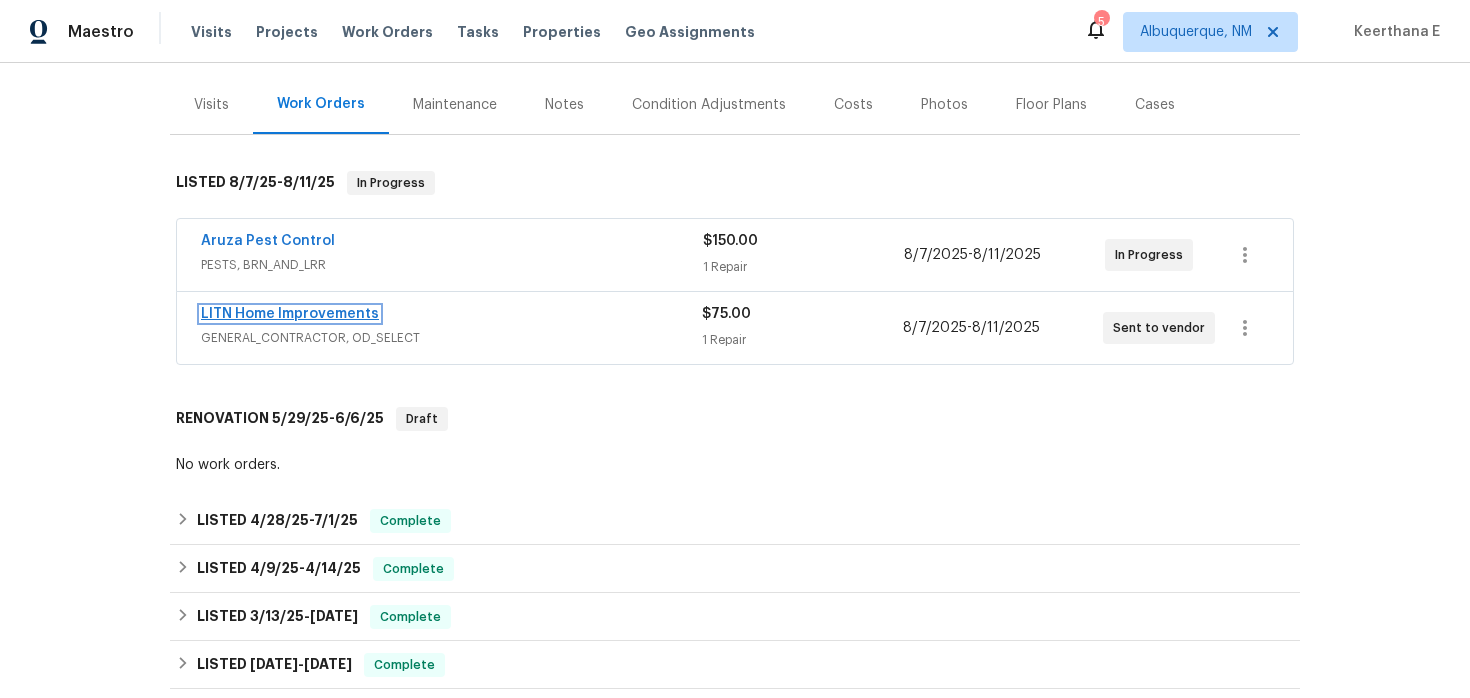 click on "LITN Home Improvements" at bounding box center (290, 314) 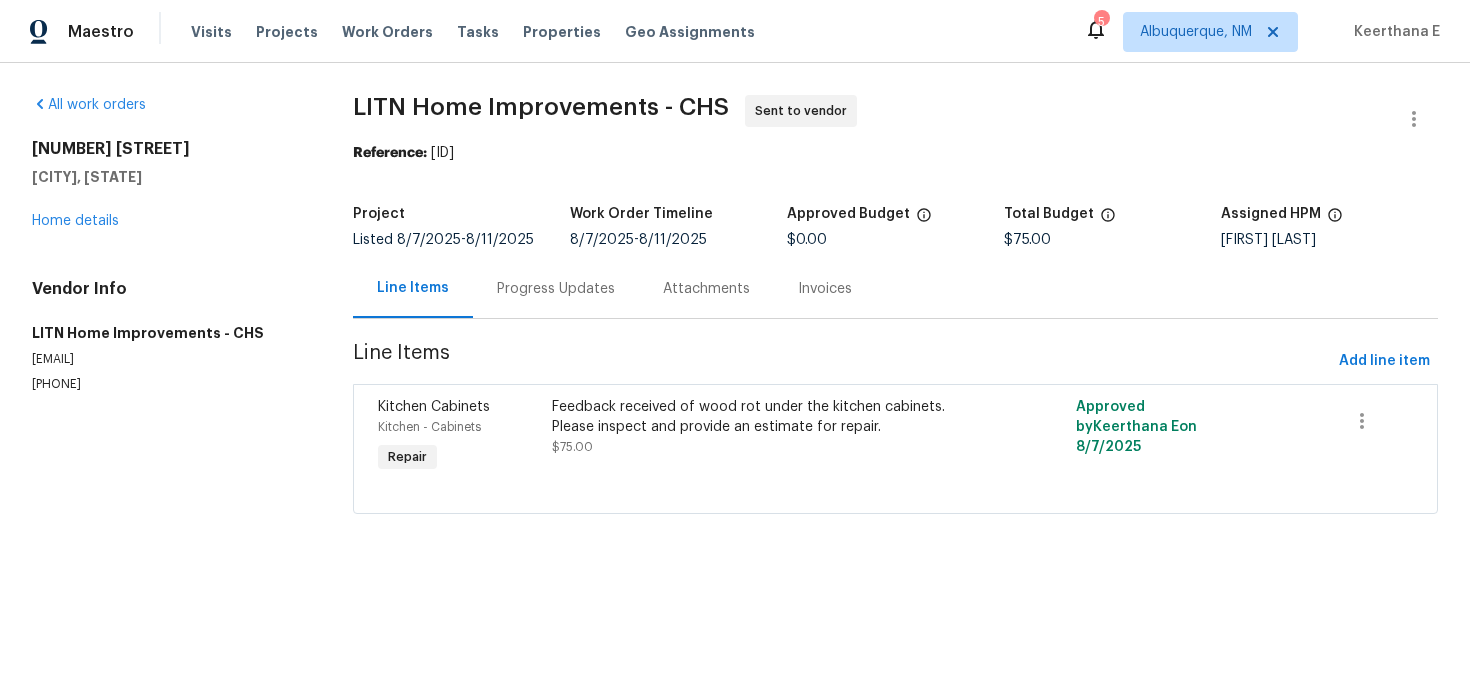 click on "Progress Updates" at bounding box center (556, 289) 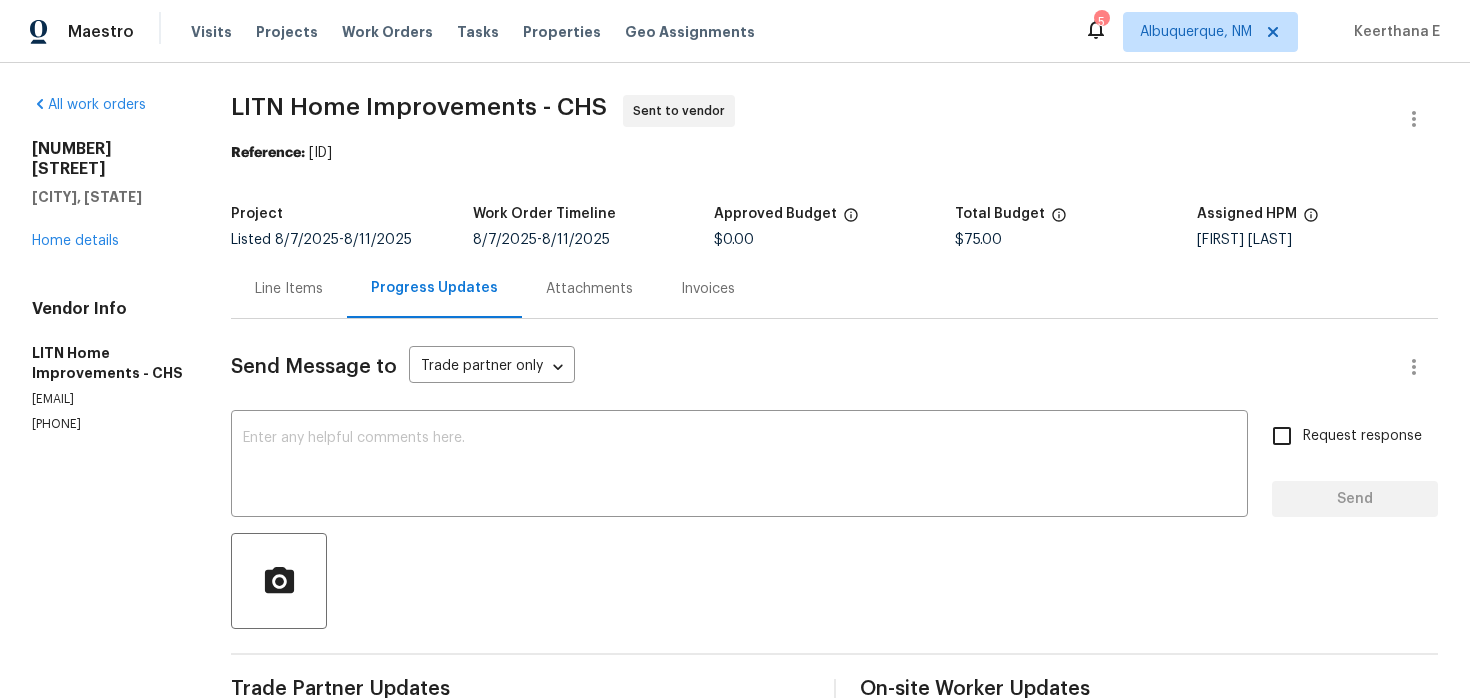 scroll, scrollTop: 301, scrollLeft: 0, axis: vertical 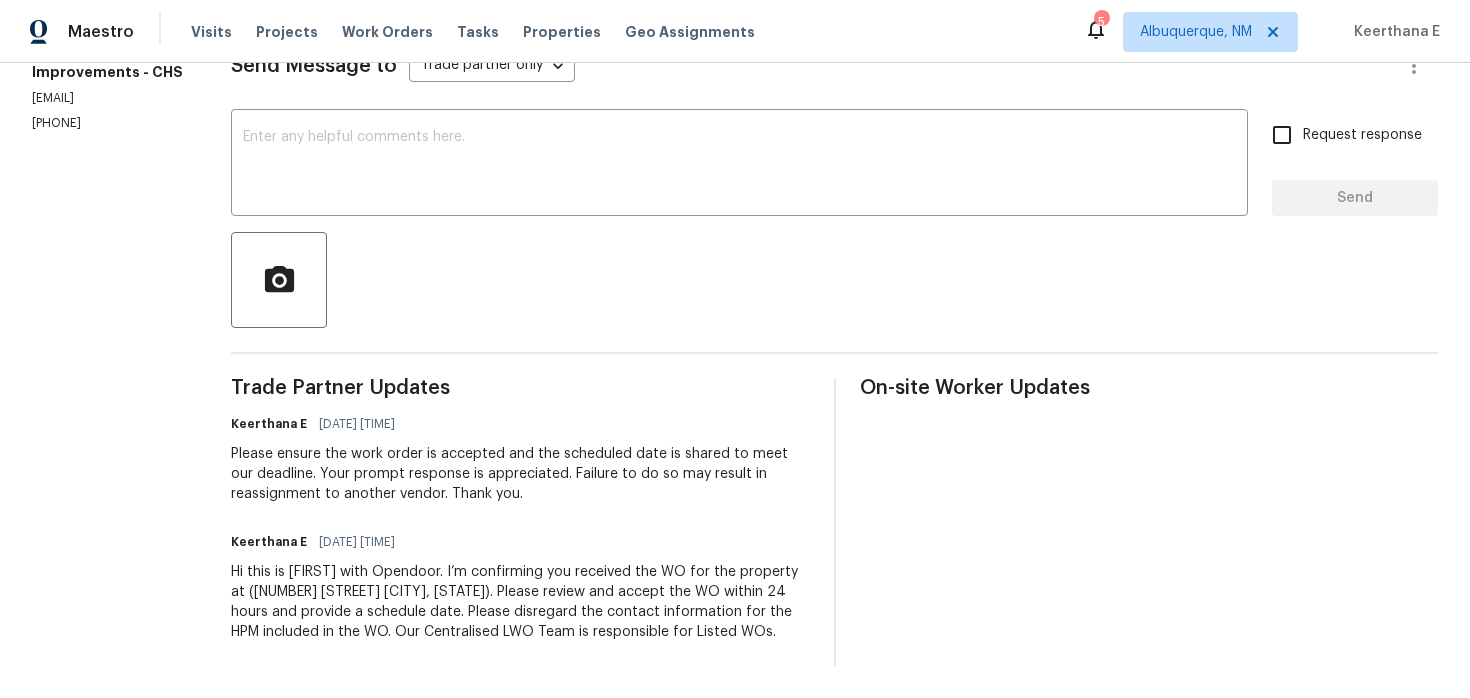 click on "Hi this is Keerthana with Opendoor. I’m confirming you received the WO for the property at (110 Manchester Rd
Summerville, SC 29486). Please review and accept the WO within 24 hours and provide a schedule date. Please disregard the contact information for the HPM included in the WO. Our Centralised LWO Team is responsible for Listed WOs." at bounding box center (520, 602) 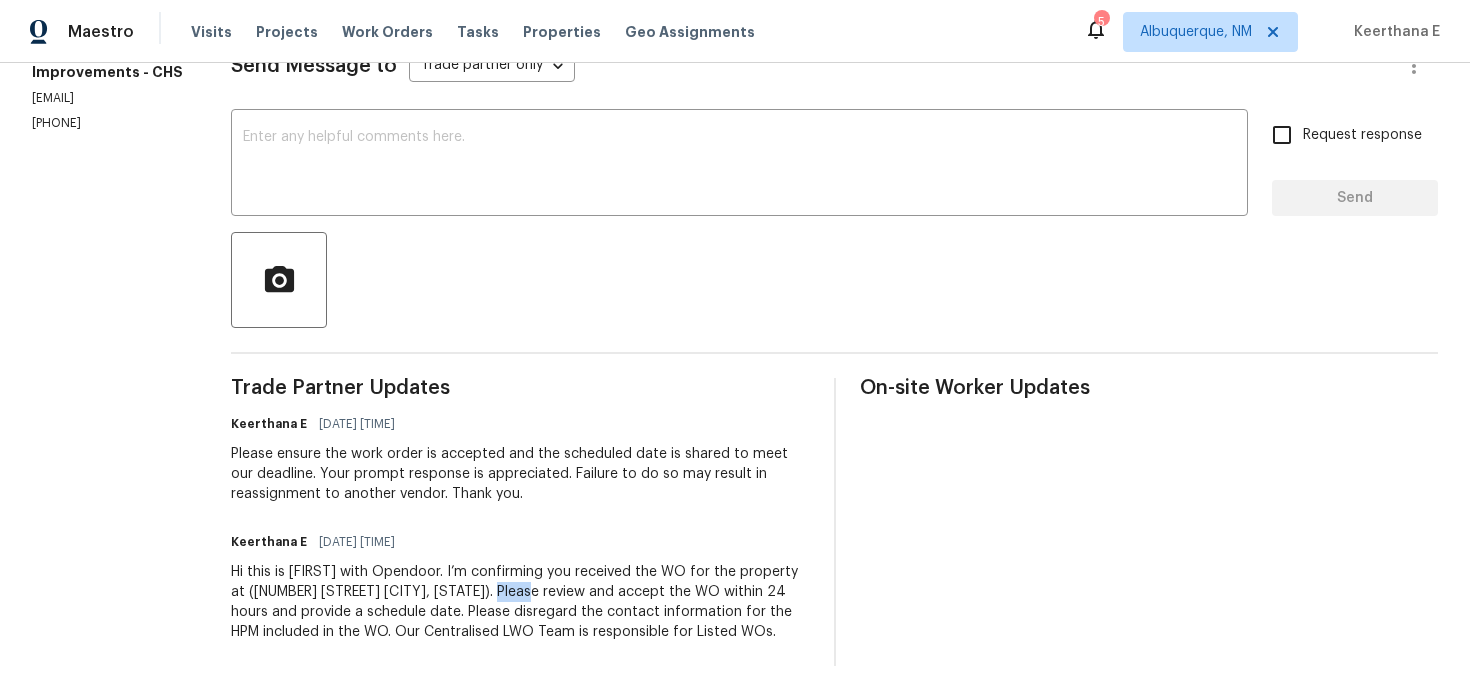 click on "Hi this is Keerthana with Opendoor. I’m confirming you received the WO for the property at (110 Manchester Rd
Summerville, SC 29486). Please review and accept the WO within 24 hours and provide a schedule date. Please disregard the contact information for the HPM included in the WO. Our Centralised LWO Team is responsible for Listed WOs." at bounding box center (520, 602) 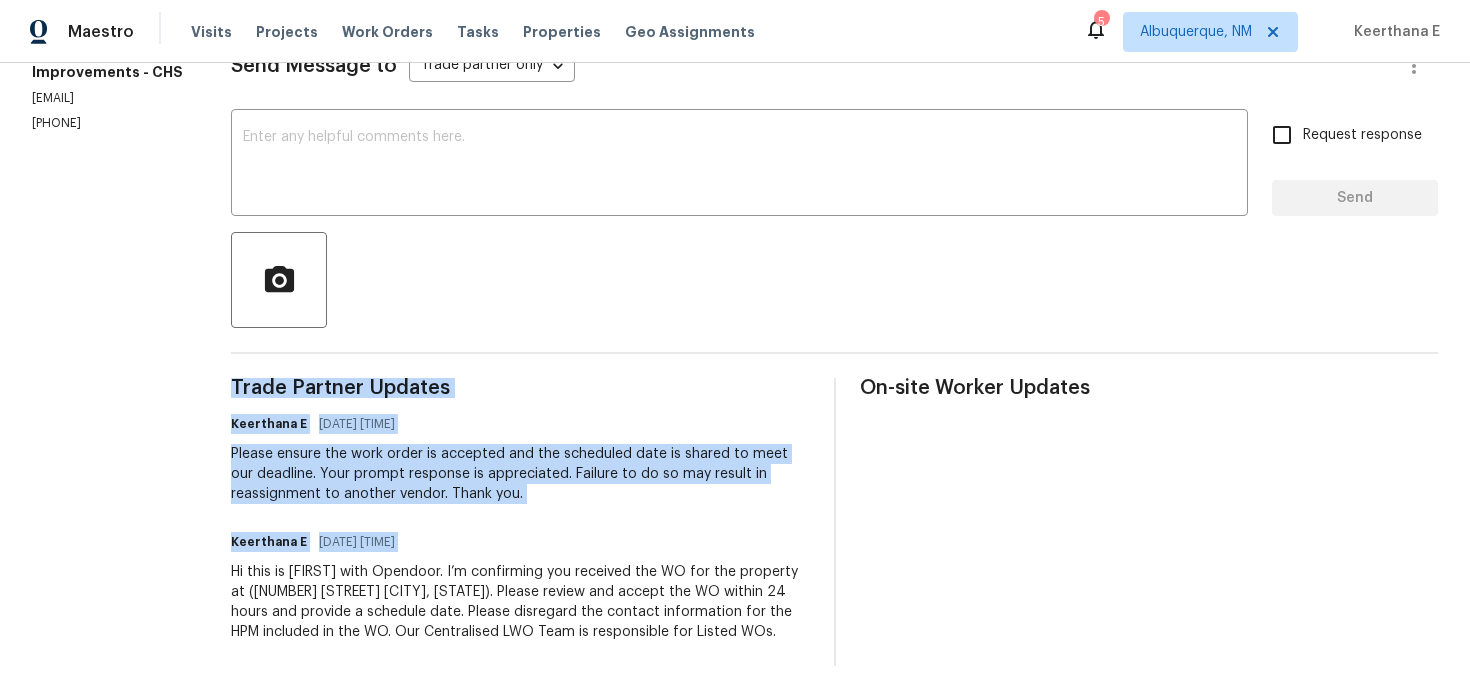 copy on "Trade Partner Updates Keerthana E 08/08/2025 11:48 AM Please ensure the work order is accepted and the scheduled date is shared to meet our deadline. Your prompt response is appreciated. Failure to do so may result in reassignment to another vendor. Thank you. Keerthana E 08/07/2025 3:44 PM" 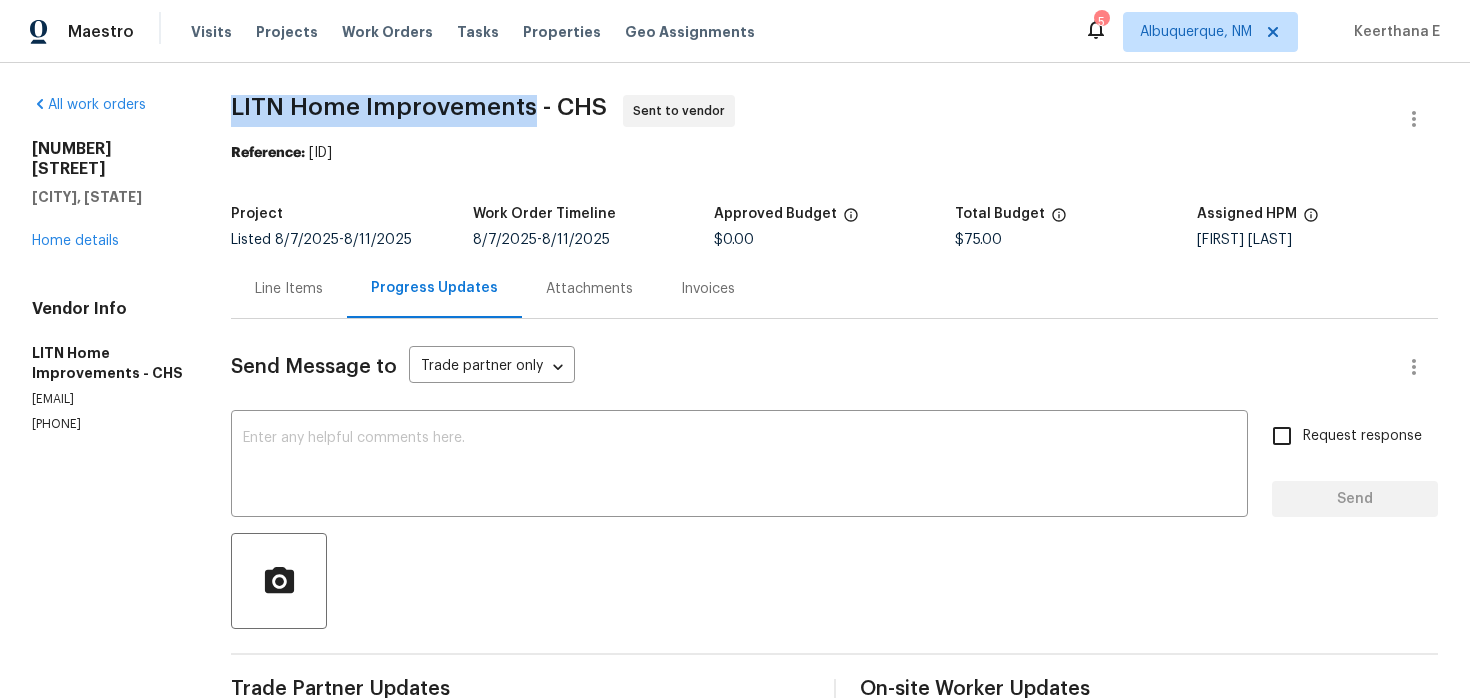 drag, startPoint x: 233, startPoint y: 113, endPoint x: 525, endPoint y: 116, distance: 292.0154 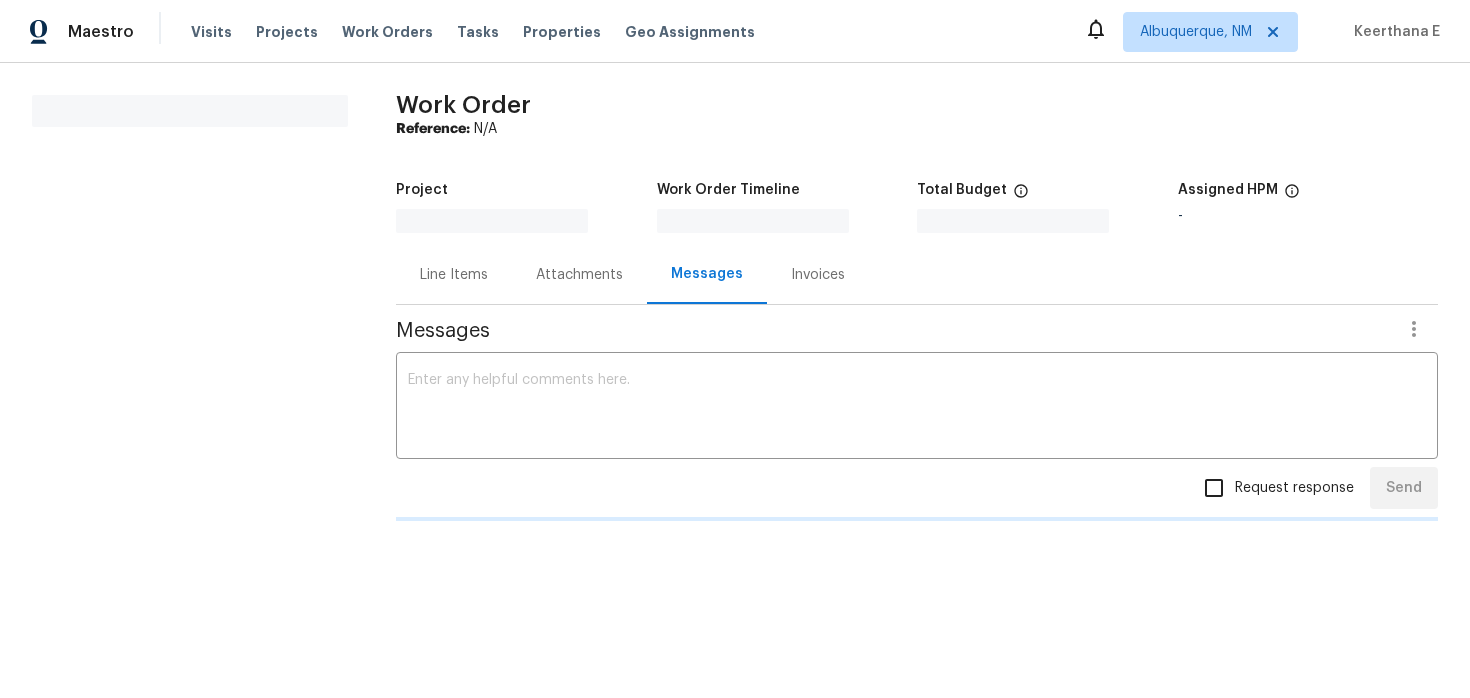 scroll, scrollTop: 0, scrollLeft: 0, axis: both 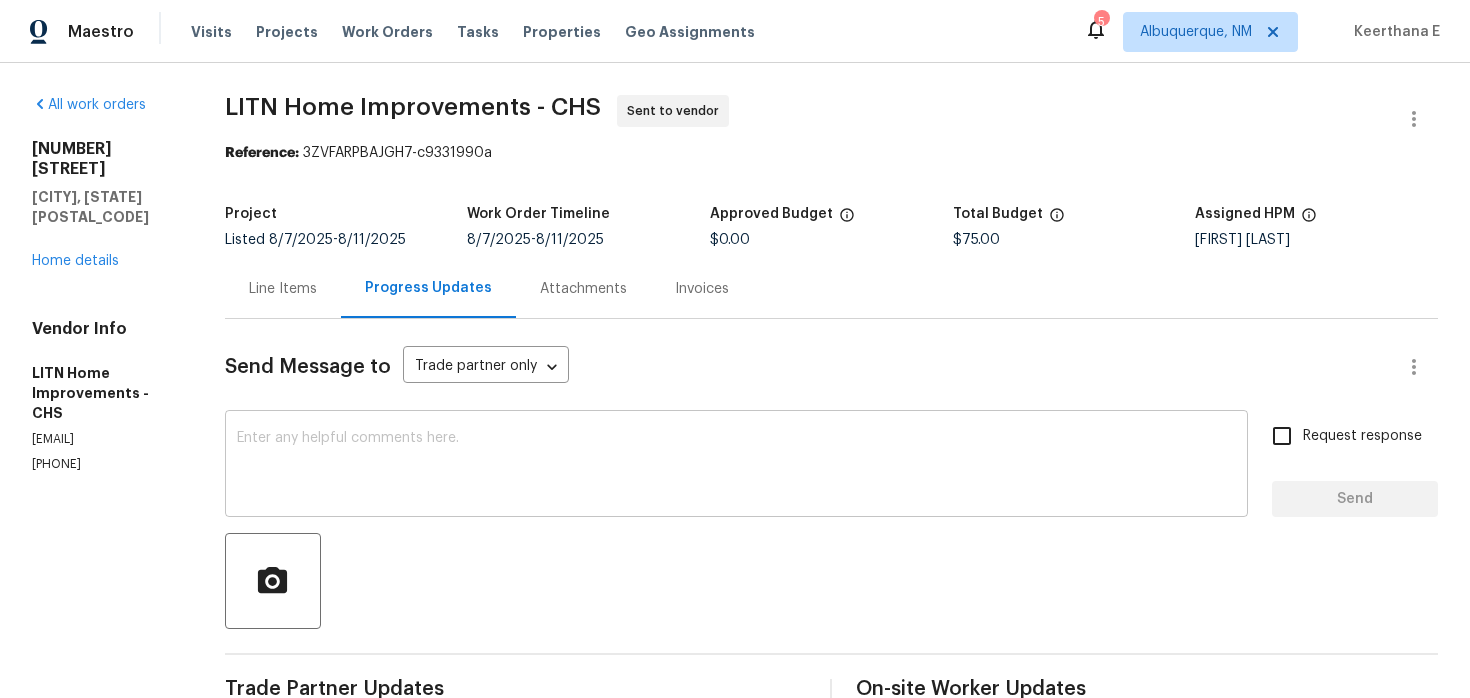 click at bounding box center [736, 466] 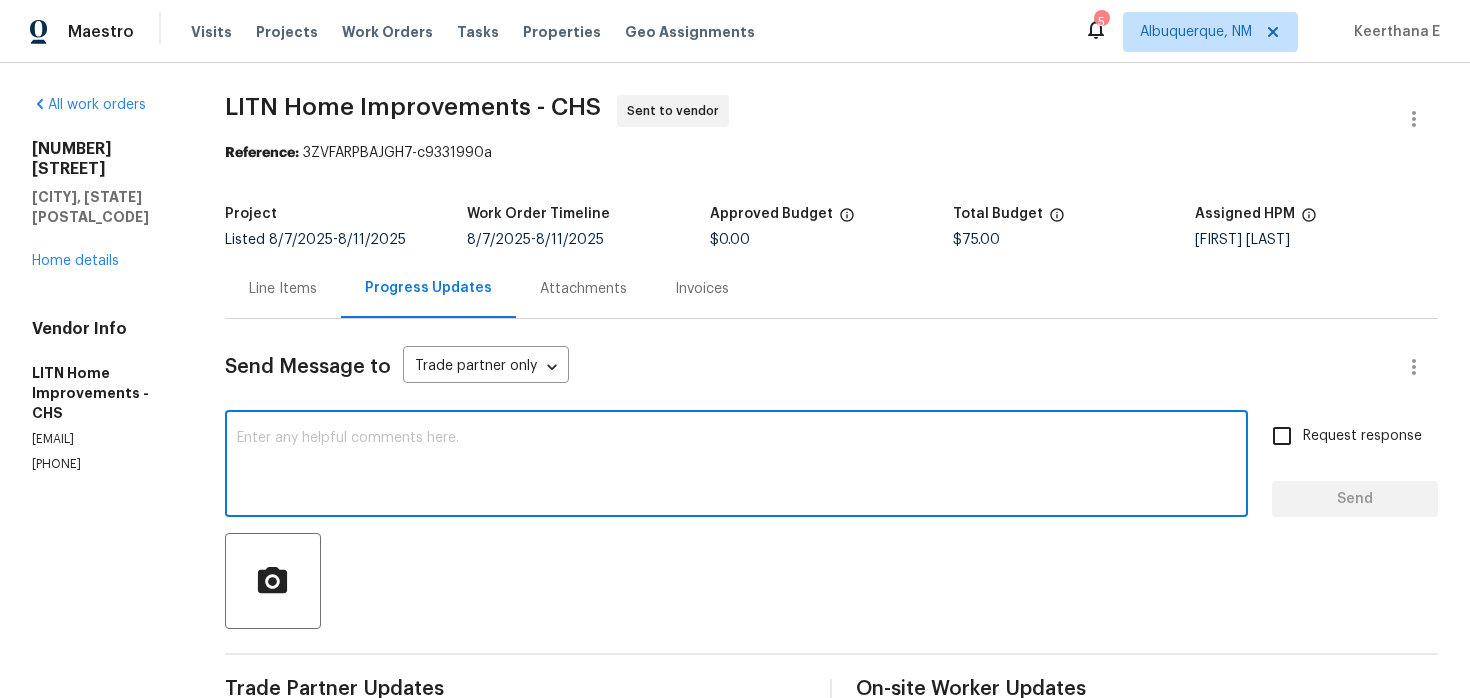 paste on "This is to inform you that we are reassigning this work order as it was not accepted within our timeline. Thanks!.." 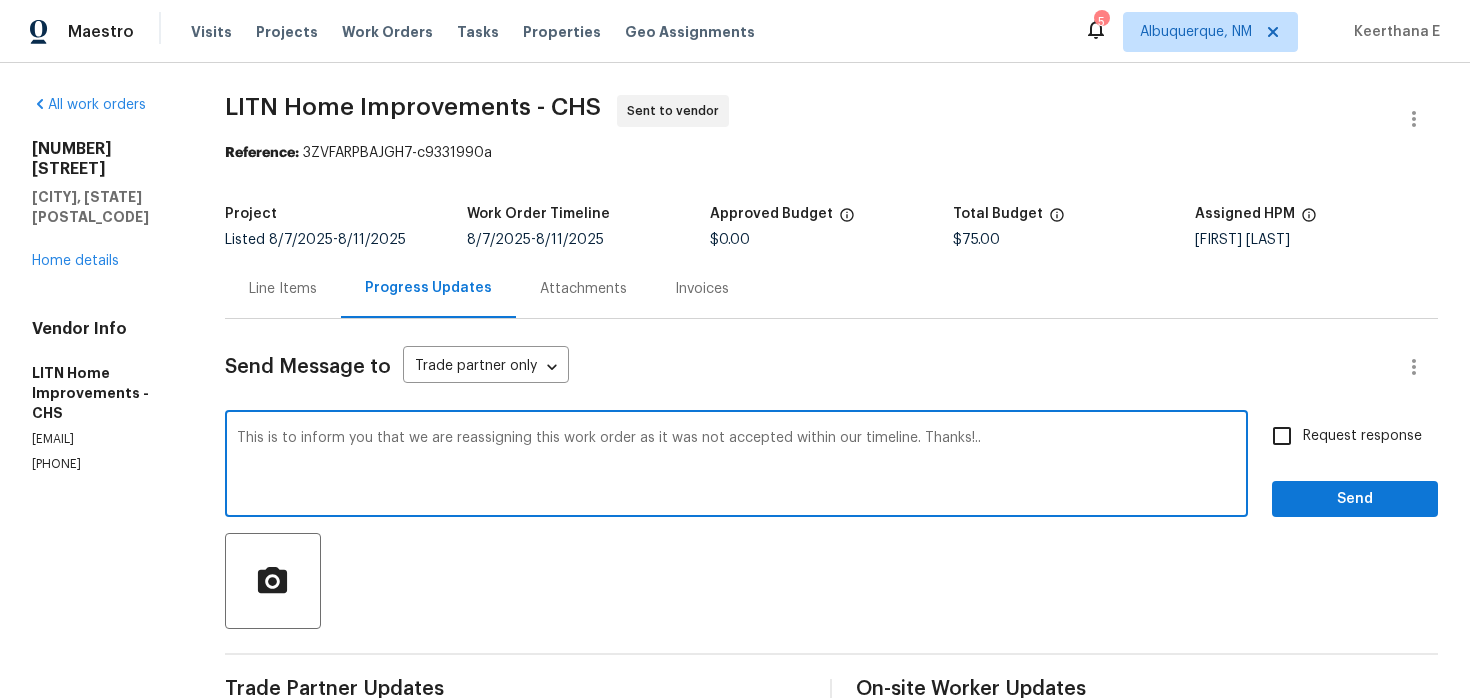 type on "This is to inform you that we are reassigning this work order as it was not accepted within our timeline. Thanks!.." 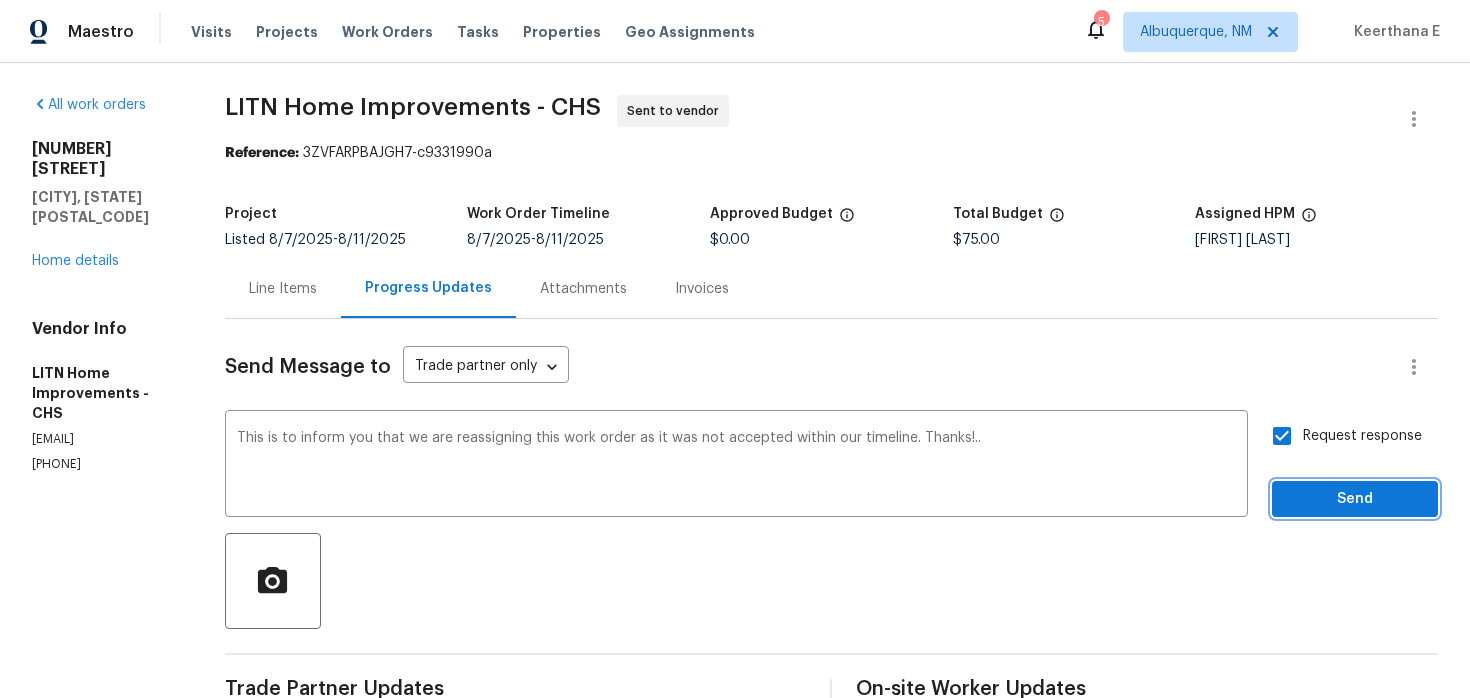 click on "Send" at bounding box center (1355, 499) 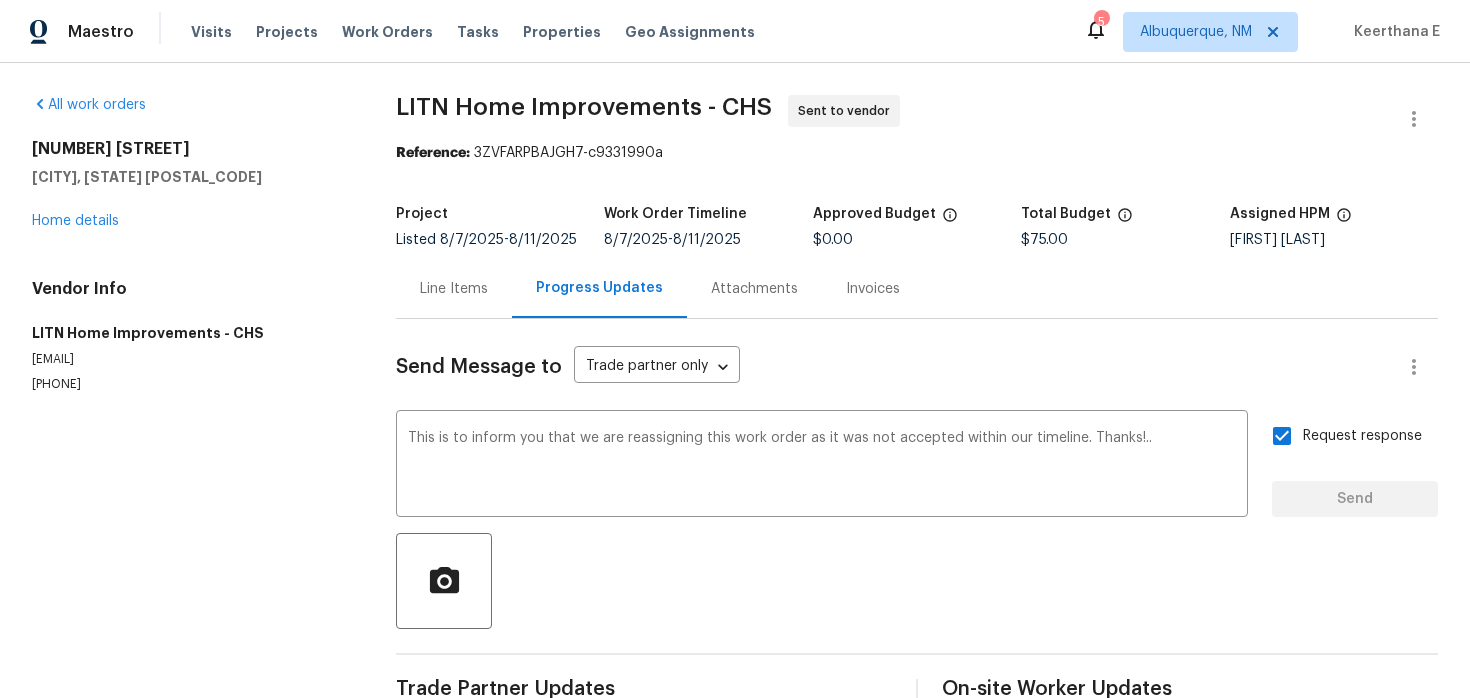 type 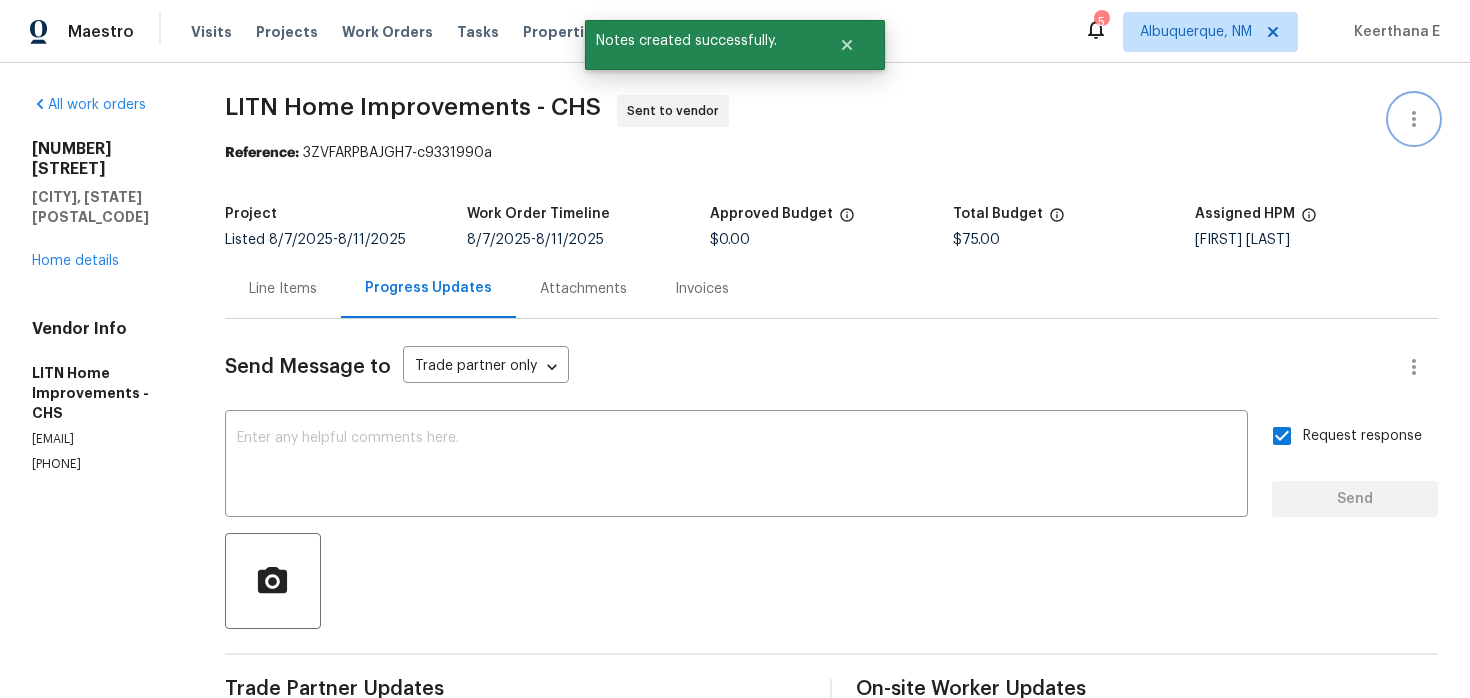 click at bounding box center [1414, 119] 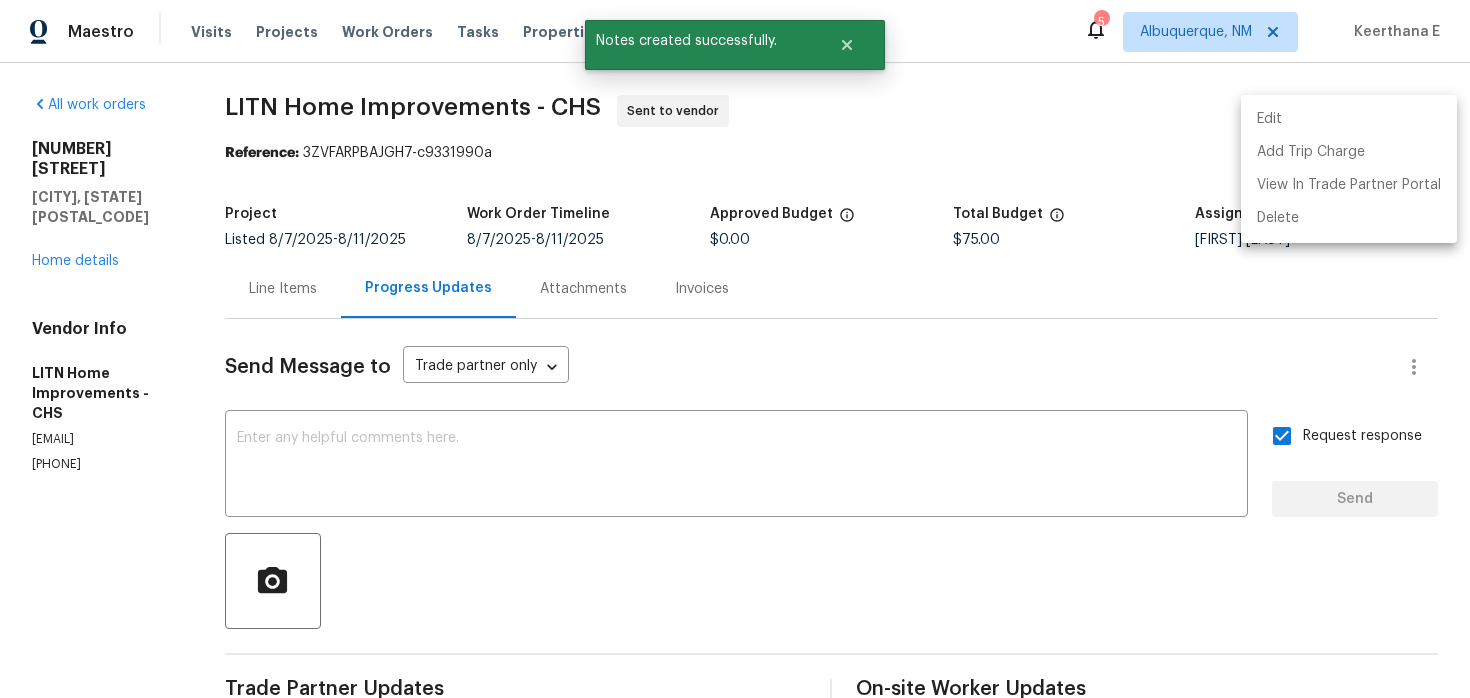 click on "Edit" at bounding box center [1349, 119] 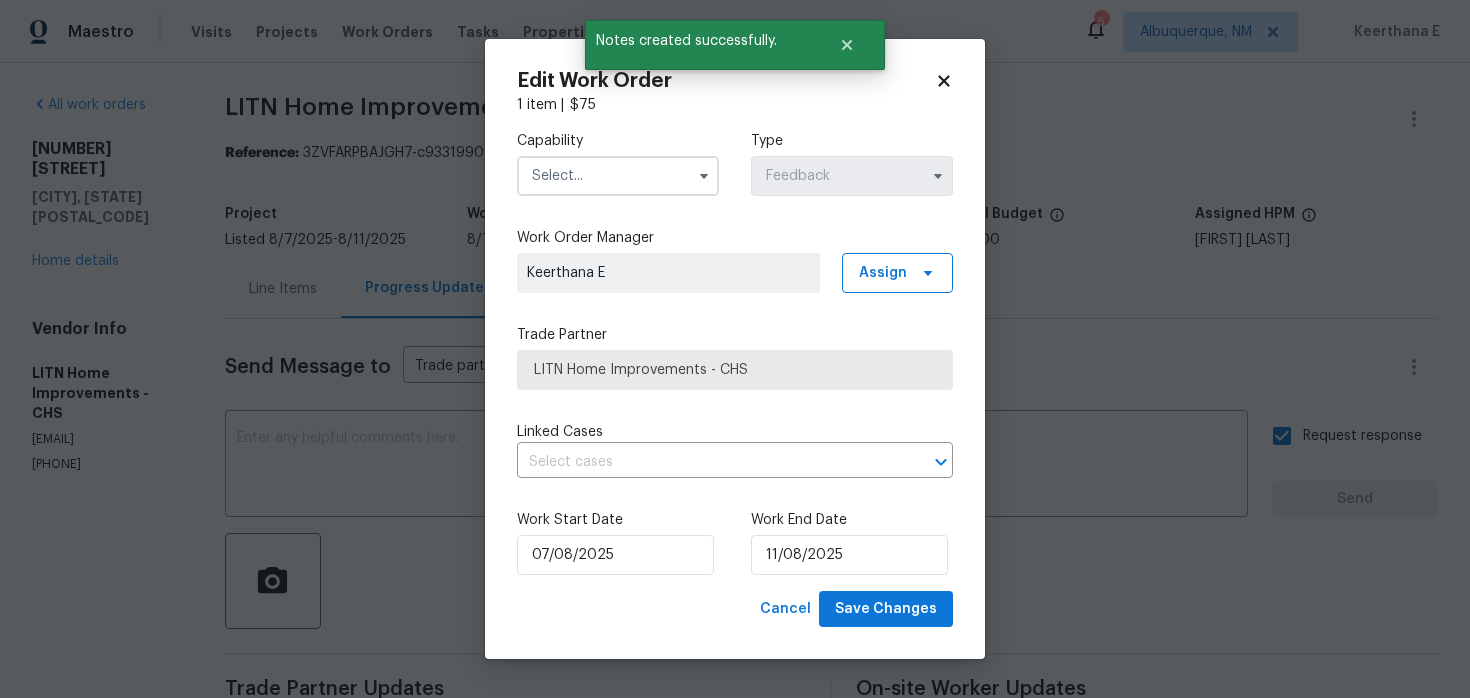 click at bounding box center (618, 176) 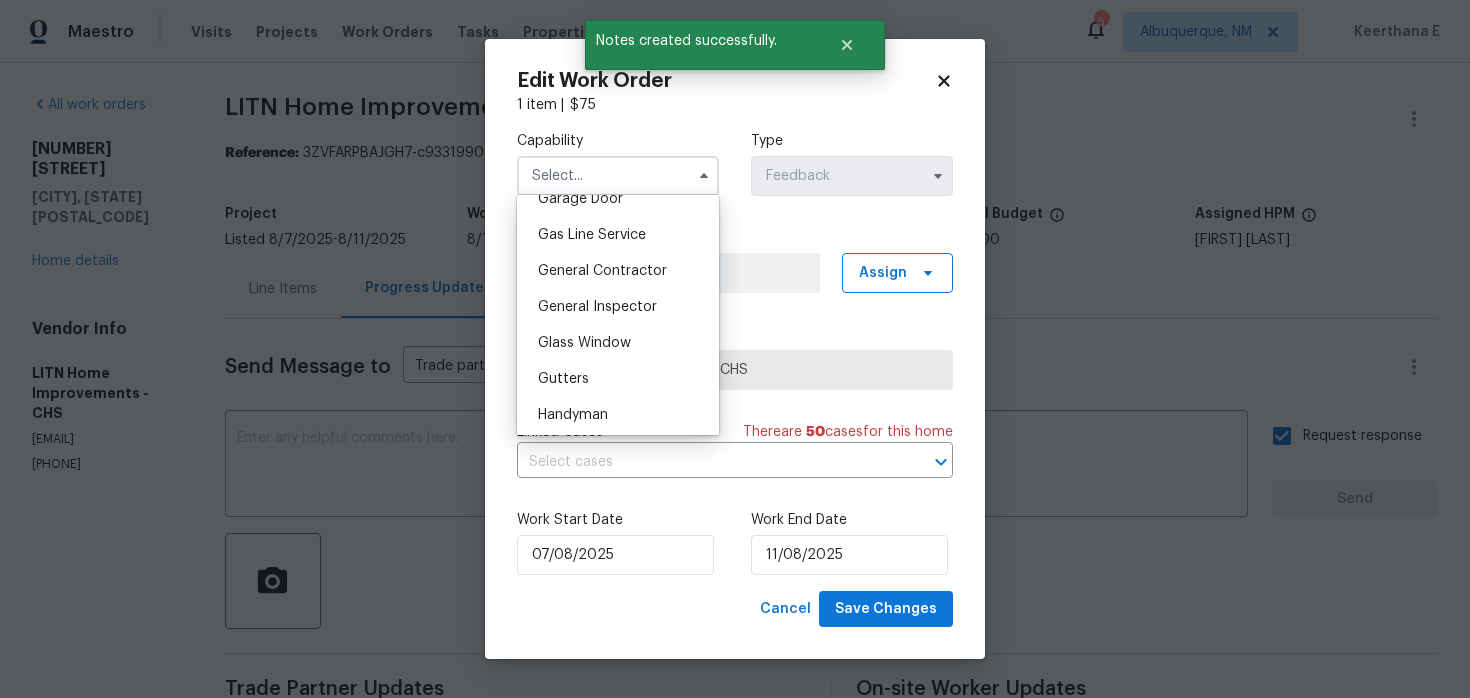scroll, scrollTop: 906, scrollLeft: 0, axis: vertical 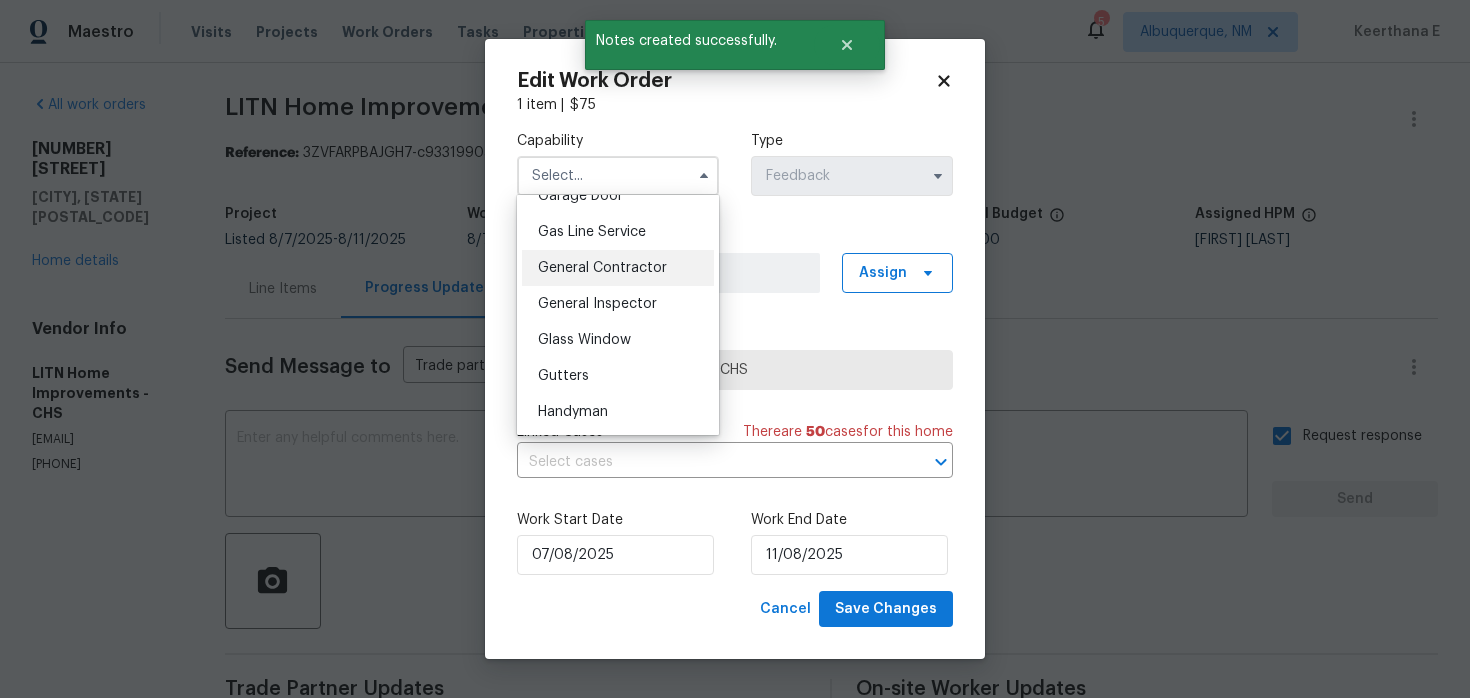 click on "General Contractor" at bounding box center (602, 268) 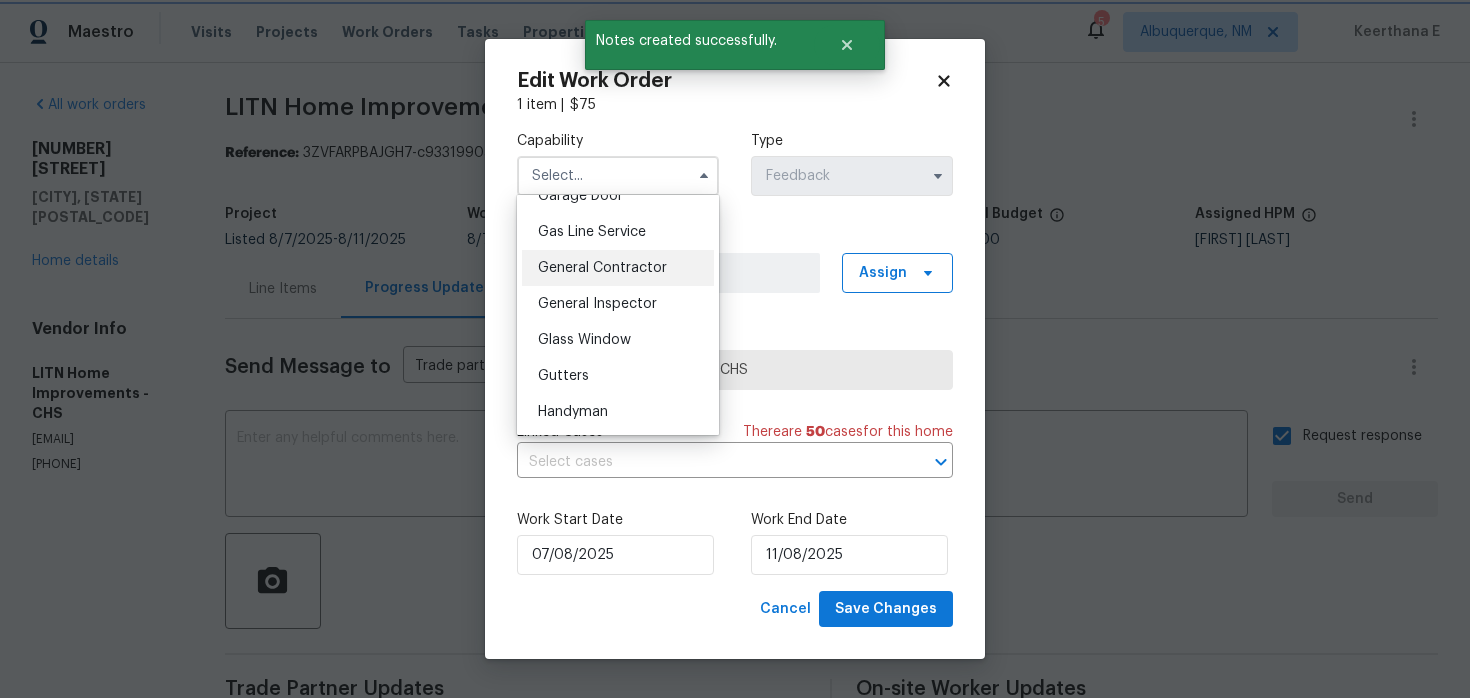 type on "General Contractor" 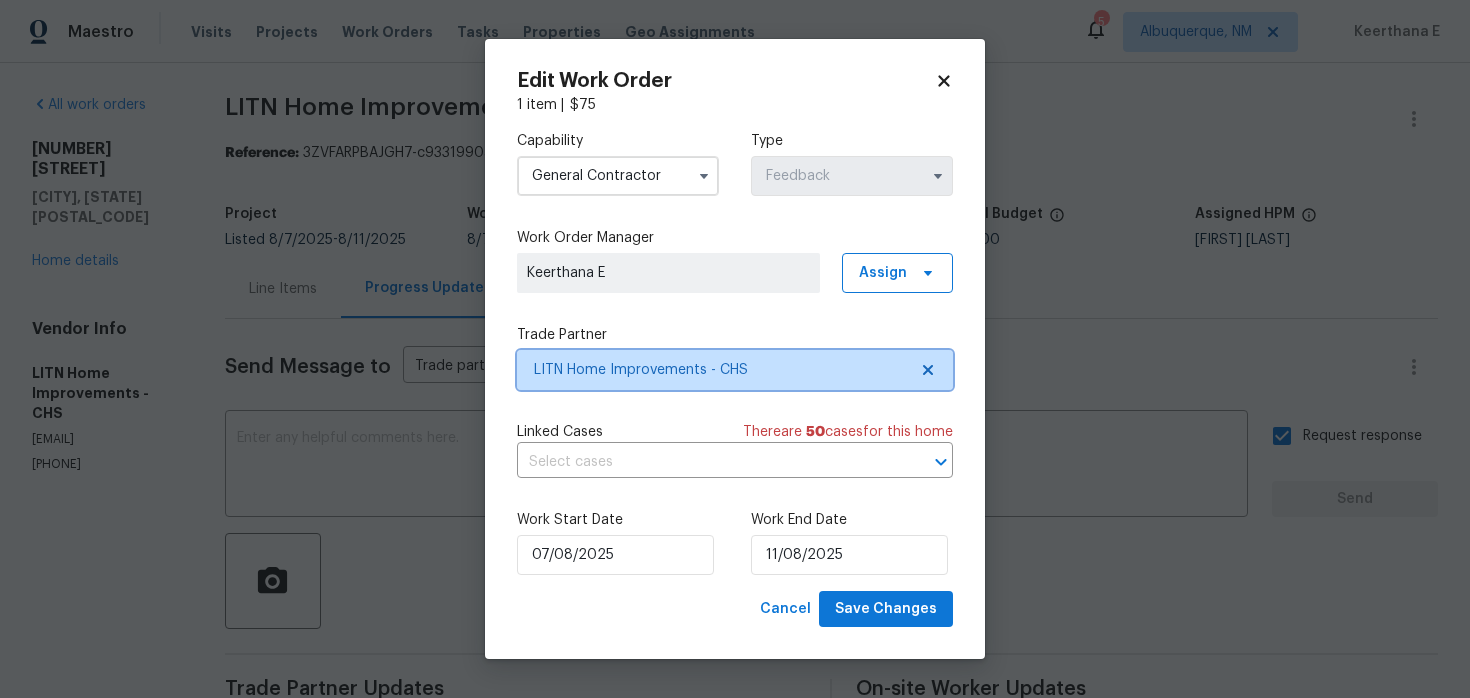 click on "LITN Home Improvements - CHS" at bounding box center (735, 370) 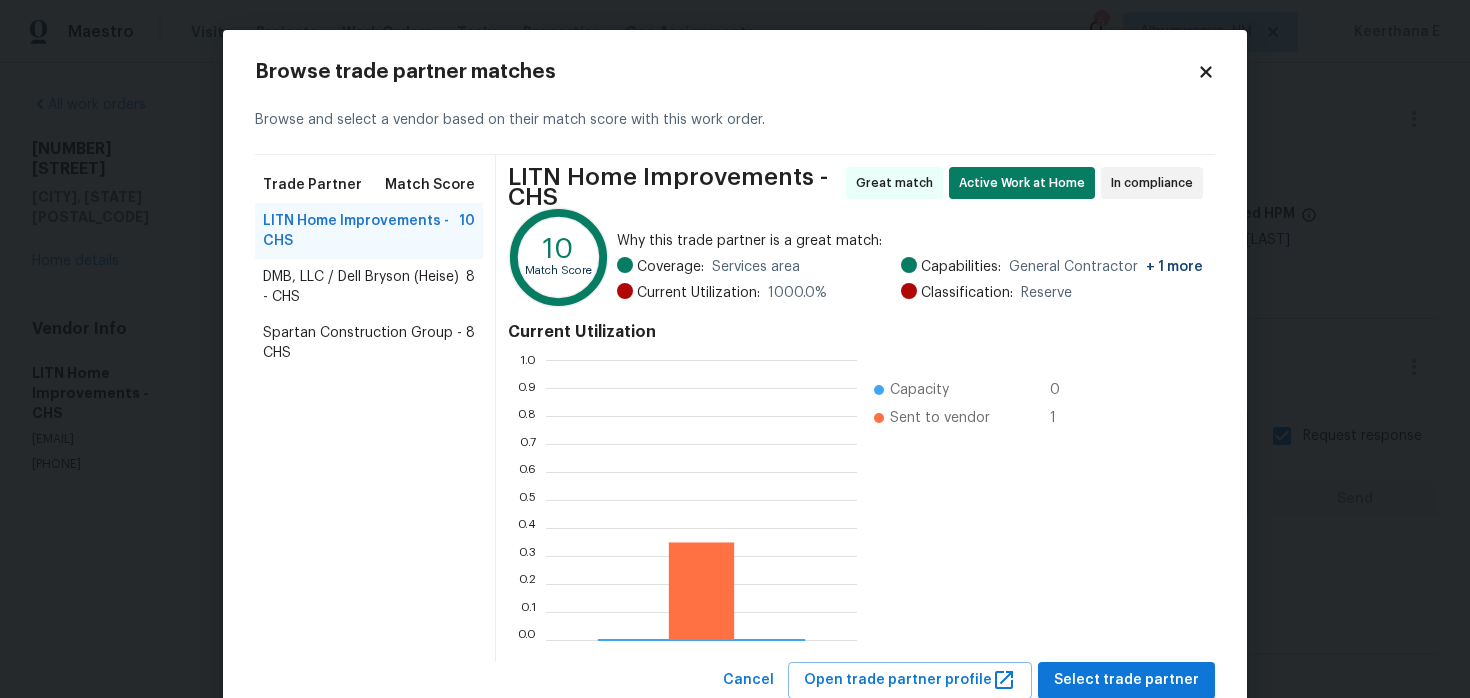 scroll, scrollTop: 2, scrollLeft: 1, axis: both 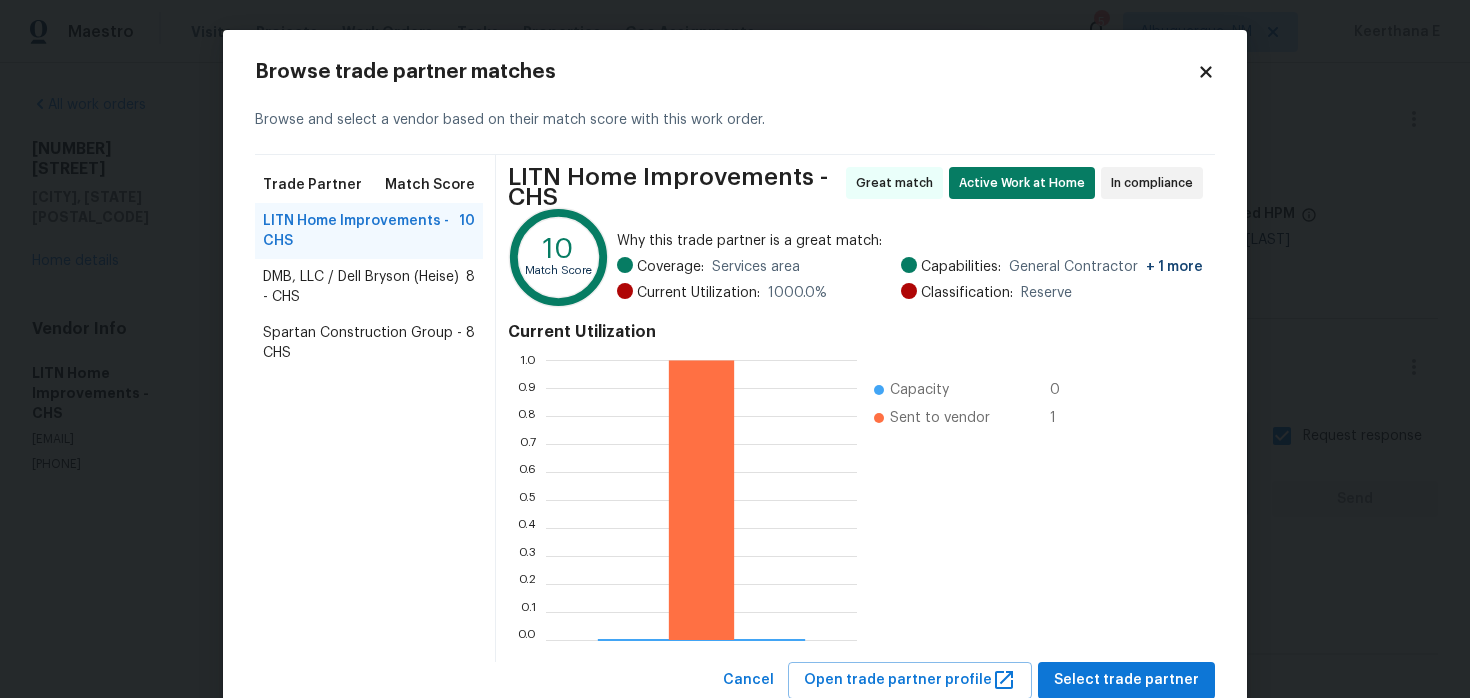 click on "DMB, LLC / Dell Bryson (Heise) - CHS" at bounding box center (364, 287) 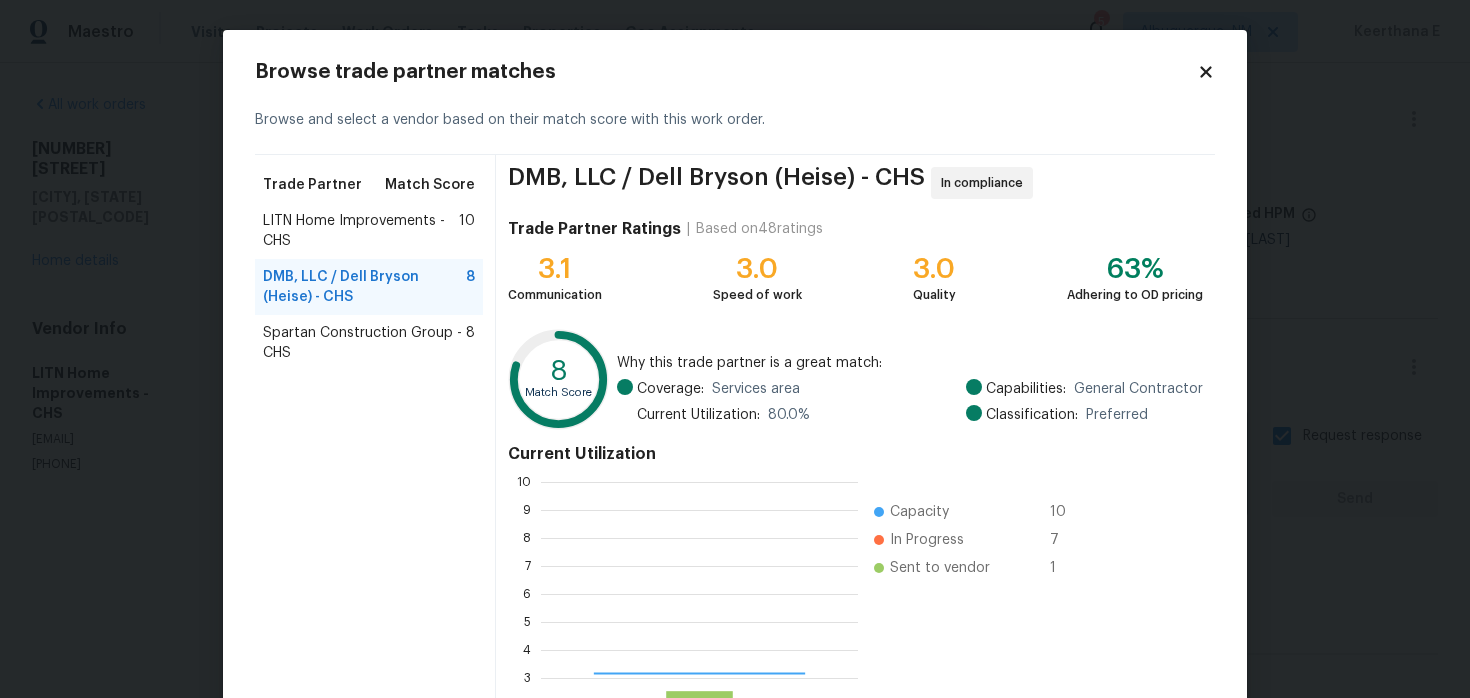 scroll, scrollTop: 2, scrollLeft: 2, axis: both 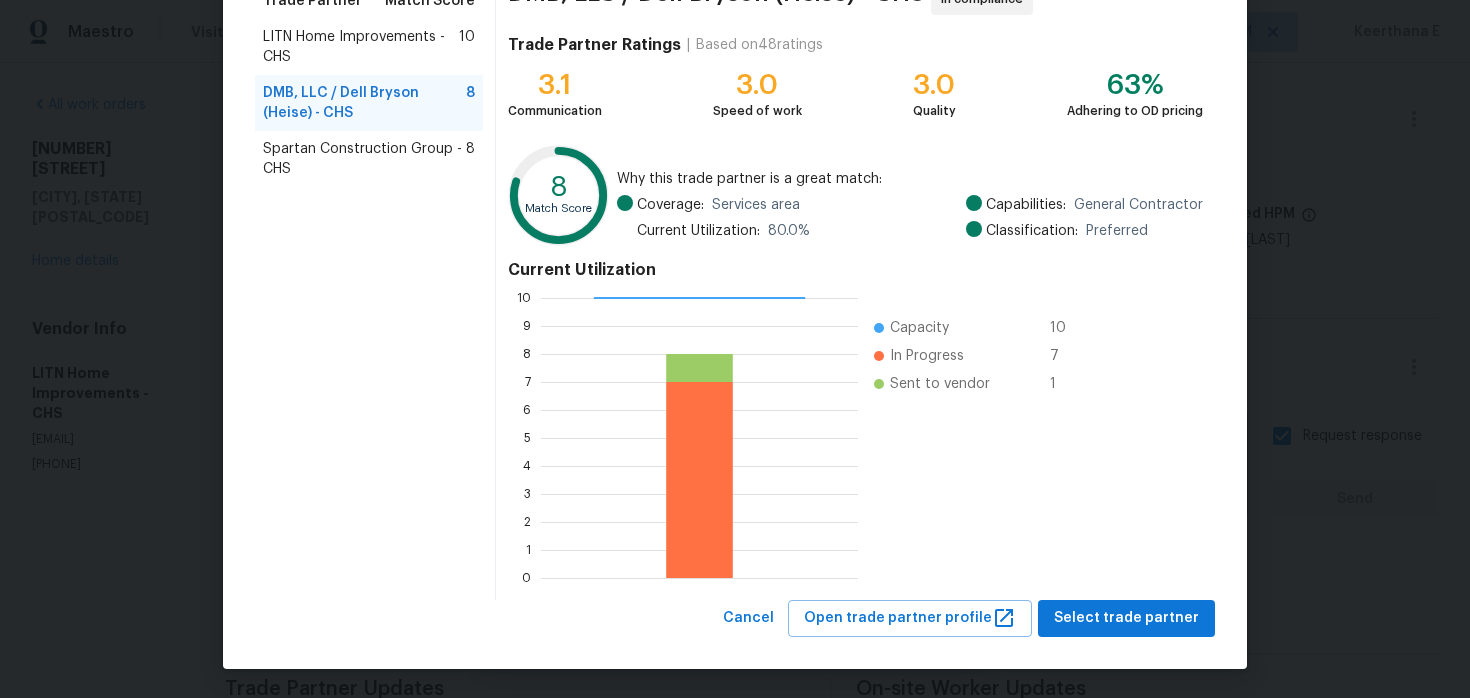 click on "Spartan Construction Group  - CHS 8" at bounding box center (369, 159) 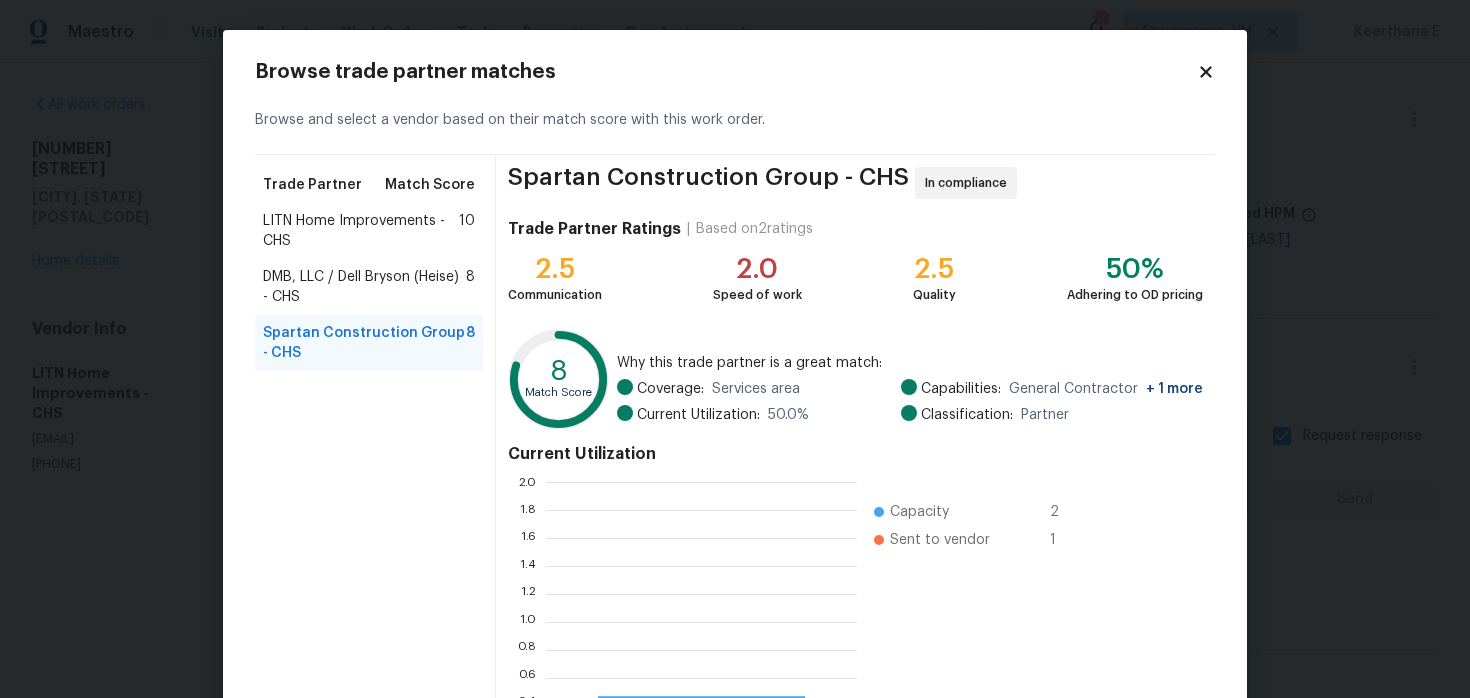 scroll, scrollTop: 2, scrollLeft: 1, axis: both 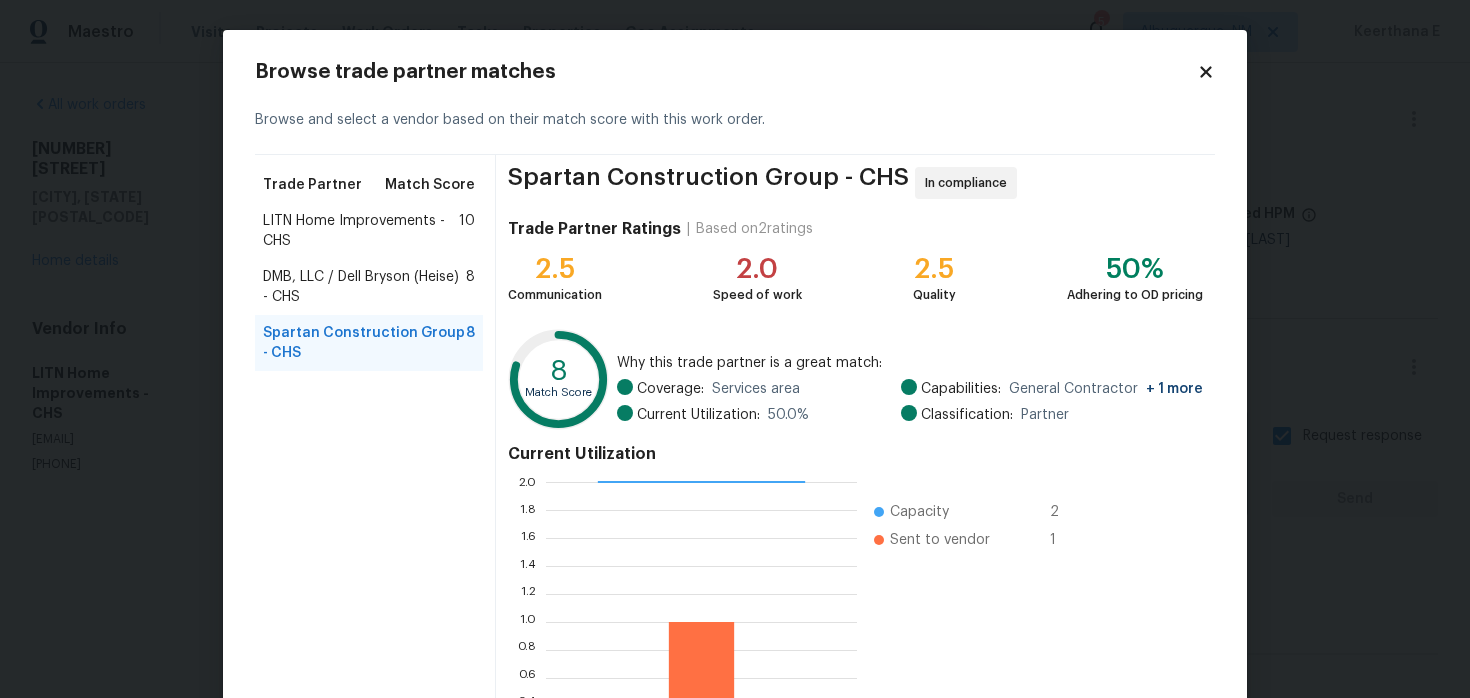 click on "DMB, LLC / Dell Bryson (Heise) - CHS" at bounding box center [364, 287] 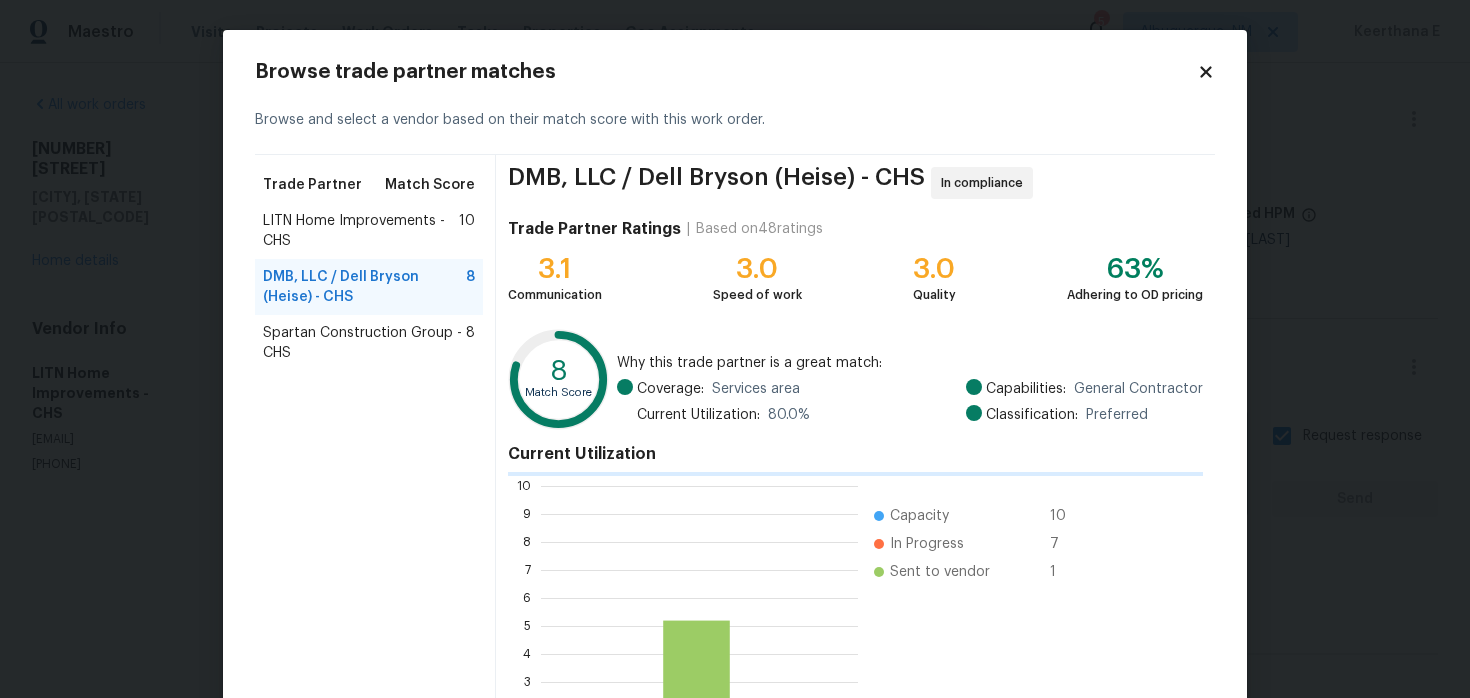scroll, scrollTop: 280, scrollLeft: 317, axis: both 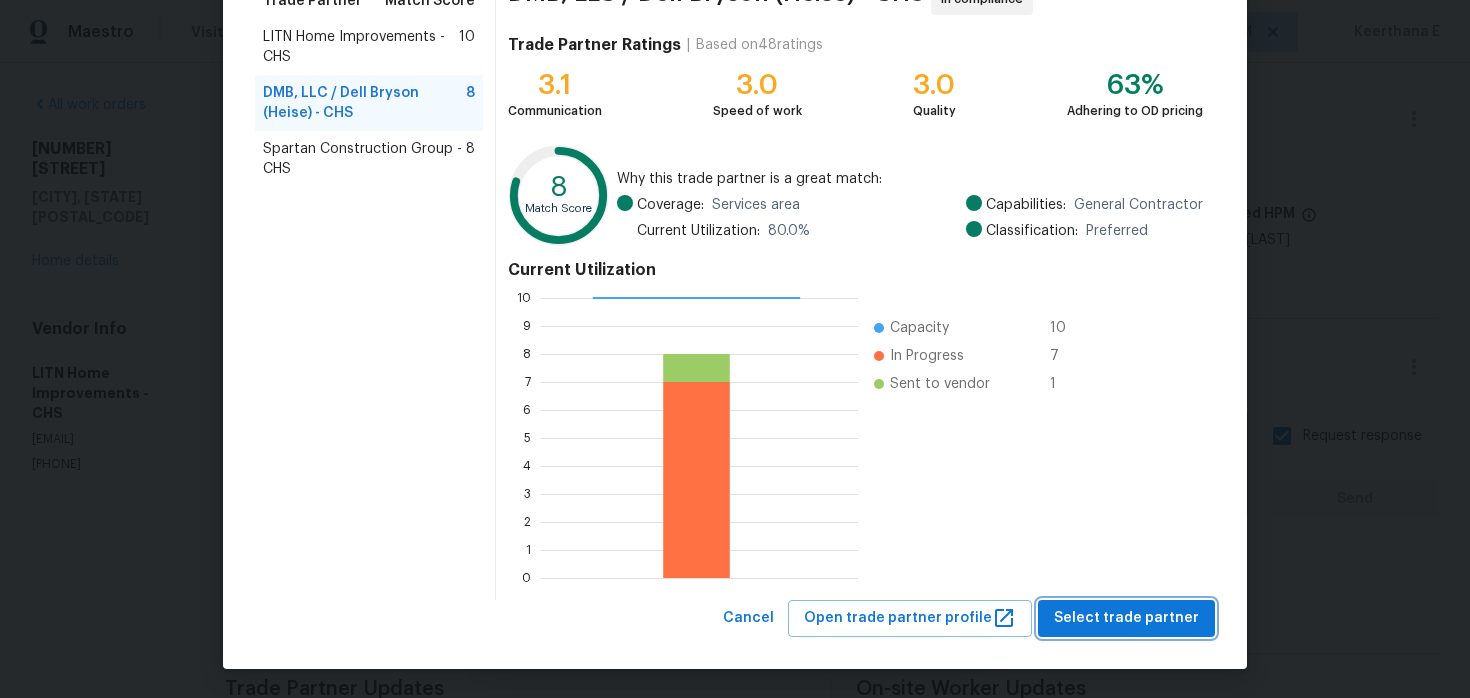 click on "Select trade partner" at bounding box center [1126, 618] 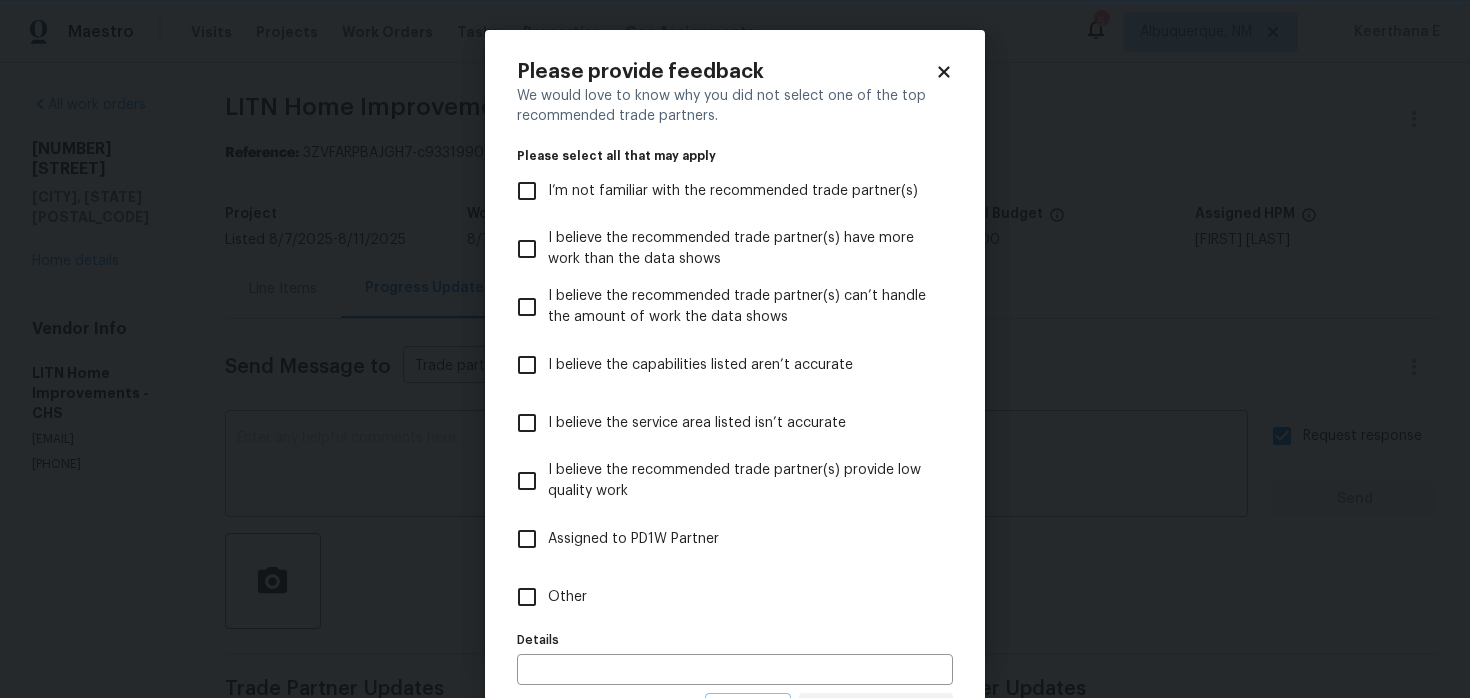 scroll, scrollTop: 0, scrollLeft: 0, axis: both 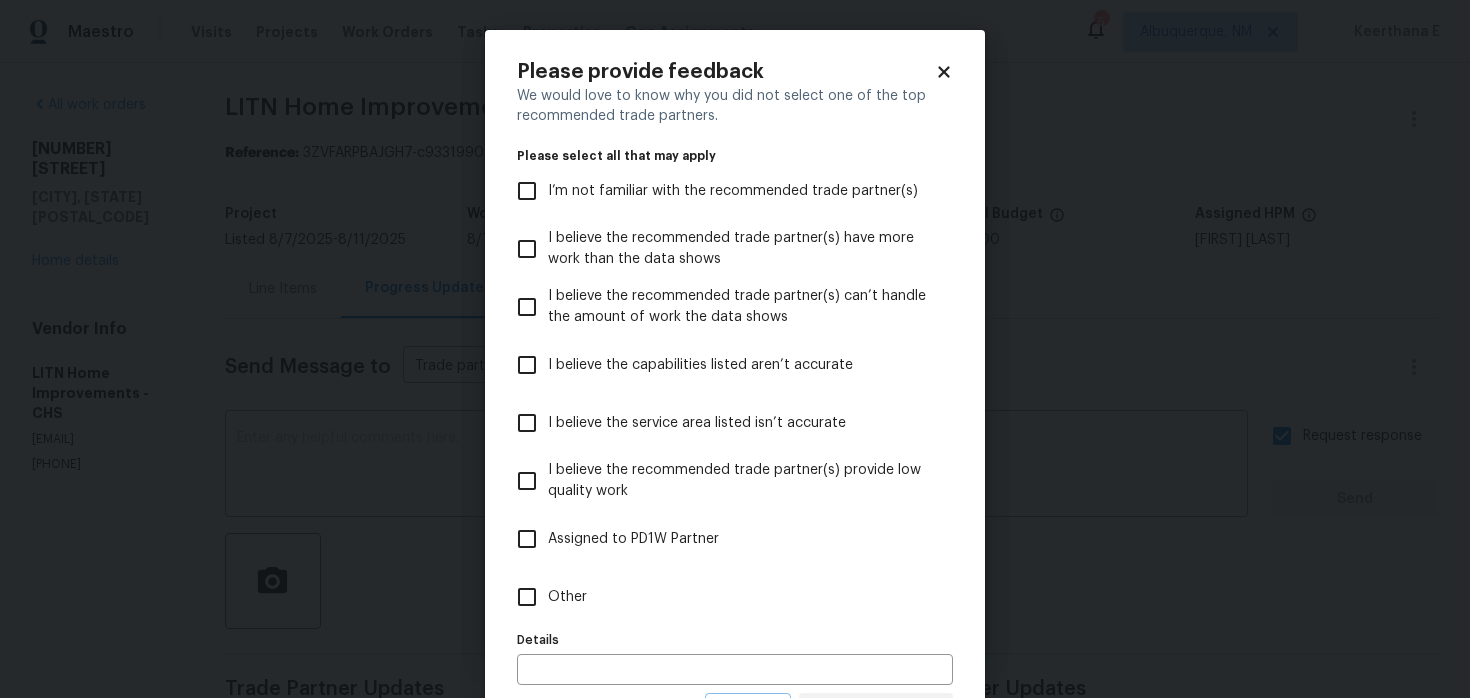 click on "Other" at bounding box center [721, 597] 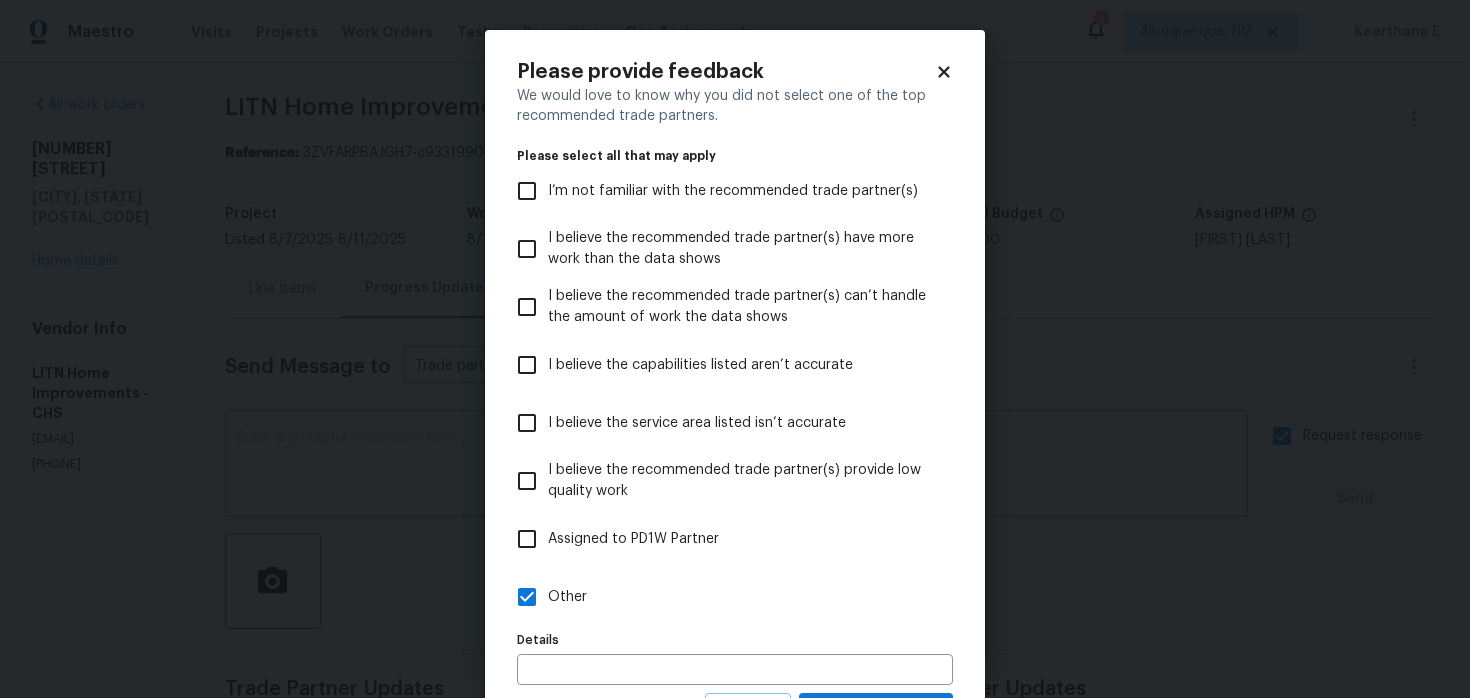 scroll, scrollTop: 94, scrollLeft: 0, axis: vertical 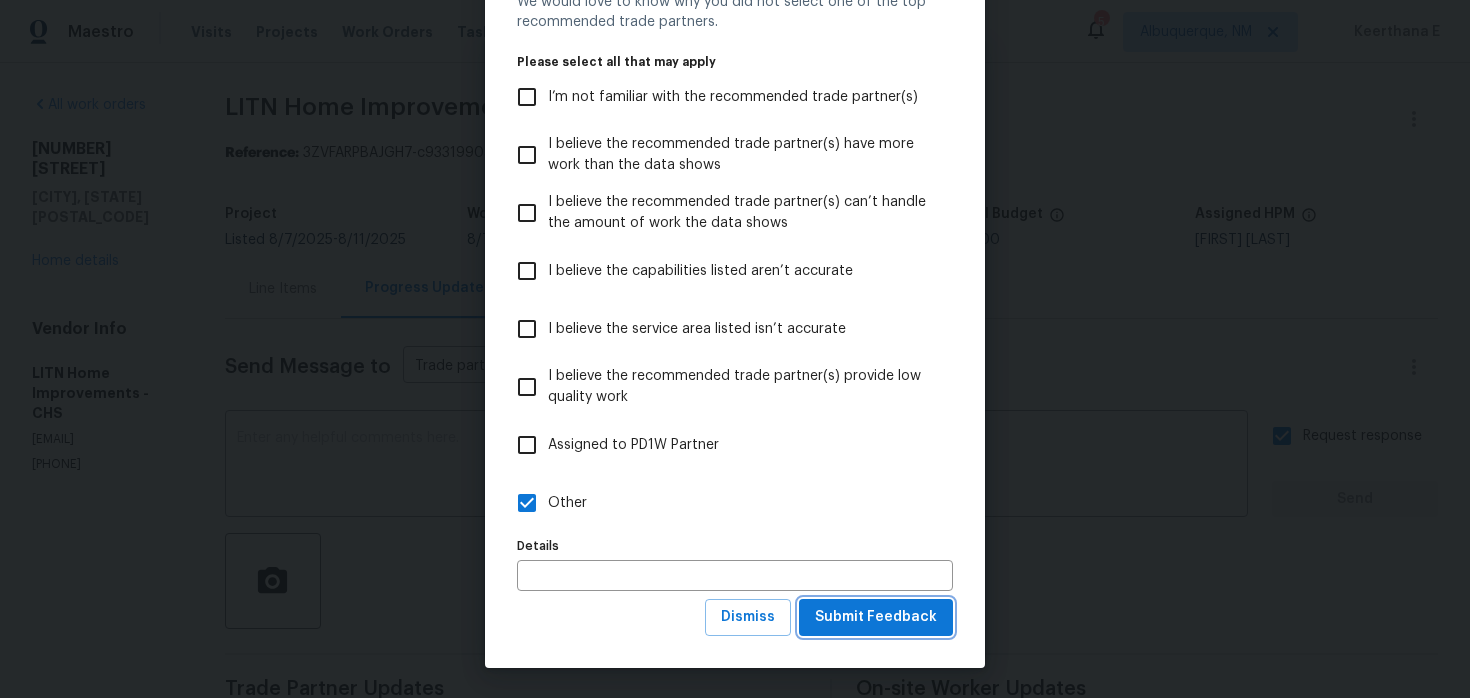 click on "Submit Feedback" at bounding box center [876, 617] 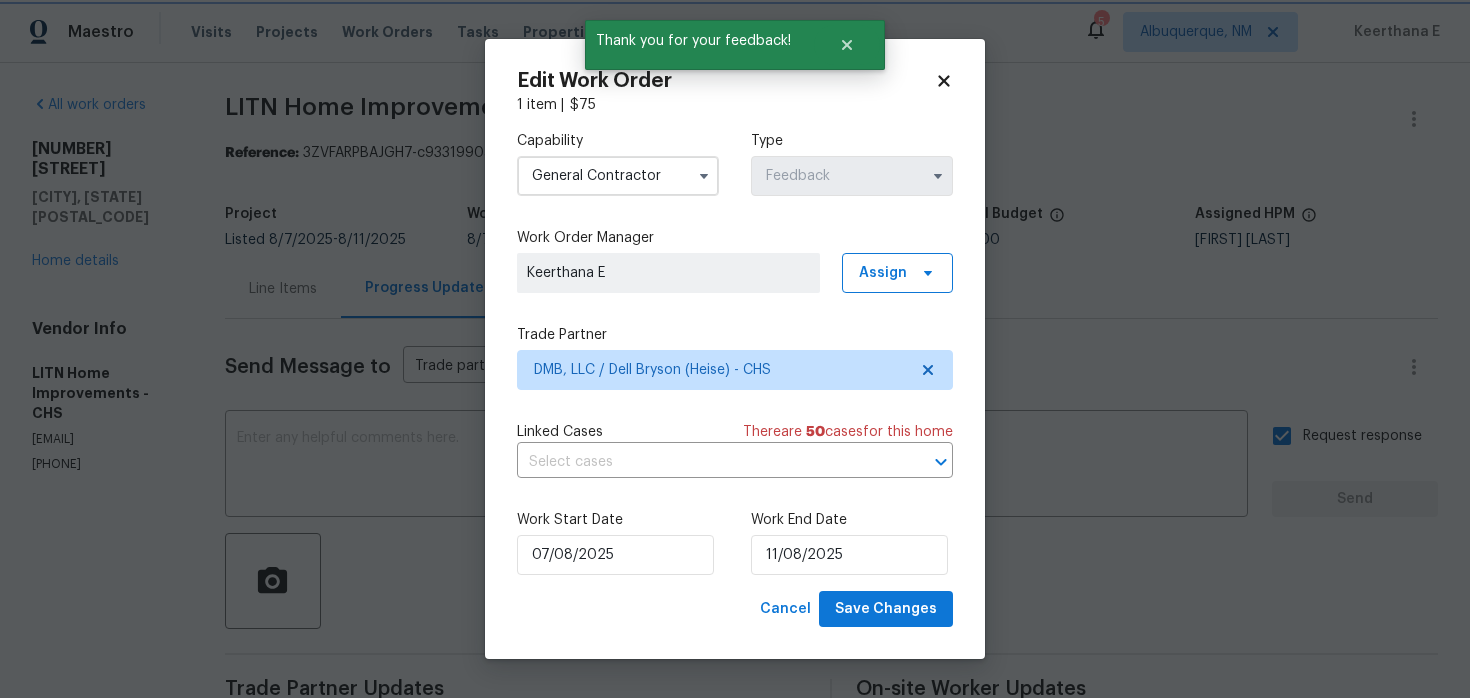 scroll, scrollTop: 0, scrollLeft: 0, axis: both 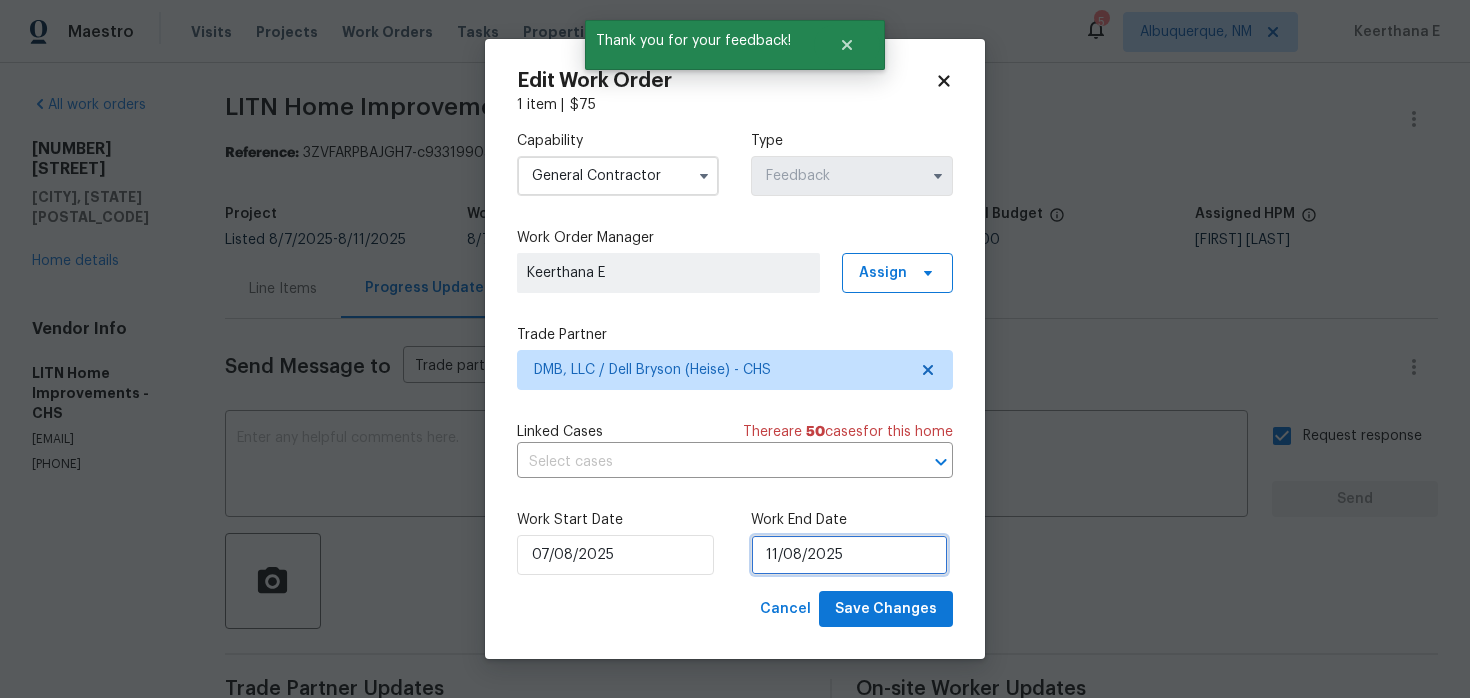 click on "11/08/2025" at bounding box center (849, 555) 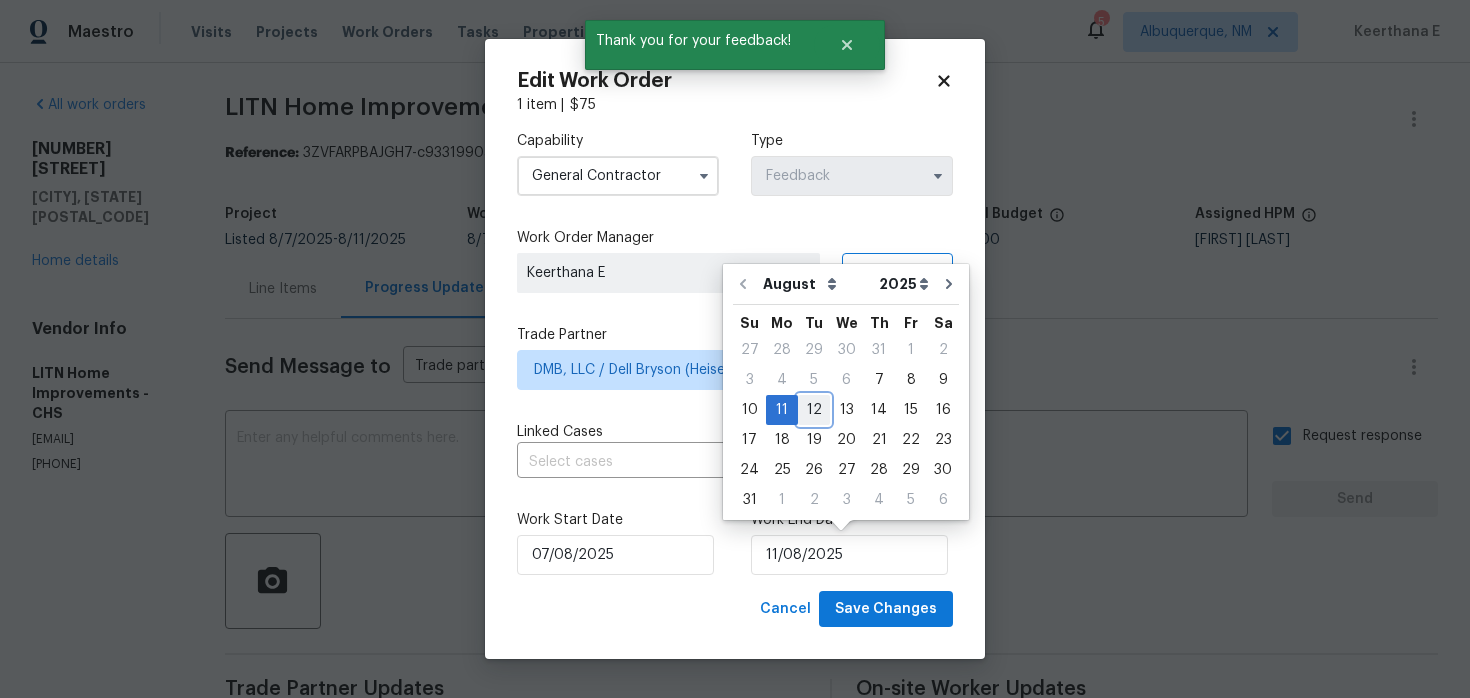 click on "12" at bounding box center (814, 410) 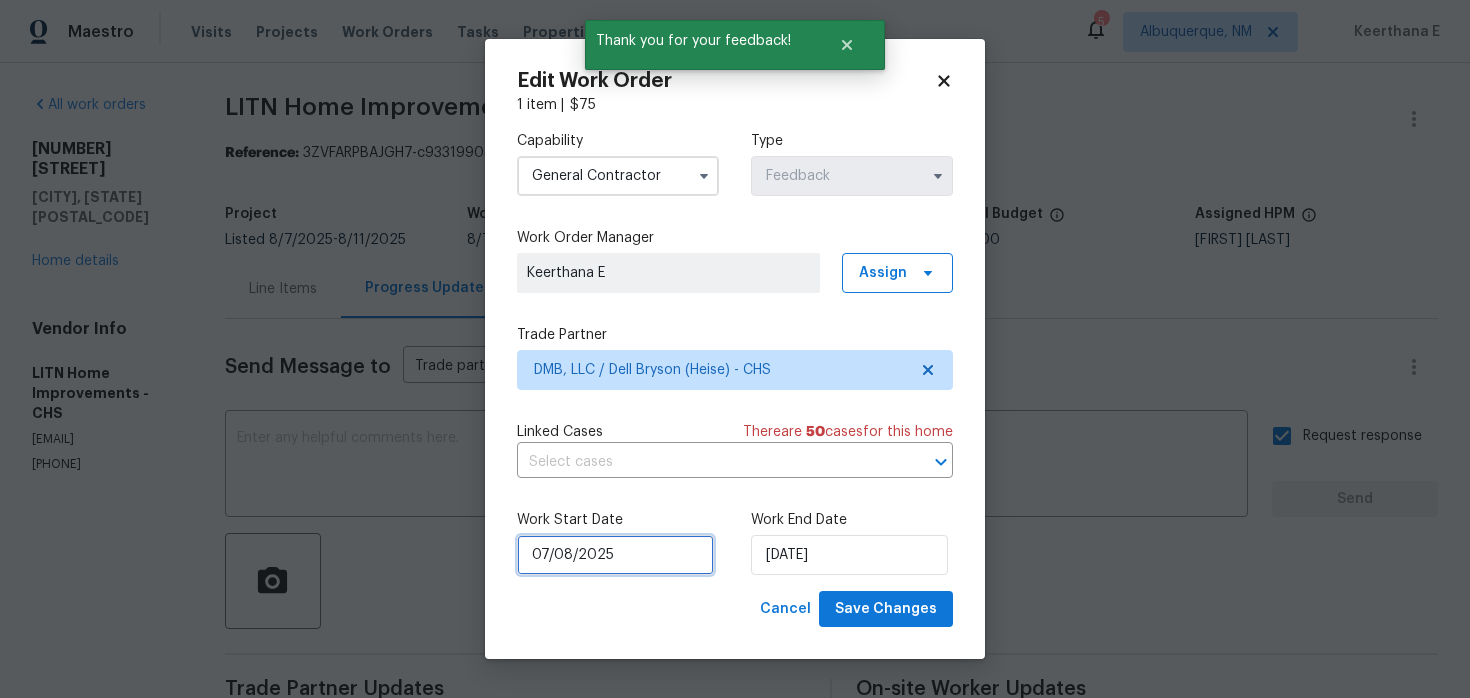 click on "07/08/2025" at bounding box center (615, 555) 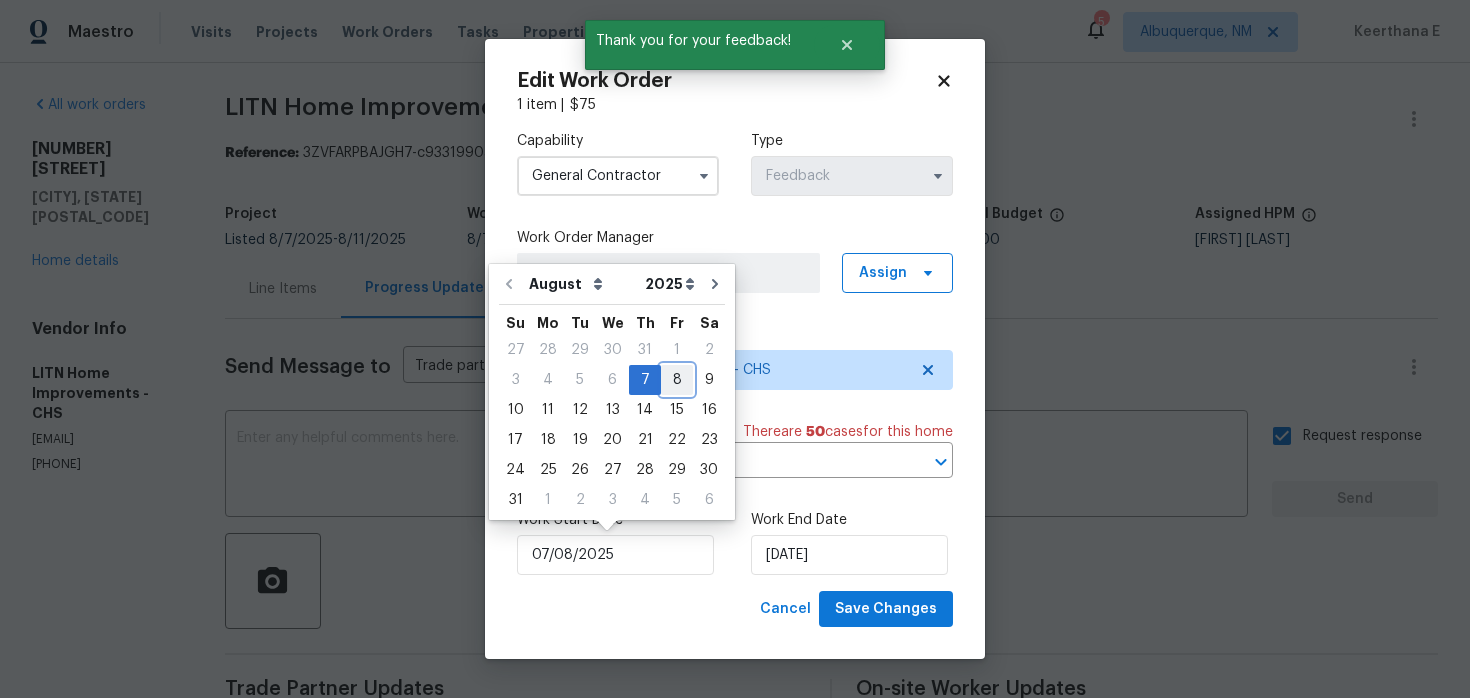 click on "8" at bounding box center [677, 380] 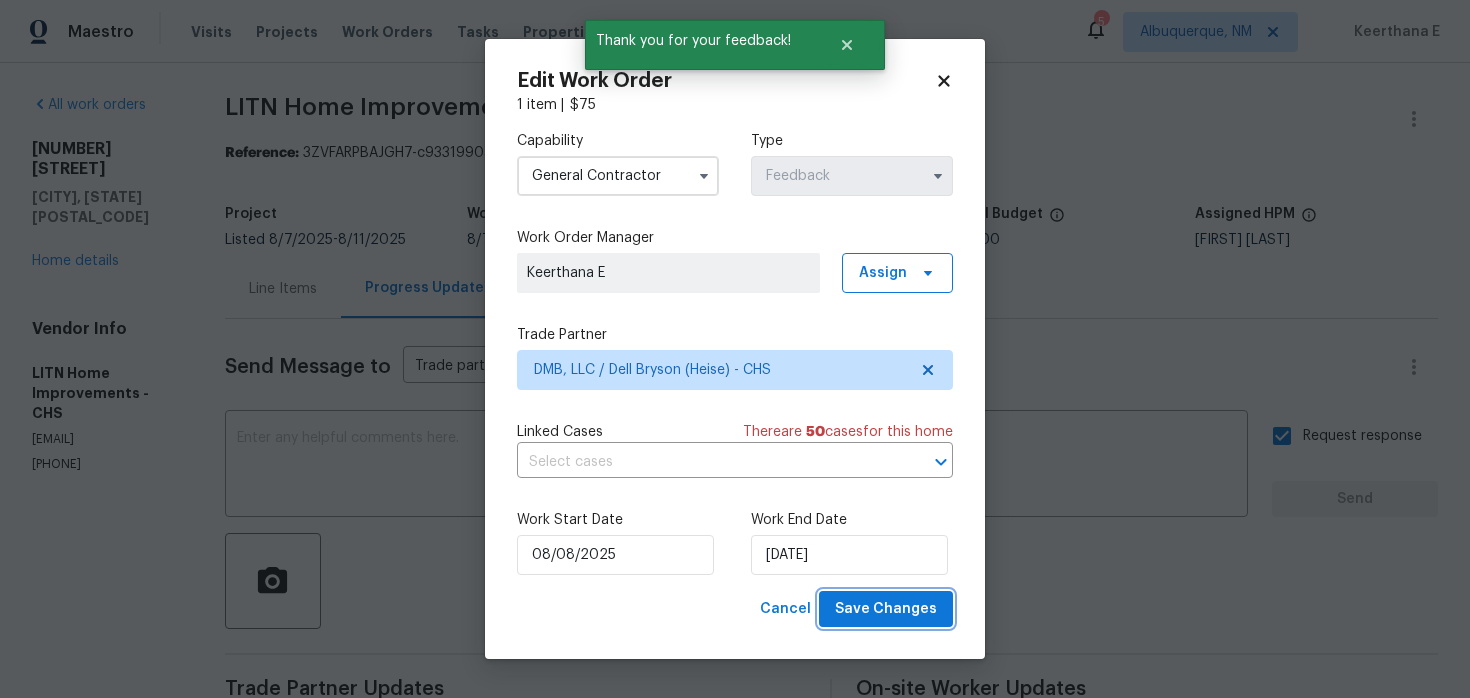 click on "Save Changes" at bounding box center [886, 609] 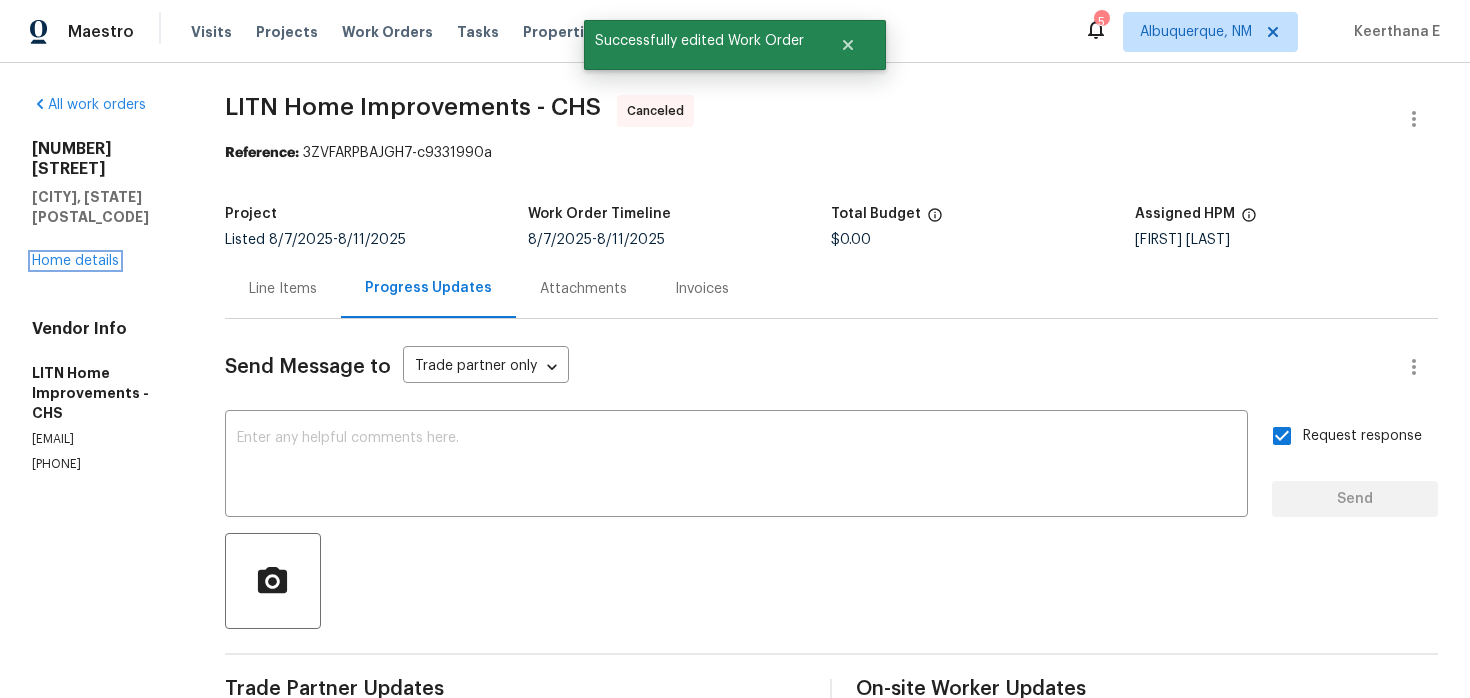 click on "Home details" at bounding box center (75, 261) 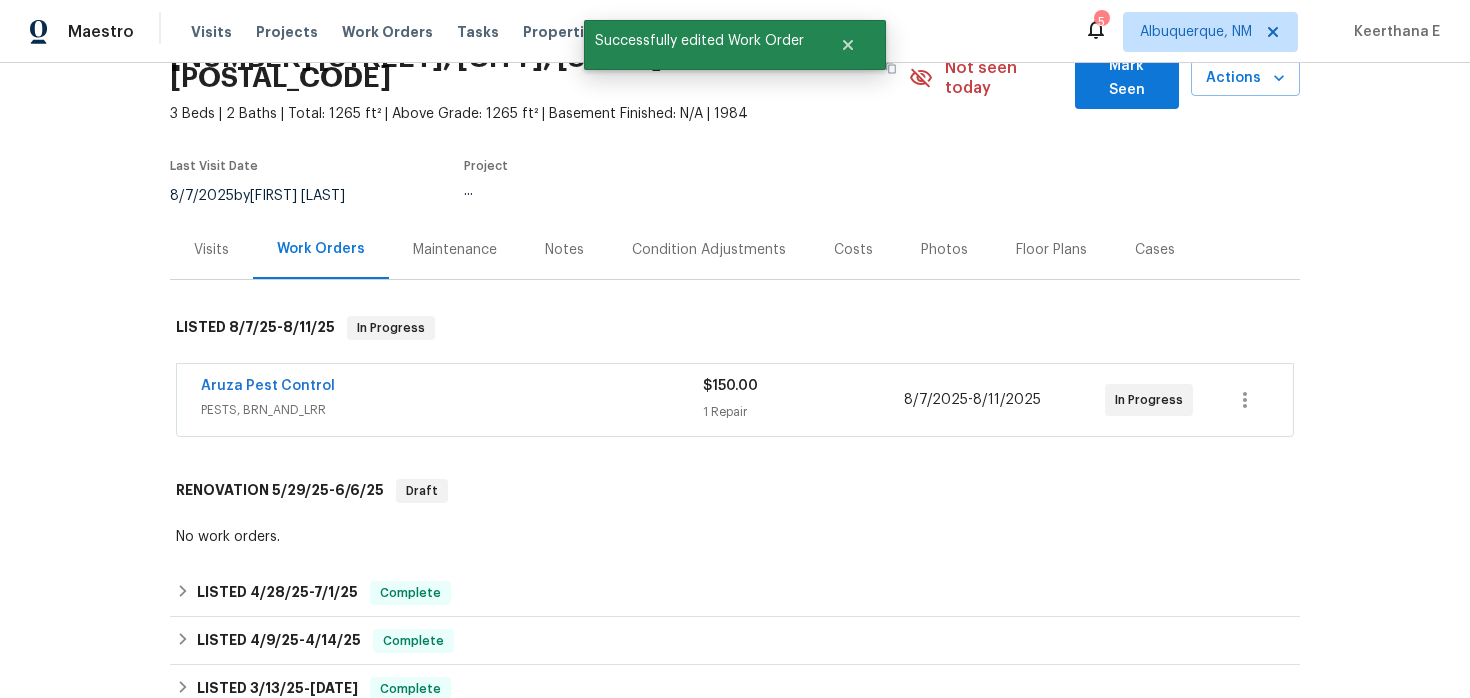 scroll, scrollTop: 115, scrollLeft: 0, axis: vertical 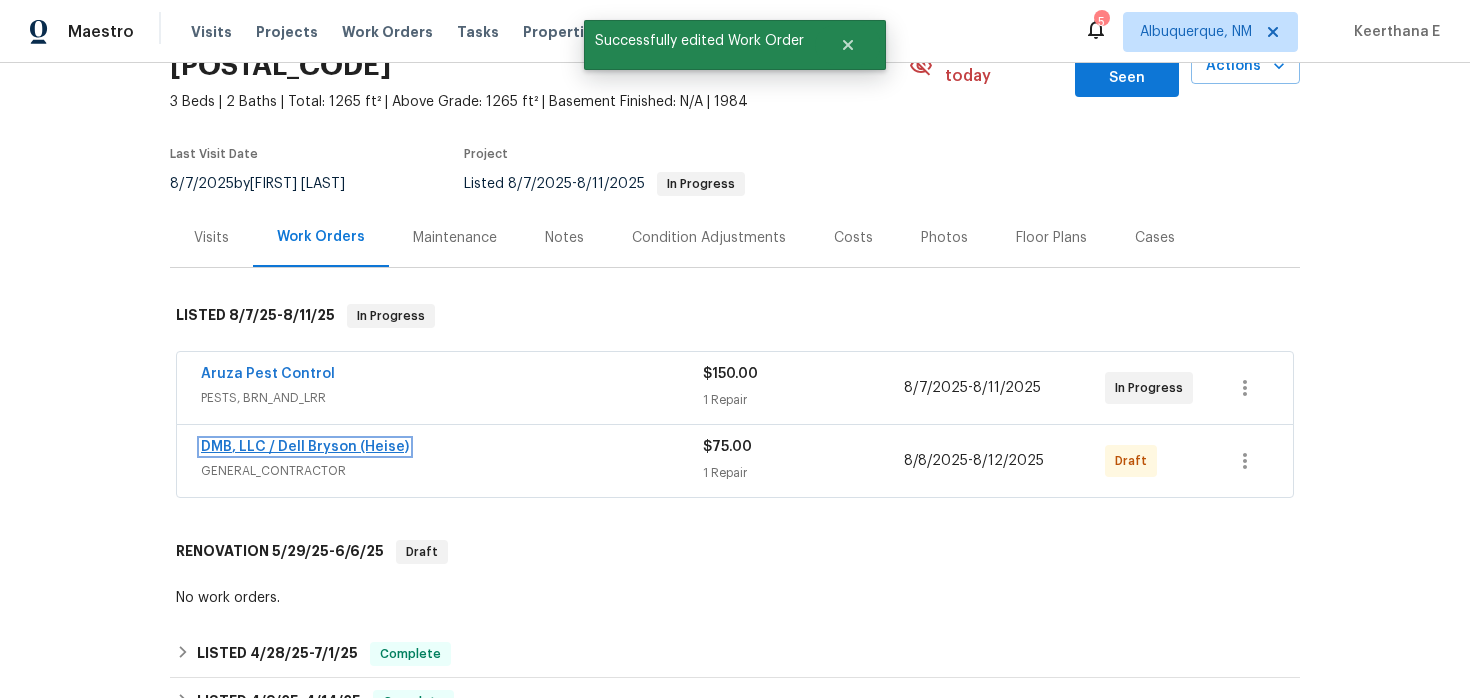 click on "DMB, LLC / Dell Bryson (Heise)" at bounding box center [305, 447] 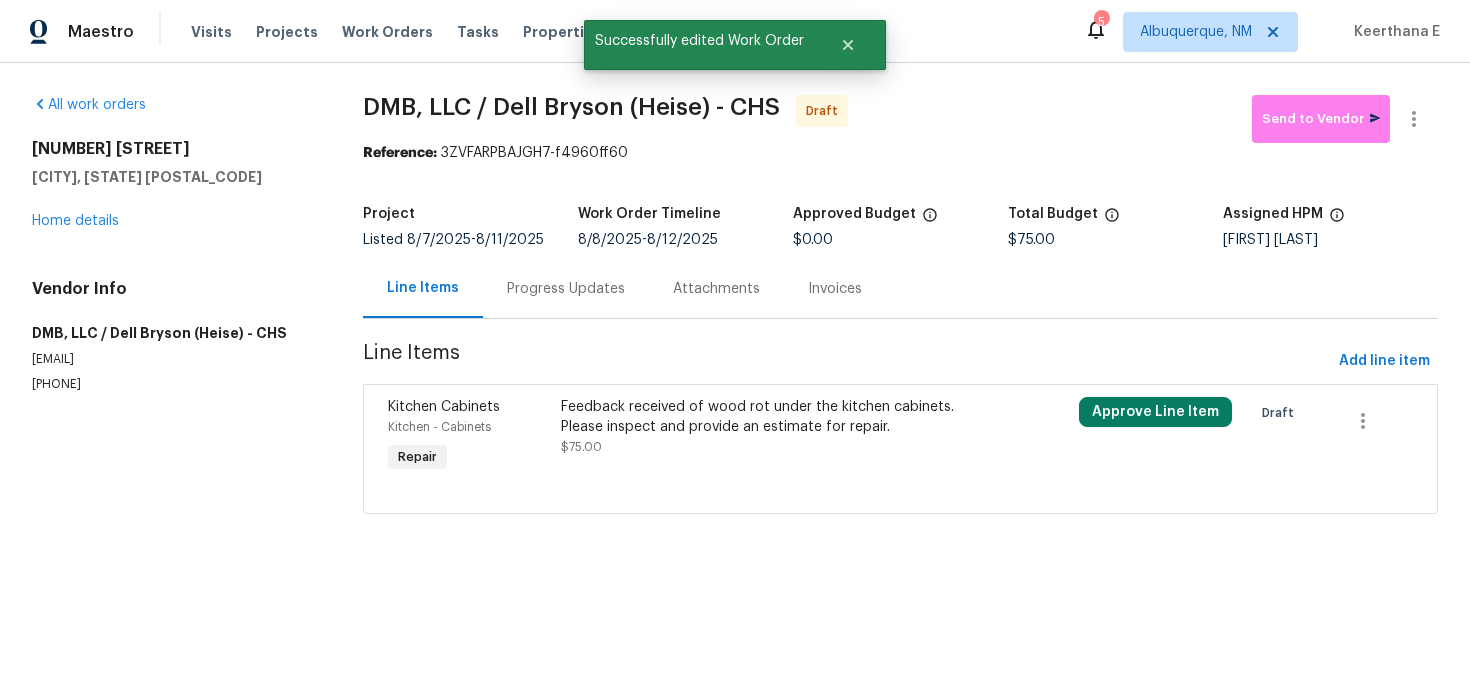 click on "Feedback received of wood rot under the kitchen cabinets. Please inspect and provide an estimate for repair." at bounding box center (771, 417) 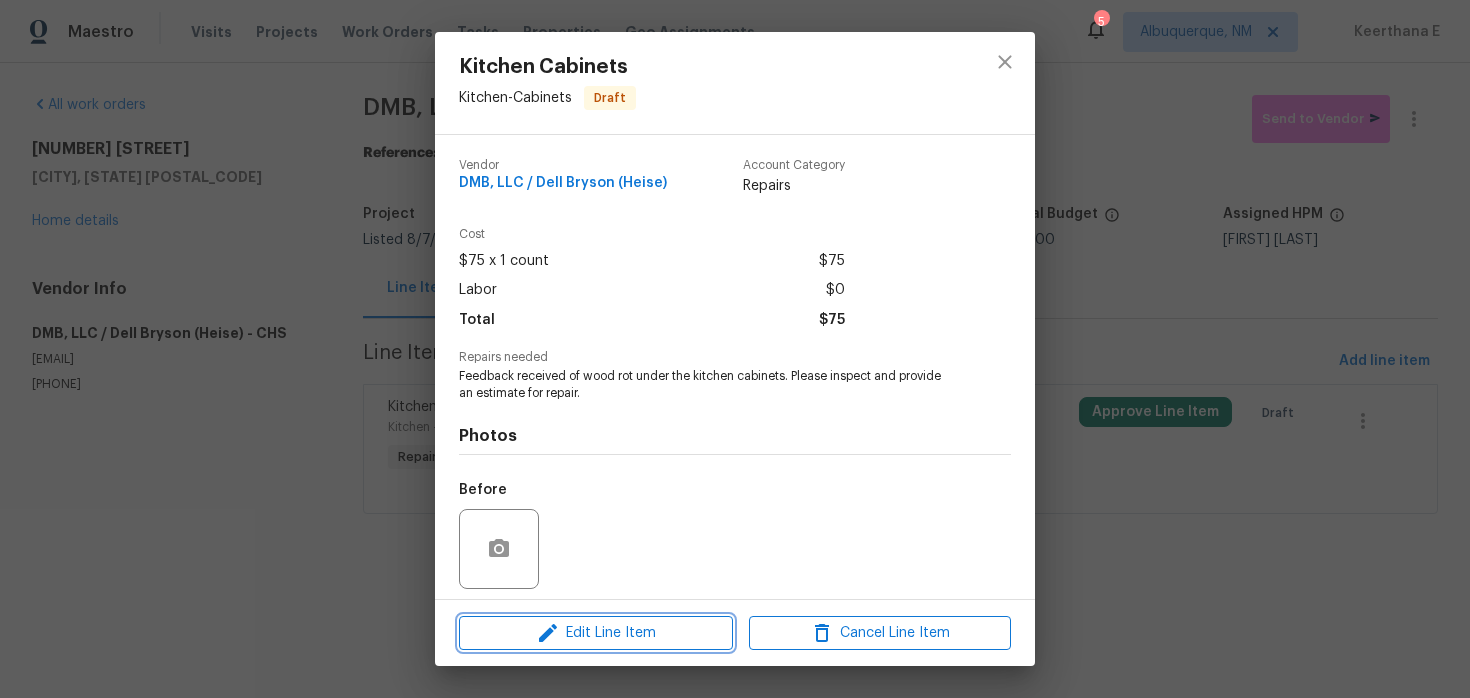 click on "Edit Line Item" at bounding box center [596, 633] 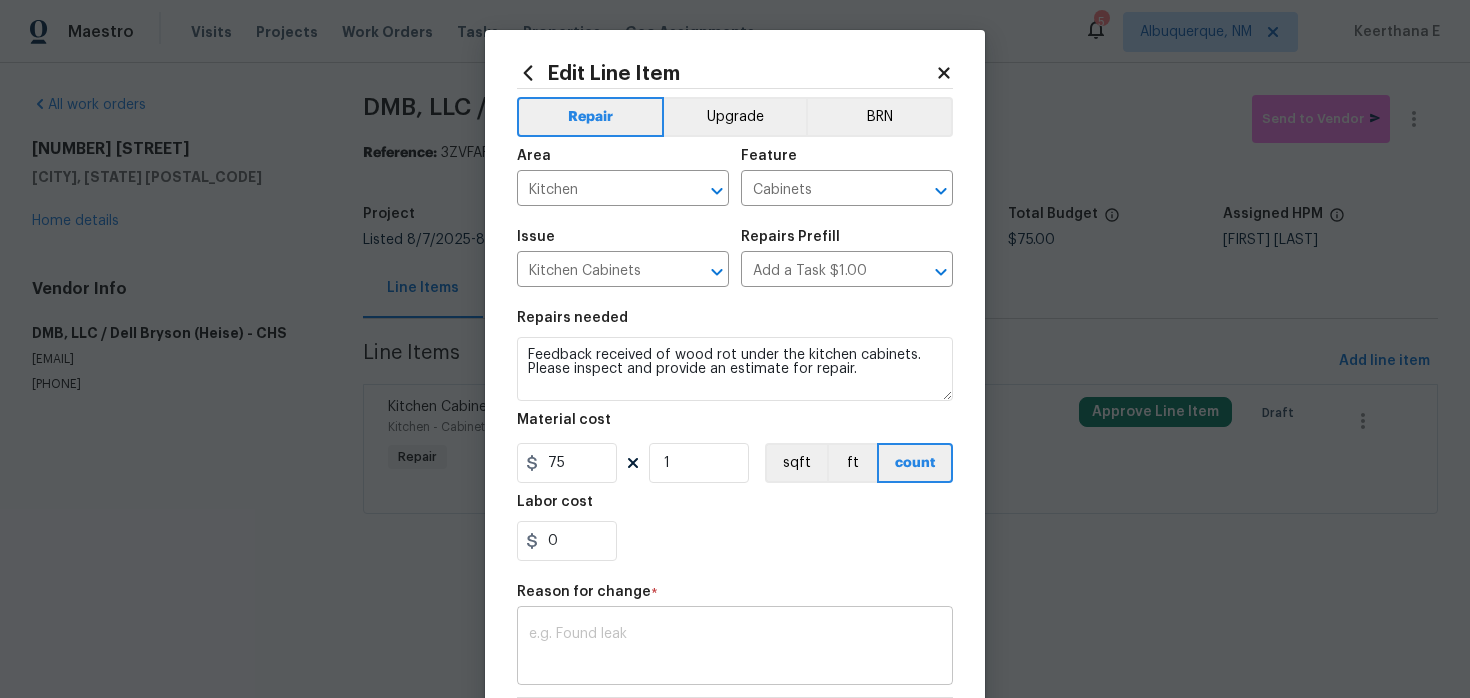 click on "x ​" at bounding box center [735, 648] 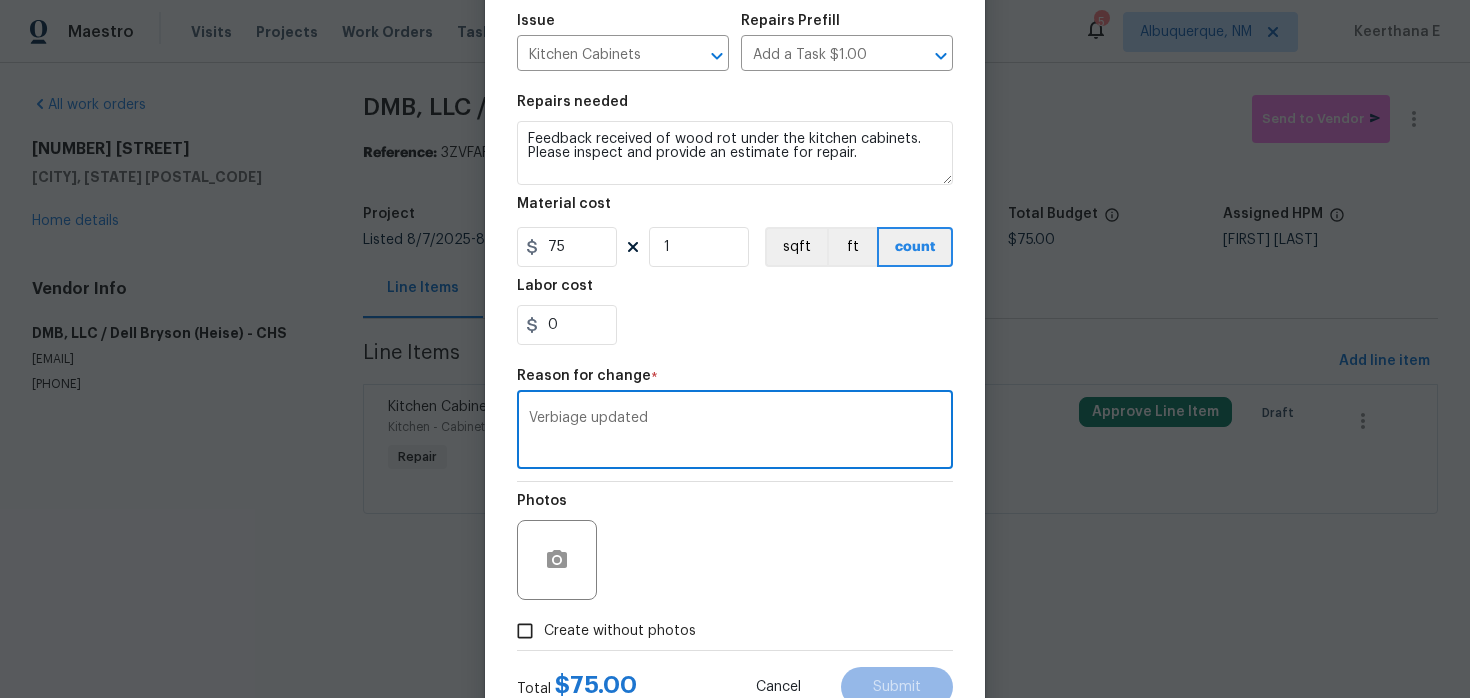 scroll, scrollTop: 288, scrollLeft: 0, axis: vertical 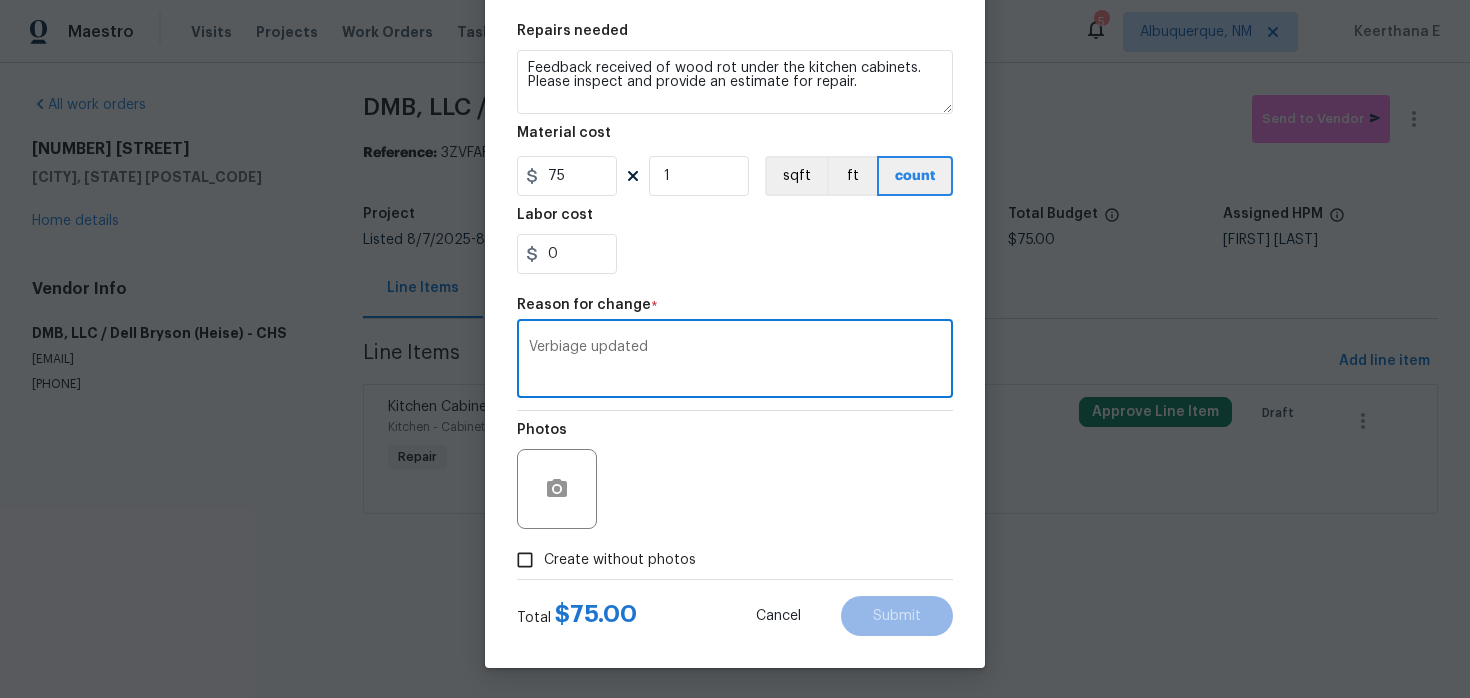 type on "Verbiage updated" 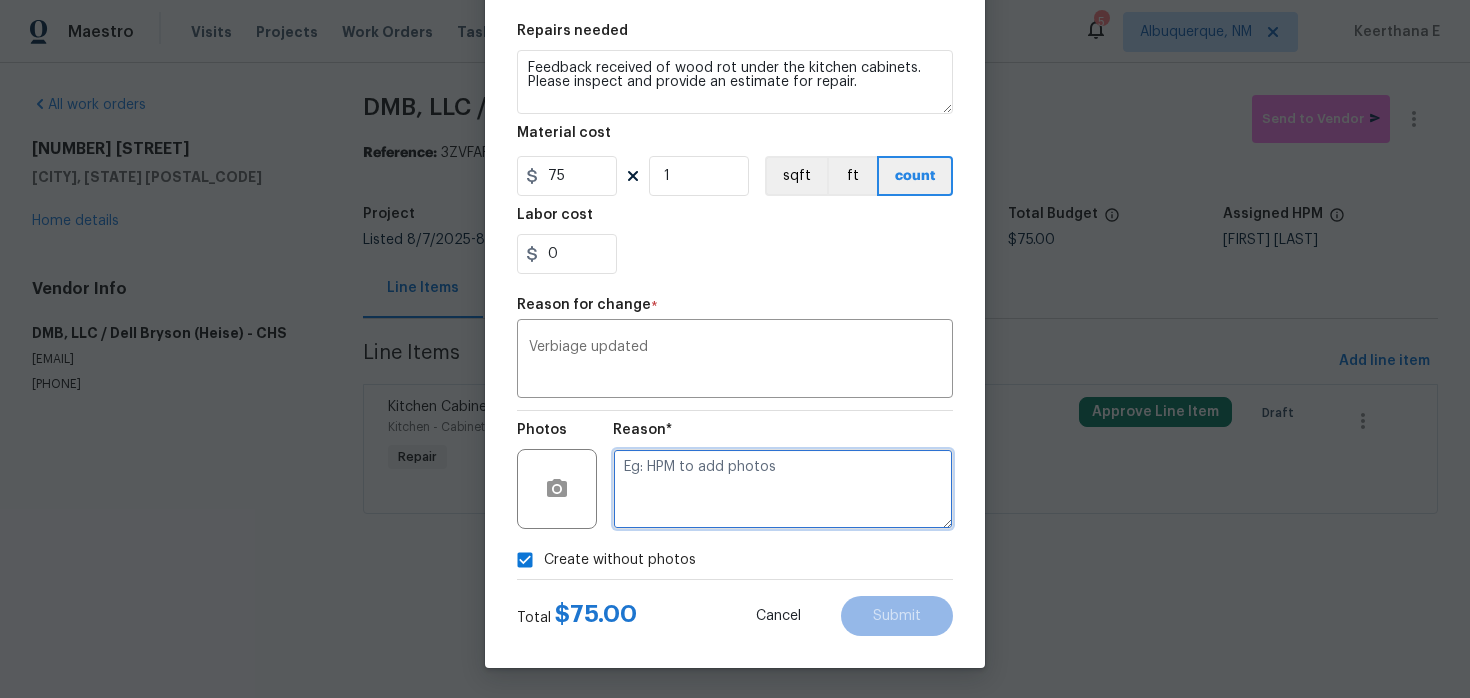 click at bounding box center [783, 489] 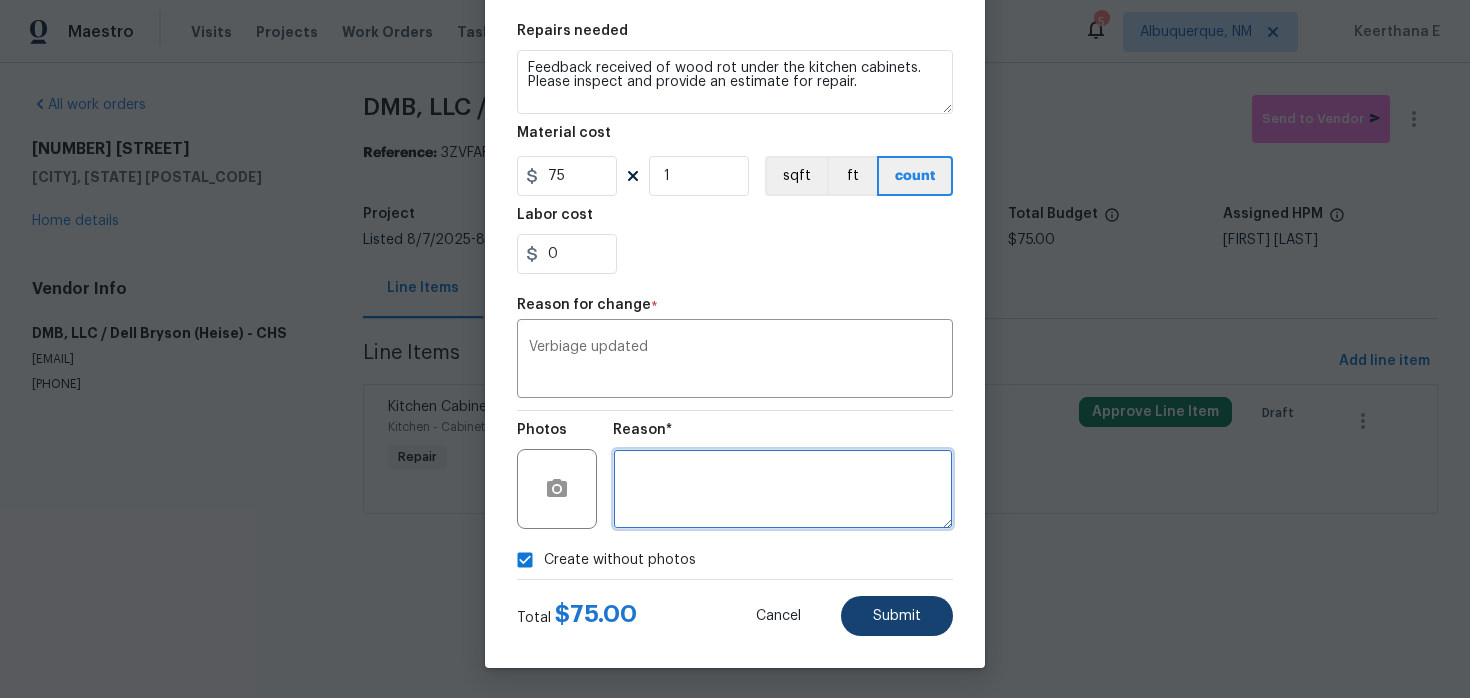 type 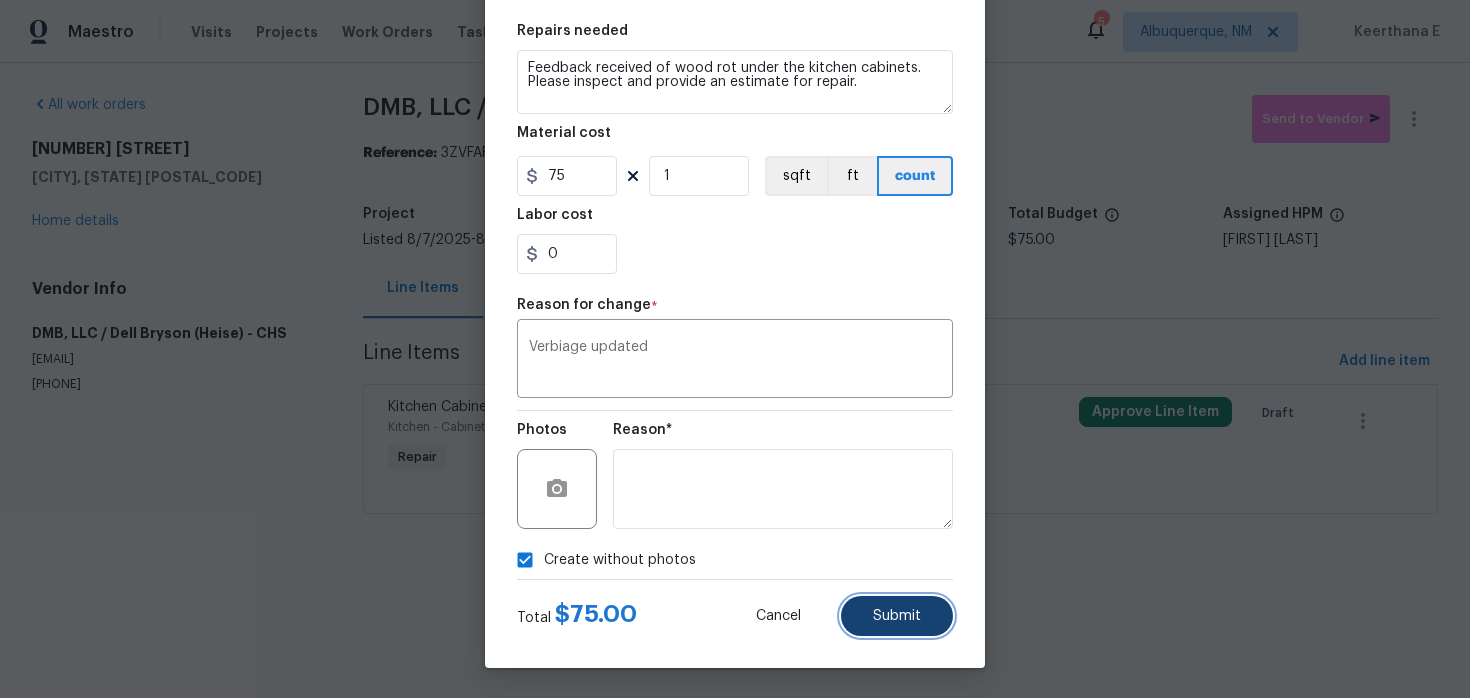 click on "Submit" at bounding box center [897, 616] 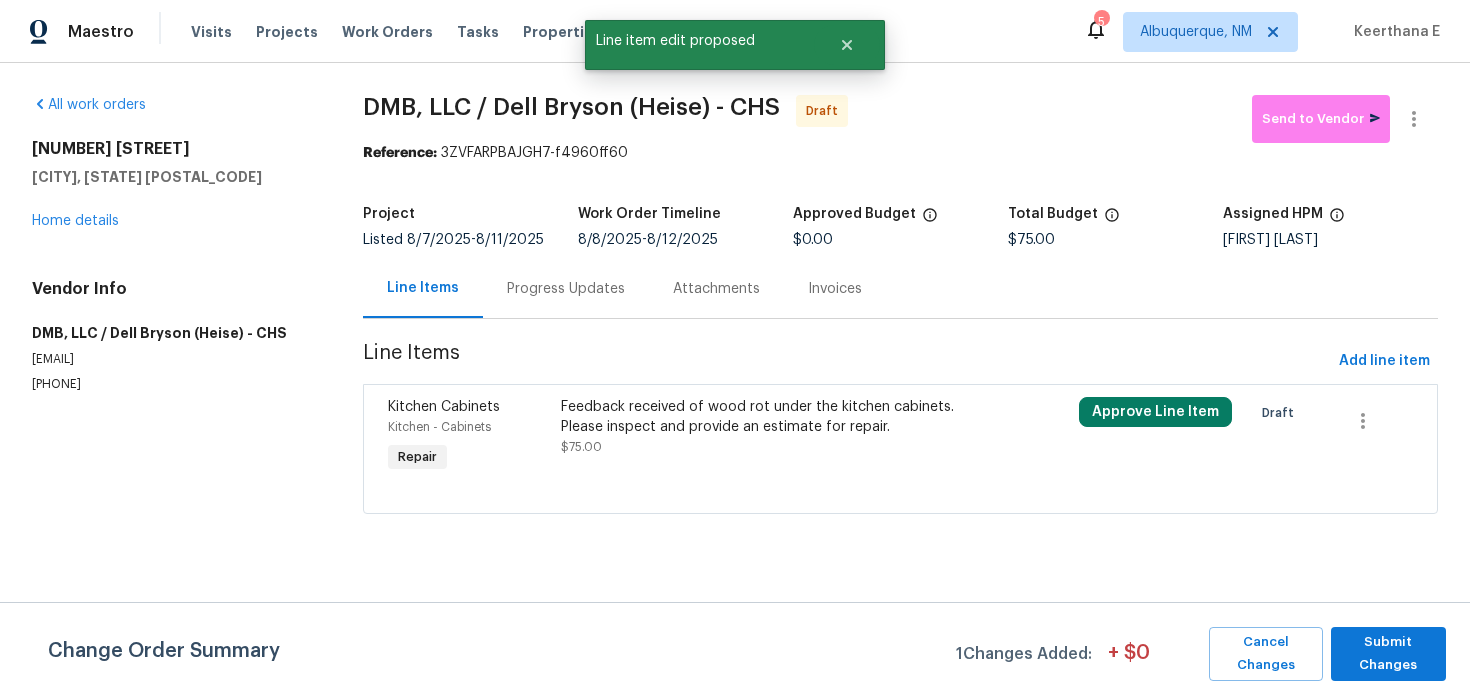 scroll, scrollTop: 0, scrollLeft: 0, axis: both 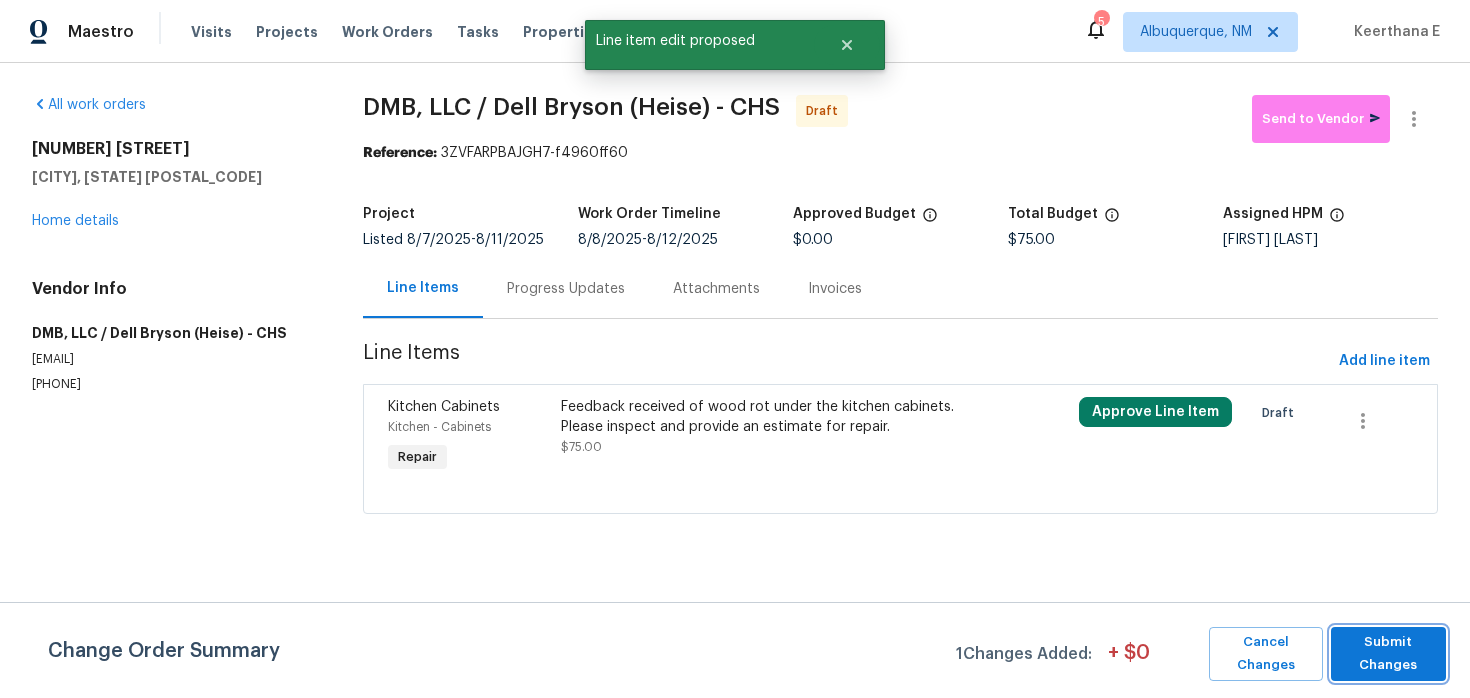 click on "Submit Changes" at bounding box center [1388, 654] 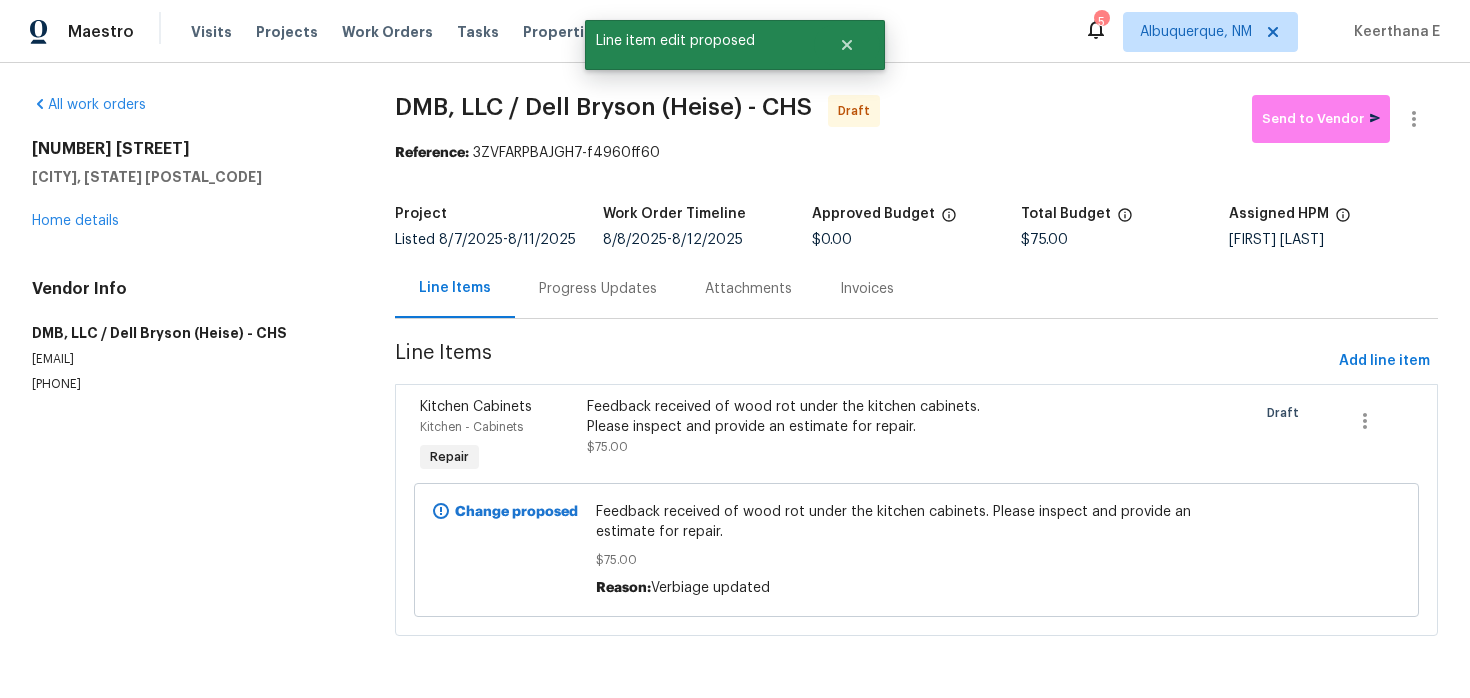 click on "Progress Updates" at bounding box center [598, 289] 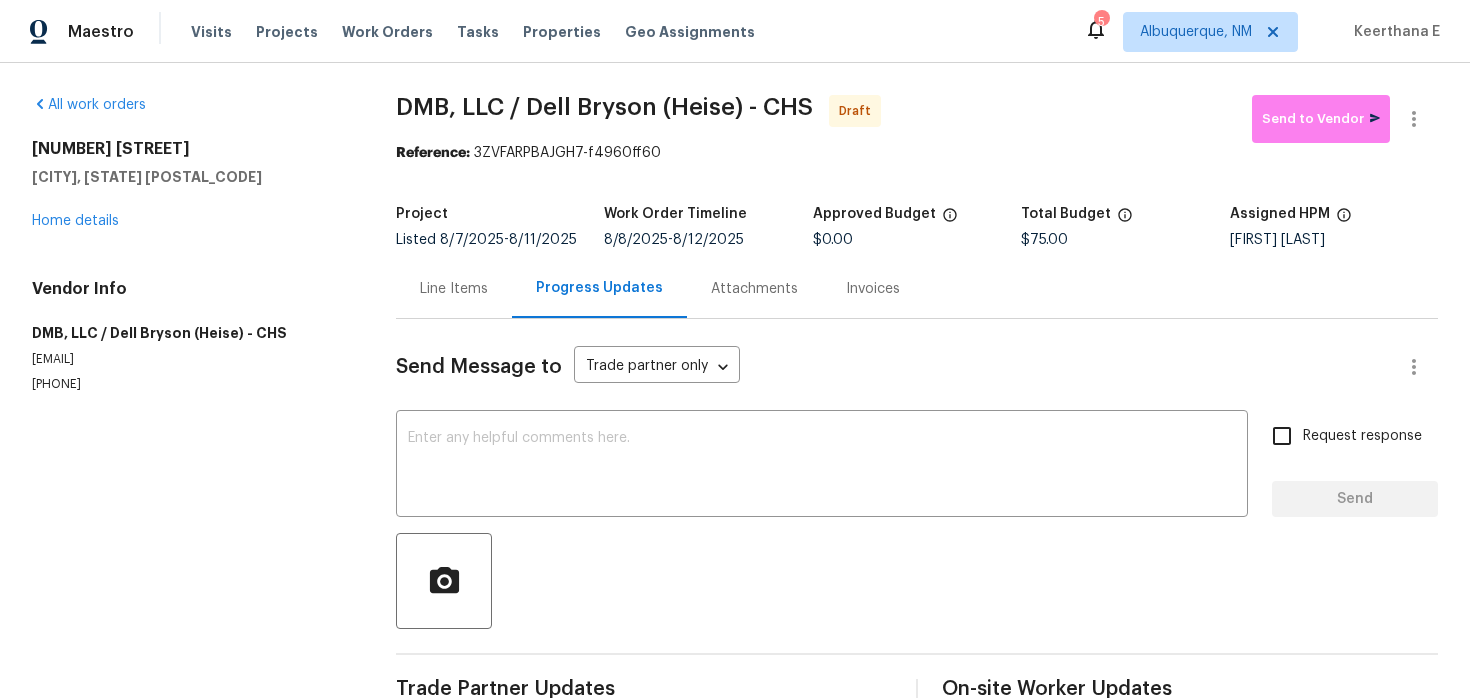 click on "Send Message to Trade partner only Trade partner only ​" at bounding box center (893, 367) 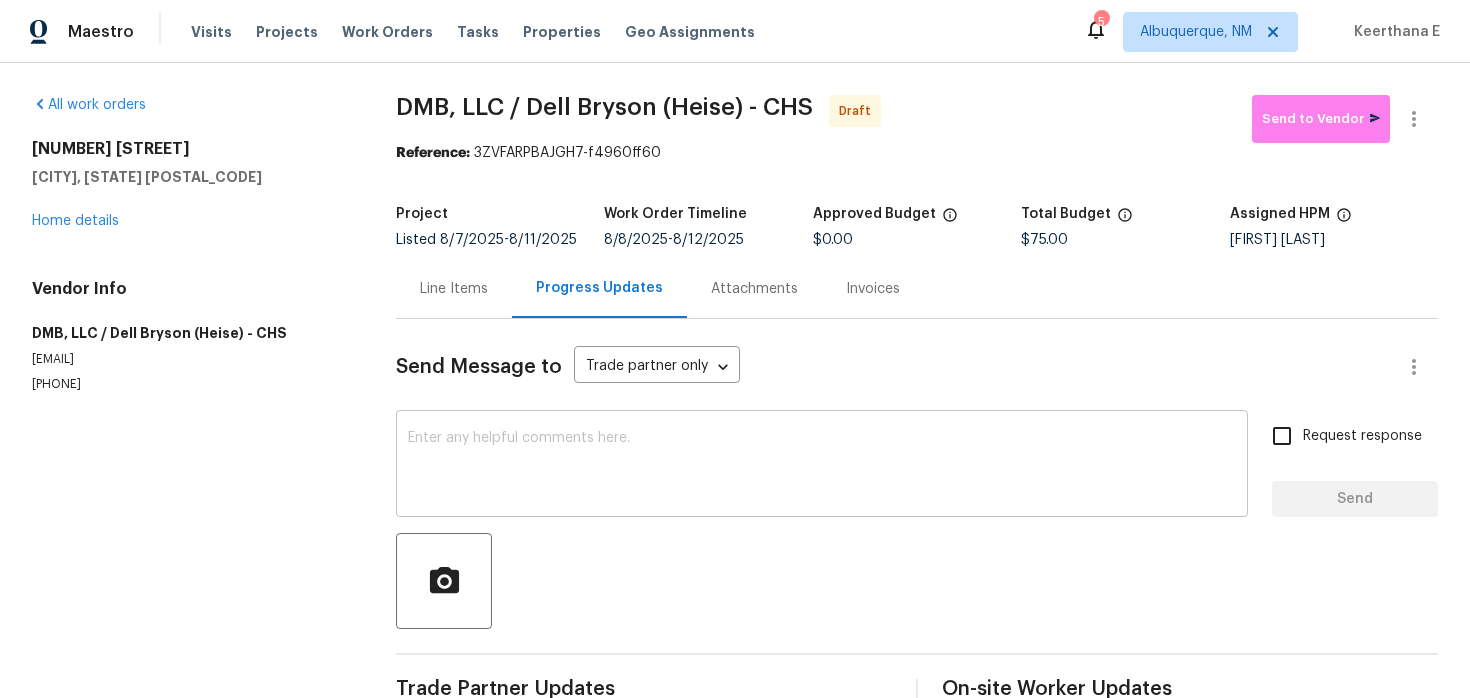 click on "x ​" at bounding box center (822, 466) 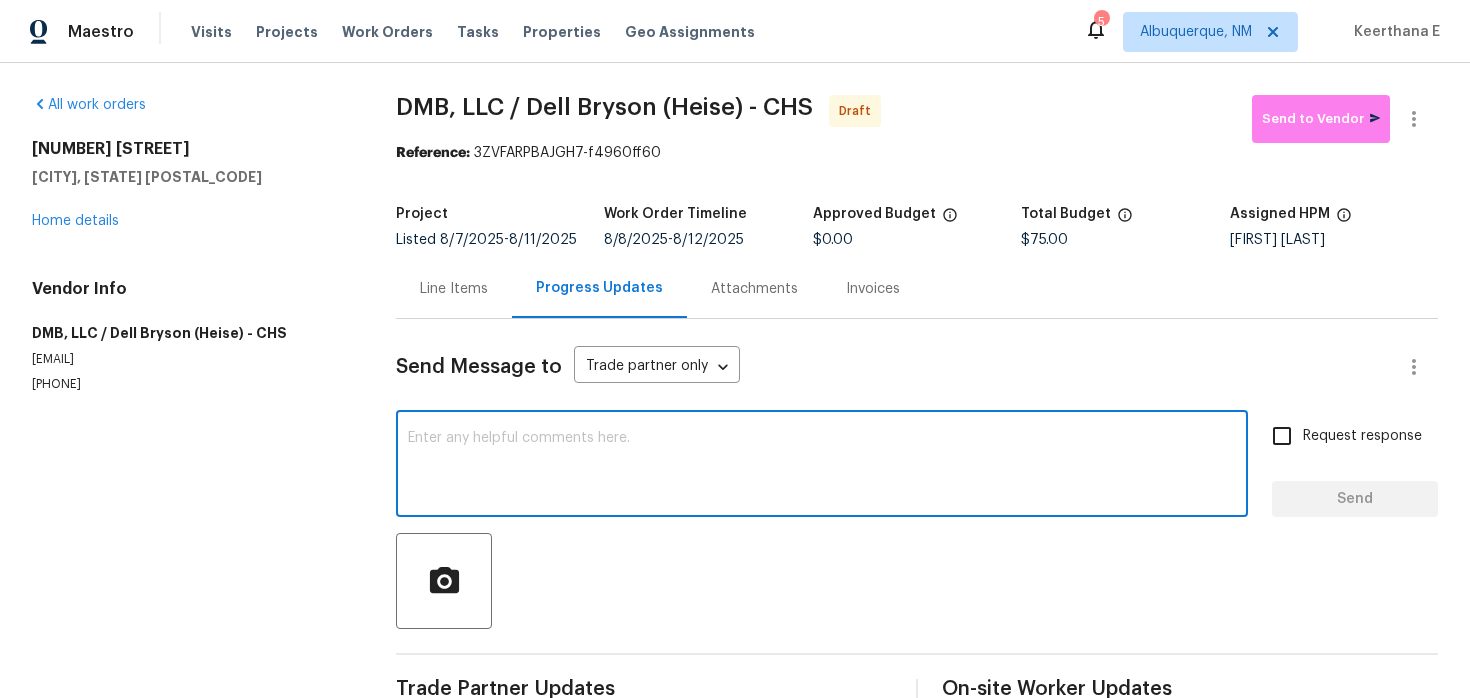paste on "Hi this is Keerthana with Opendoor. I’m confirming you received the WO for the property at (110 Manchester Rd Summerville, SC 29486). Please review and accept the WO within 24 hours and provide a schedule date. Please disregard the contact information for the HPM included in the WO. Our Centralised LWO Team is responsible for Listed WOs." 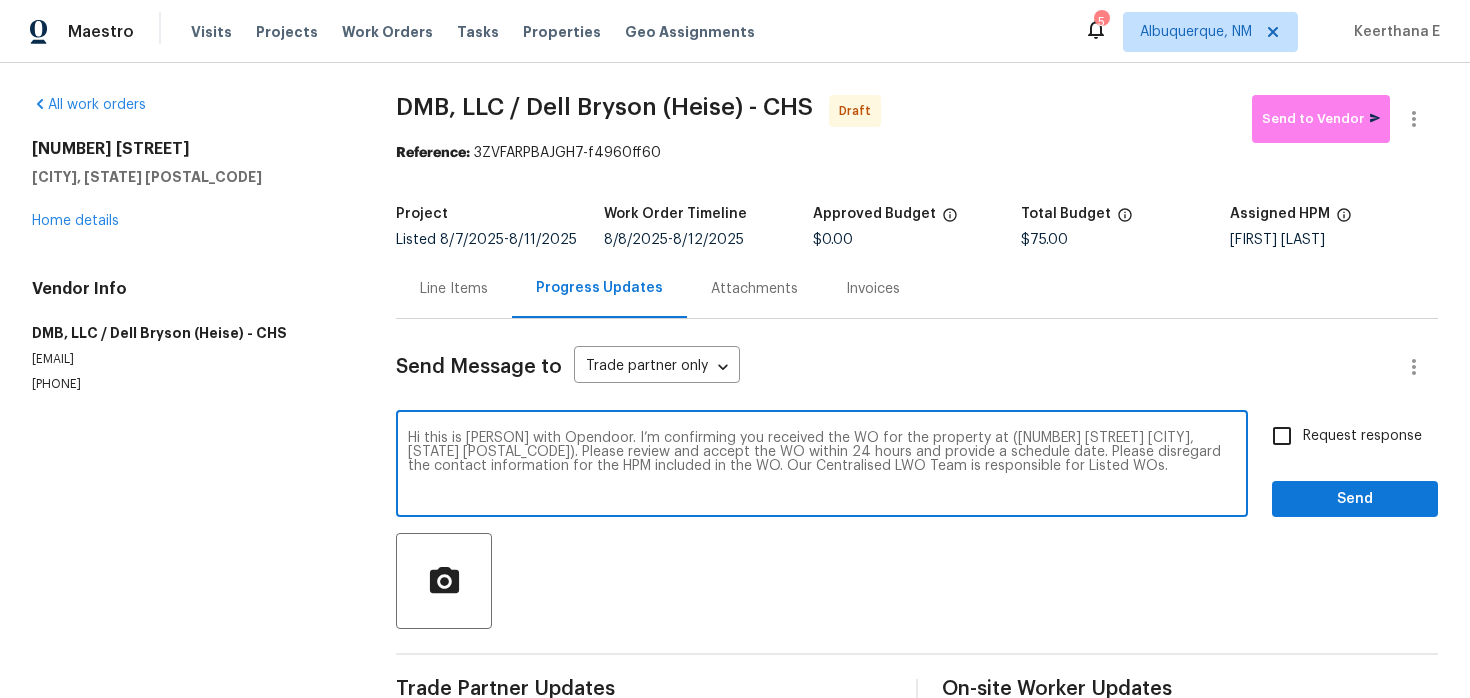 type on "Hi this is Keerthana with Opendoor. I’m confirming you received the WO for the property at (110 Manchester Rd Summerville, SC 29486). Please review and accept the WO within 24 hours and provide a schedule date. Please disregard the contact information for the HPM included in the WO. Our Centralised LWO Team is responsible for Listed WOs." 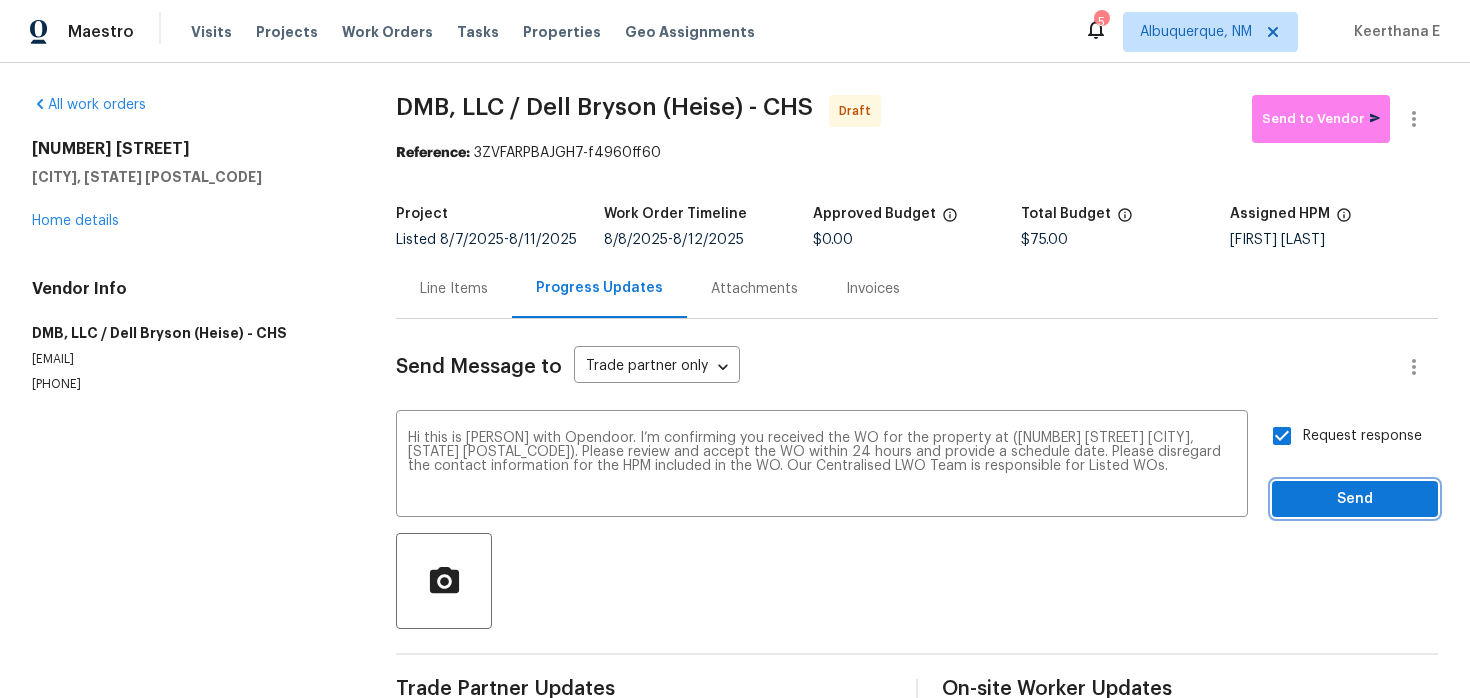 click on "Send" at bounding box center (1355, 499) 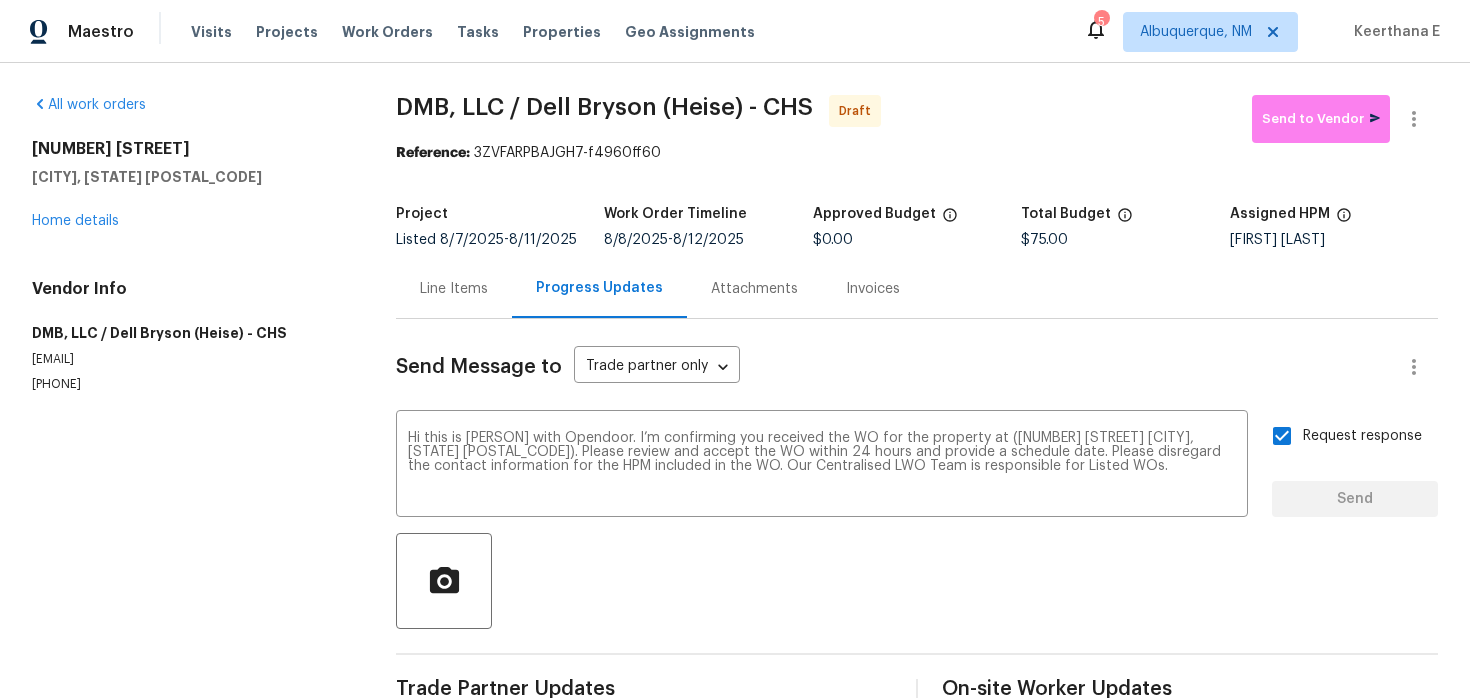 type 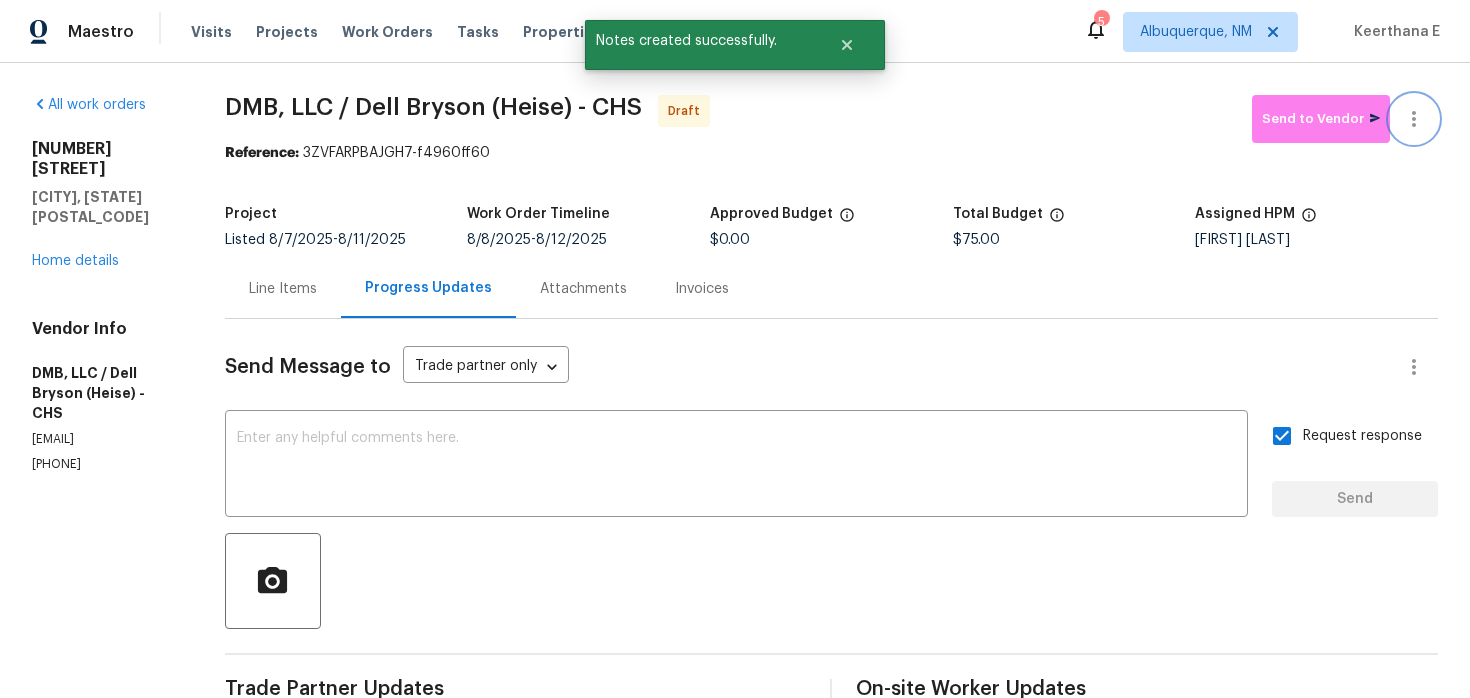 click 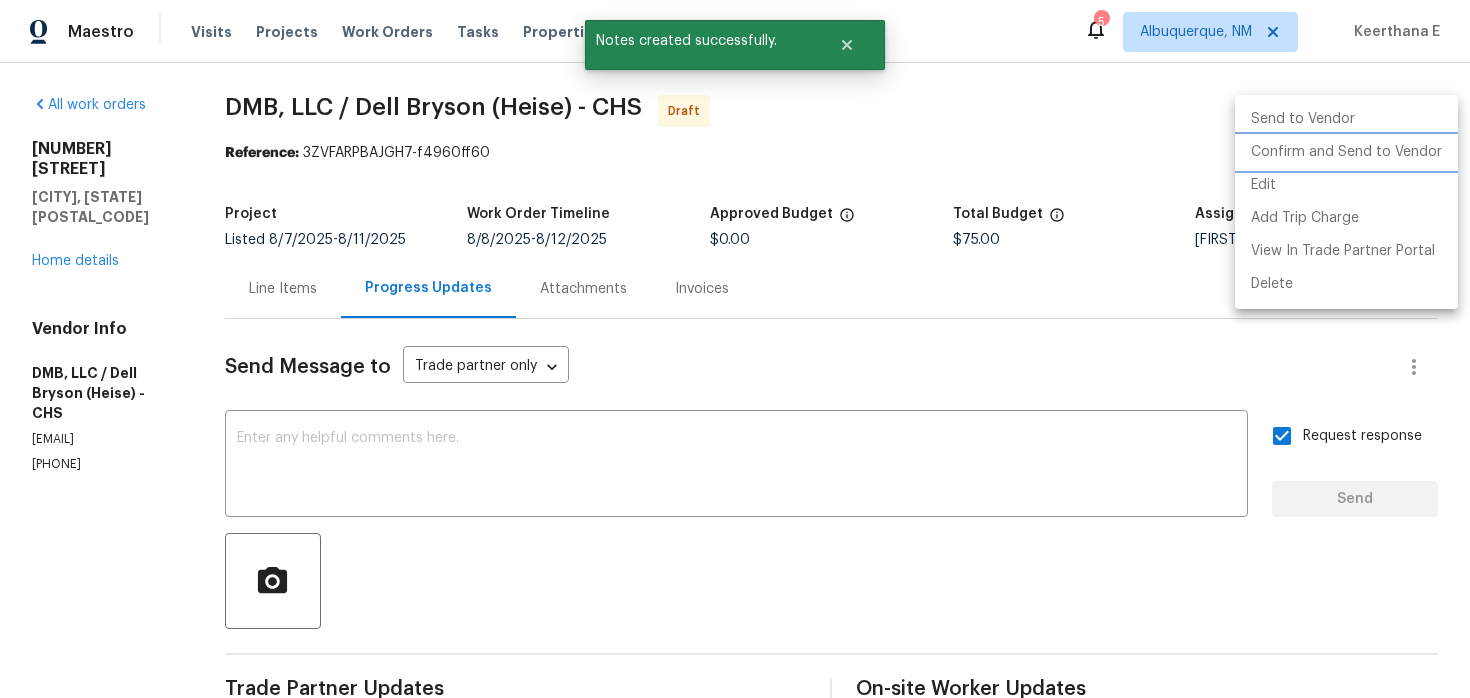 click on "Confirm and Send to Vendor" at bounding box center (1346, 152) 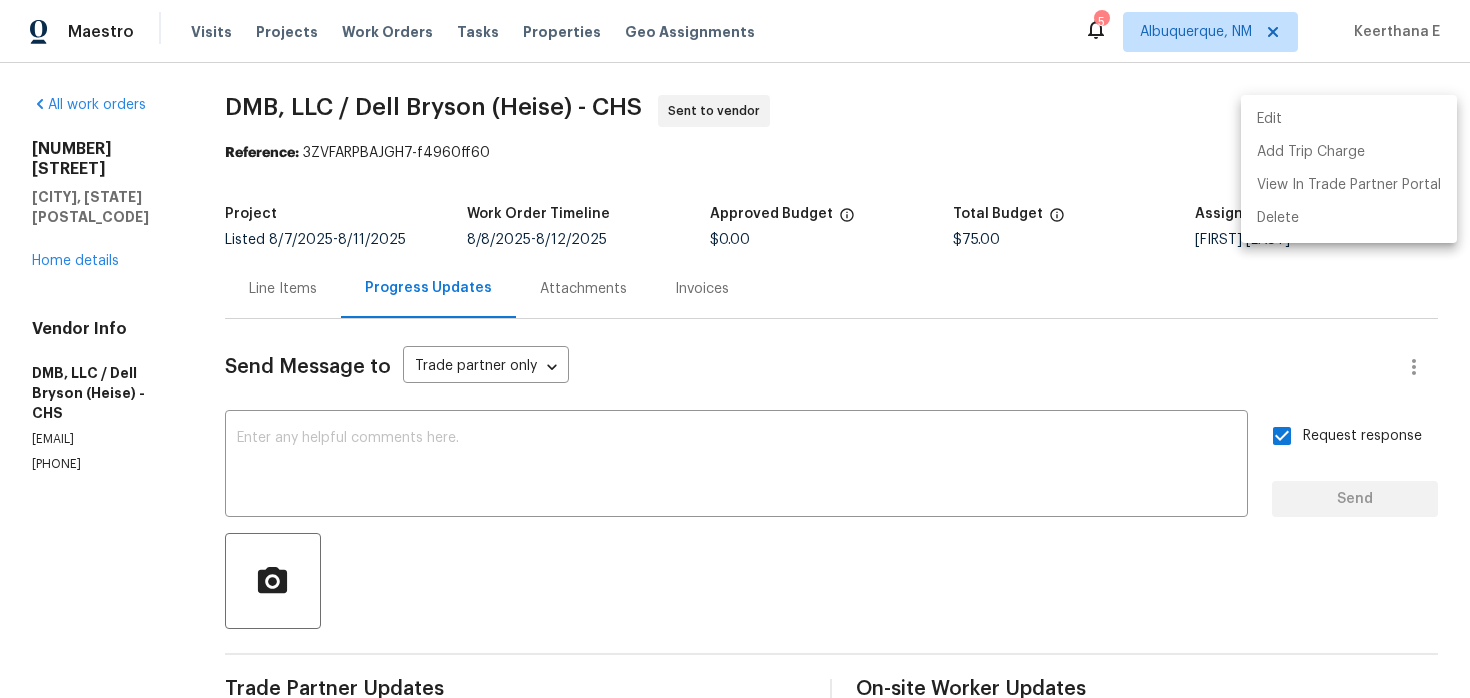 click at bounding box center [735, 349] 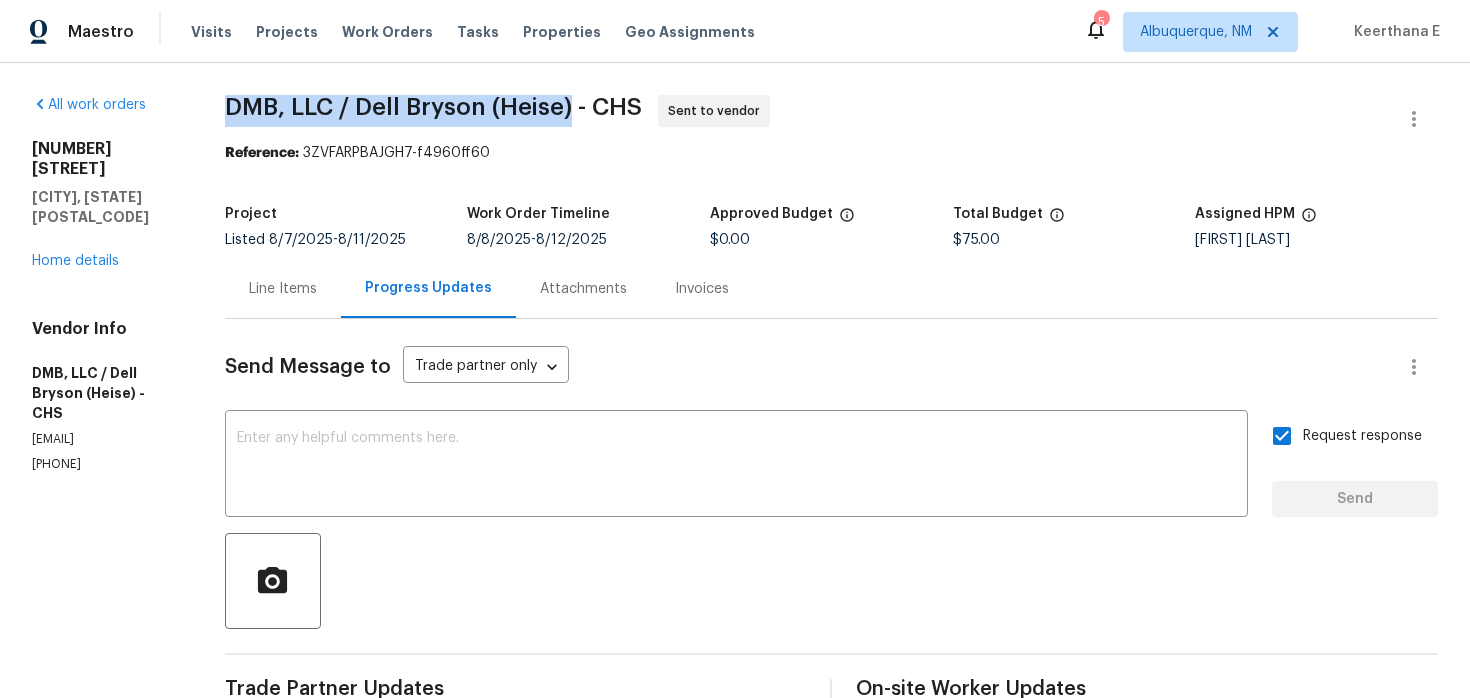 drag, startPoint x: 229, startPoint y: 98, endPoint x: 575, endPoint y: 105, distance: 346.0708 